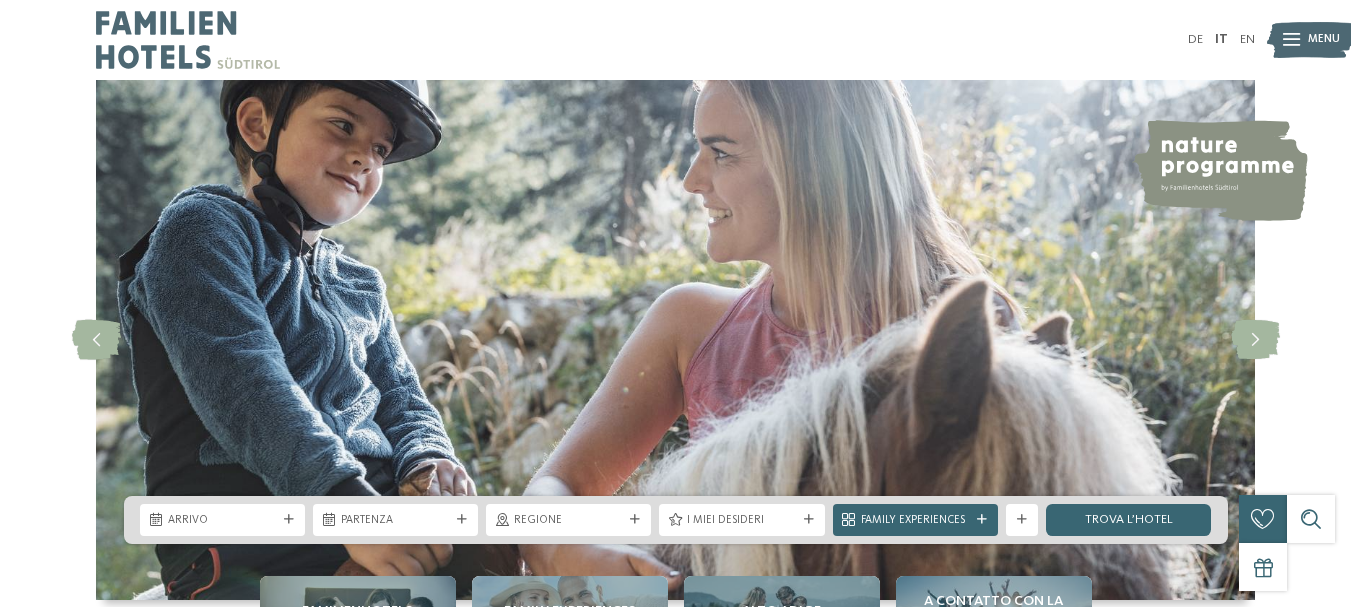 scroll, scrollTop: 0, scrollLeft: 0, axis: both 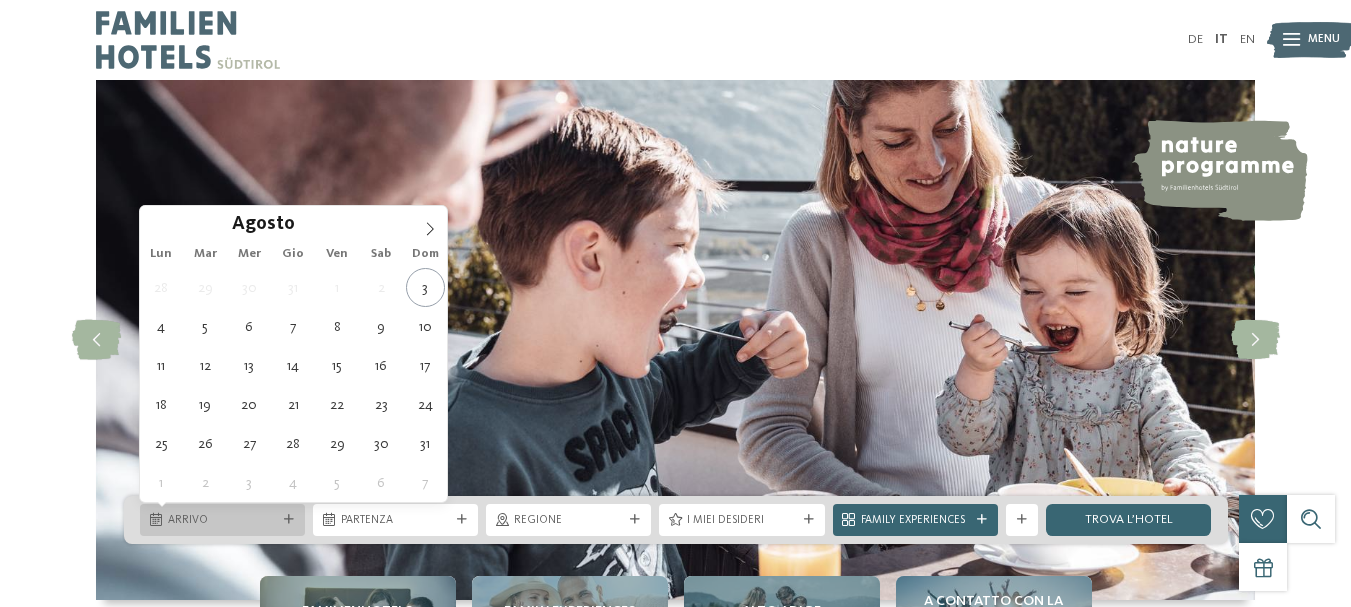 click at bounding box center (289, 520) 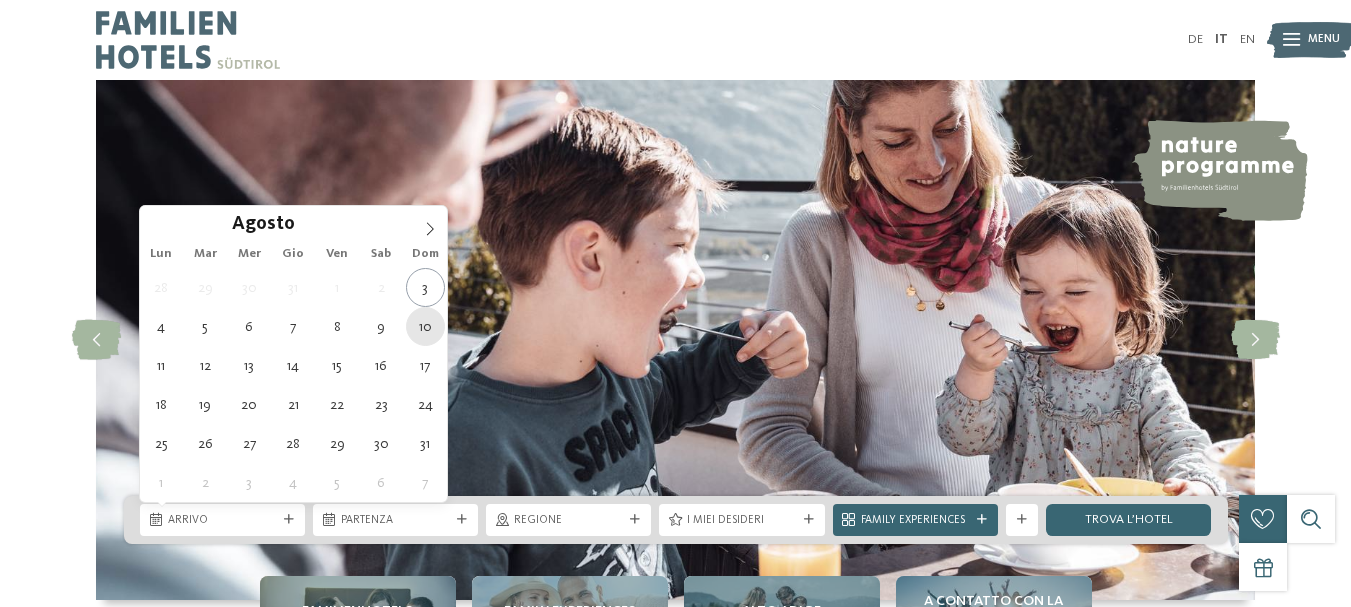 type on "10.08.2025" 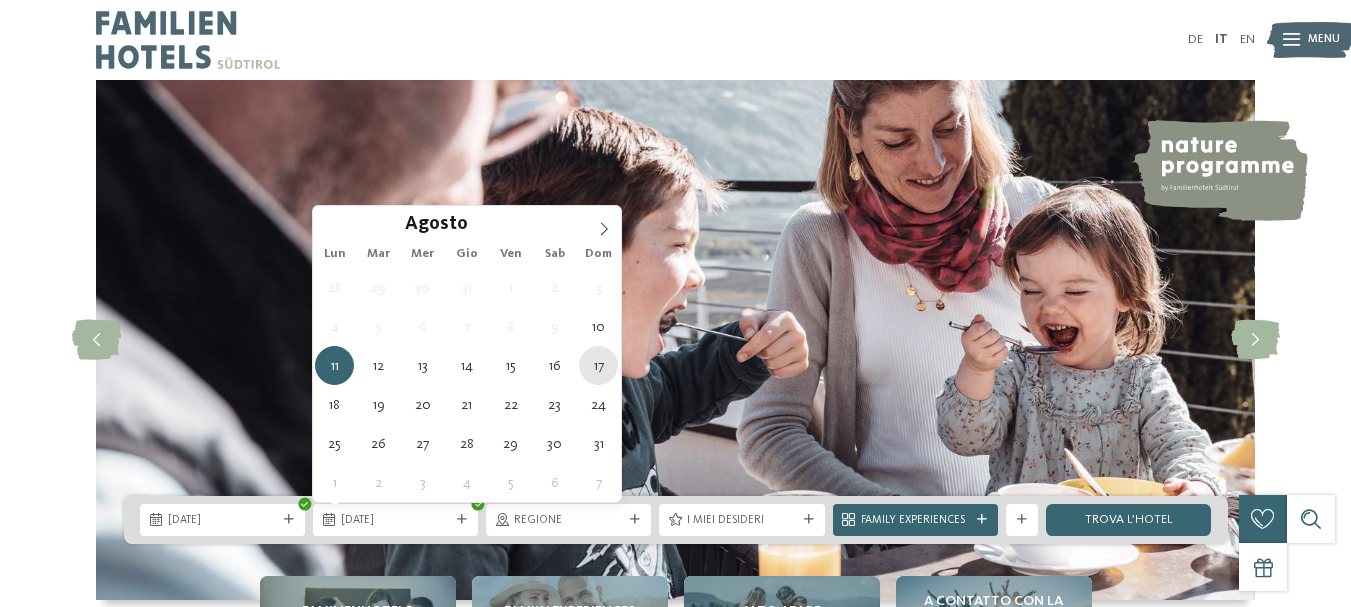 type on "17.08.2025" 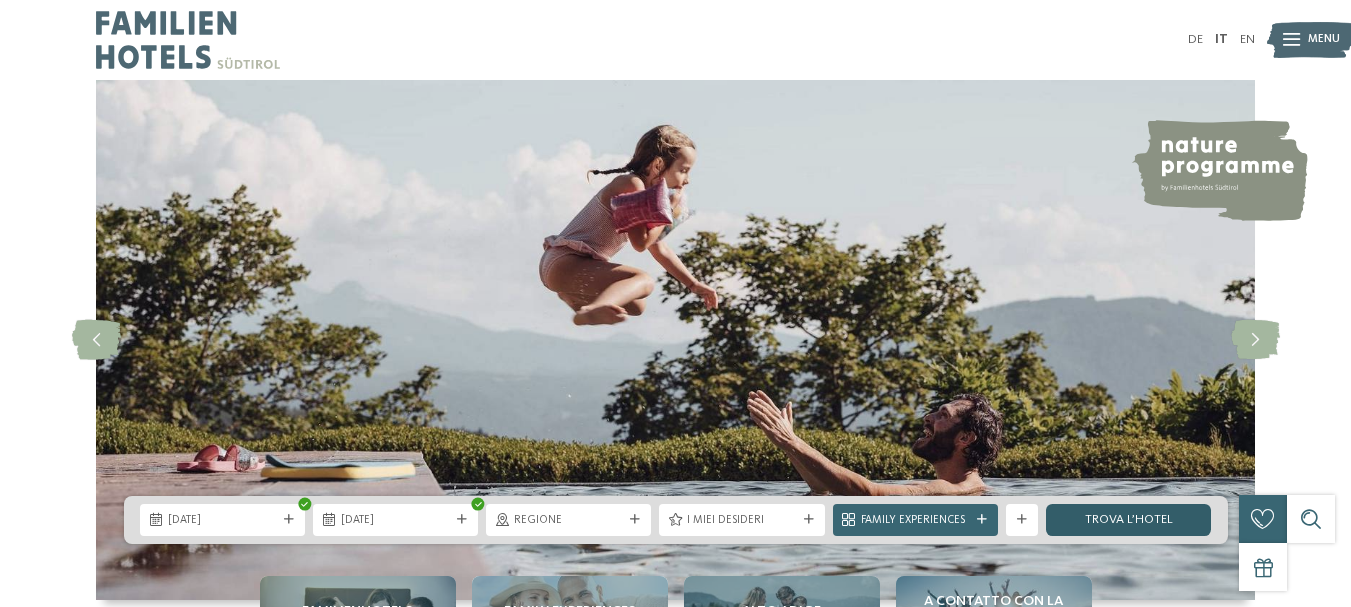 click on "trova l’hotel" at bounding box center [1128, 520] 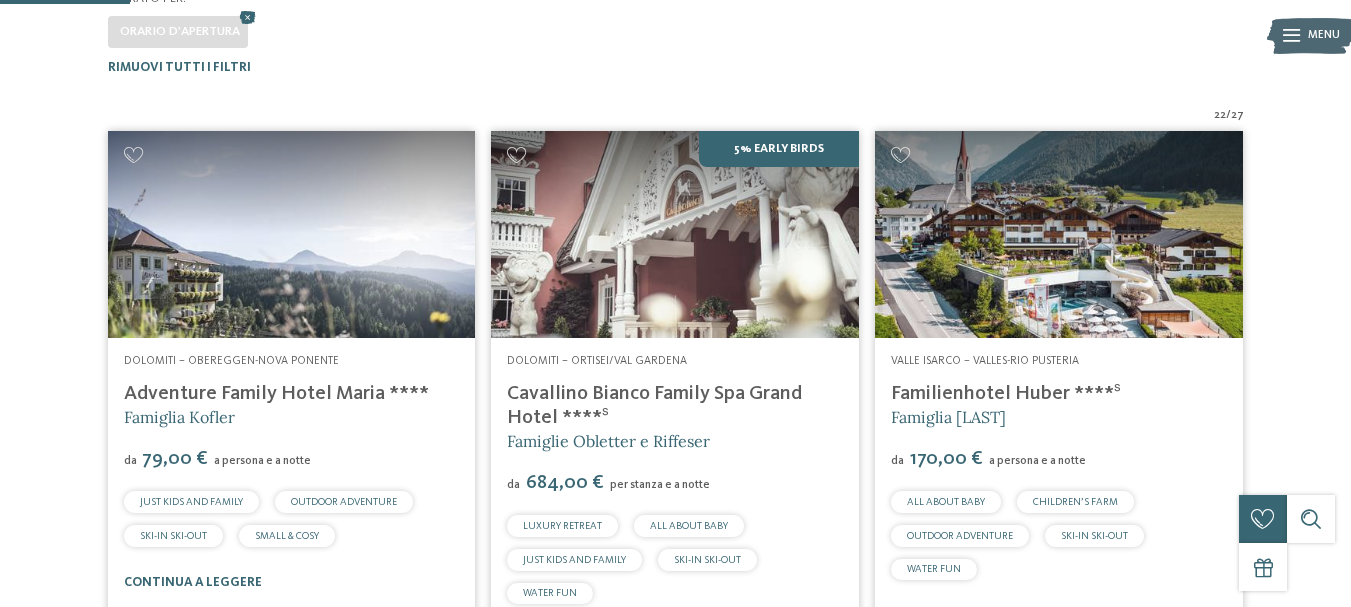 scroll, scrollTop: 494, scrollLeft: 0, axis: vertical 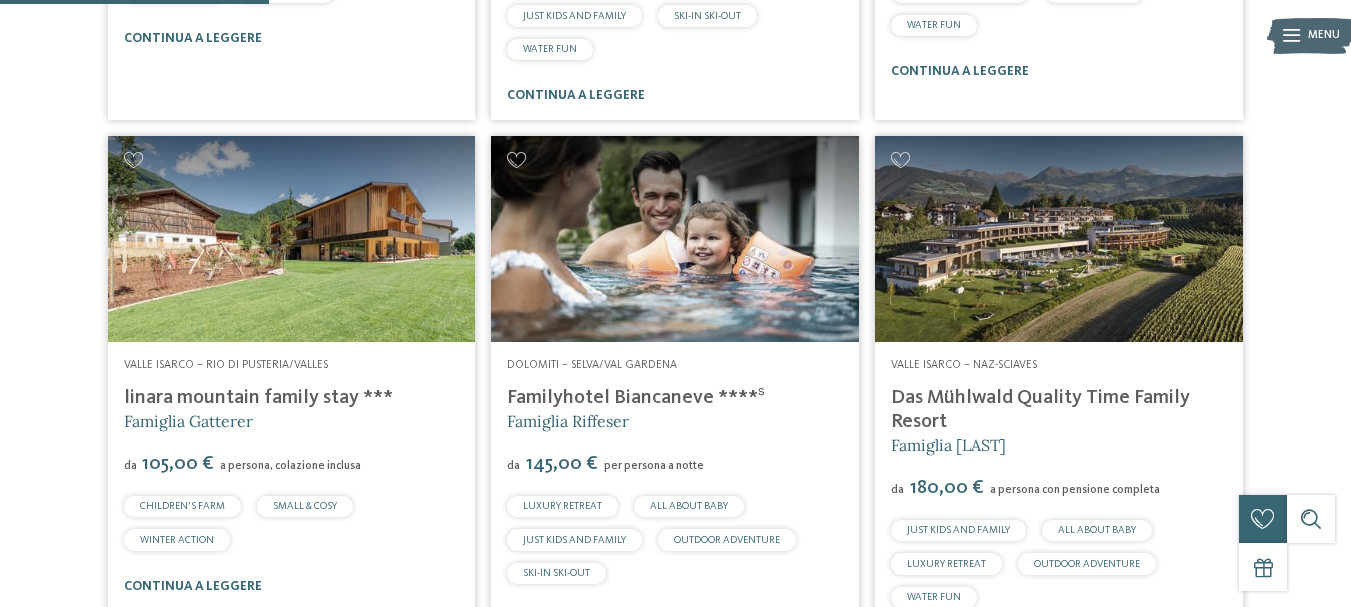 click on "22
/
27
Dolomiti – Obereggen-Nova Ponente
Adventure Family Hotel Maria ****
Famiglia Kofler
da
da" at bounding box center (676, 1670) 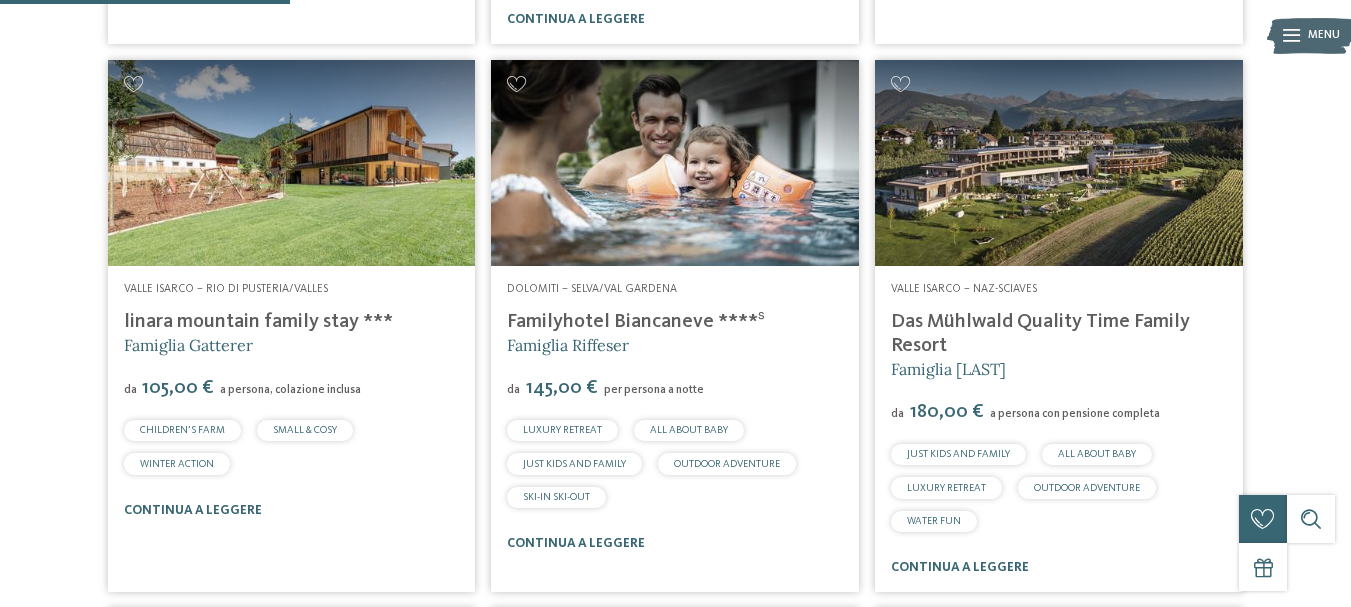 scroll, scrollTop: 1105, scrollLeft: 0, axis: vertical 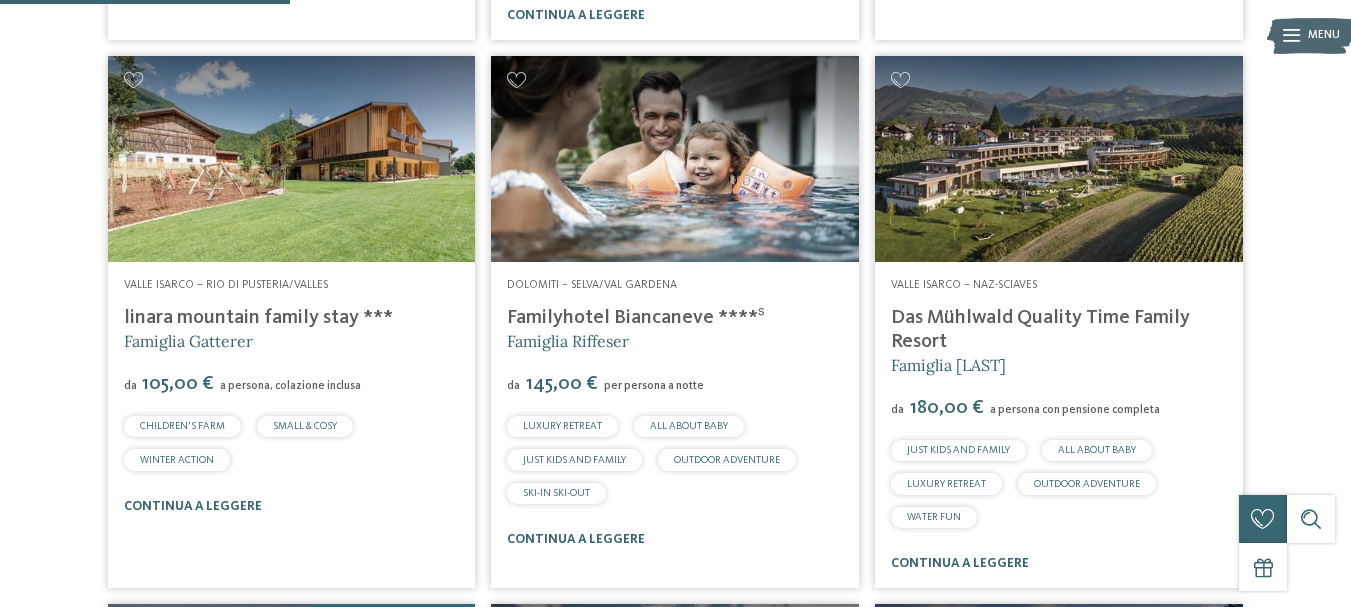 click on "linara mountain family stay ***" at bounding box center (258, 318) 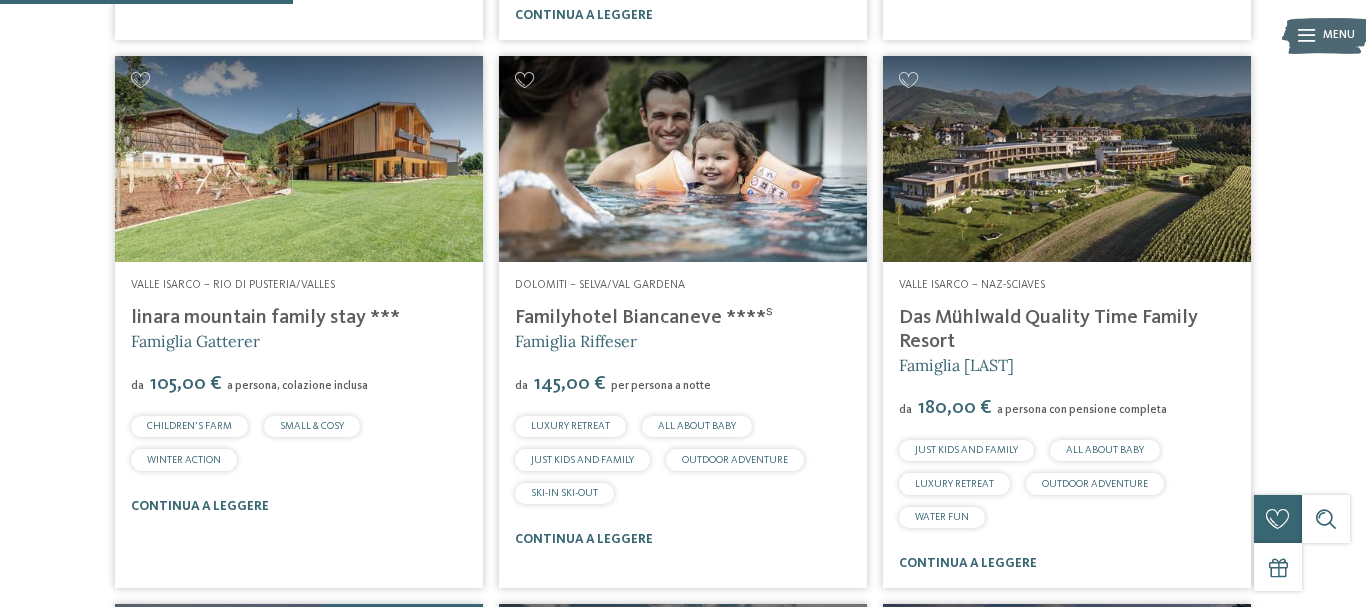 click on "Newsletter
* ****** ******* ******** ******
Titolo
Nome
Cognome
Fax" at bounding box center (0, 0) 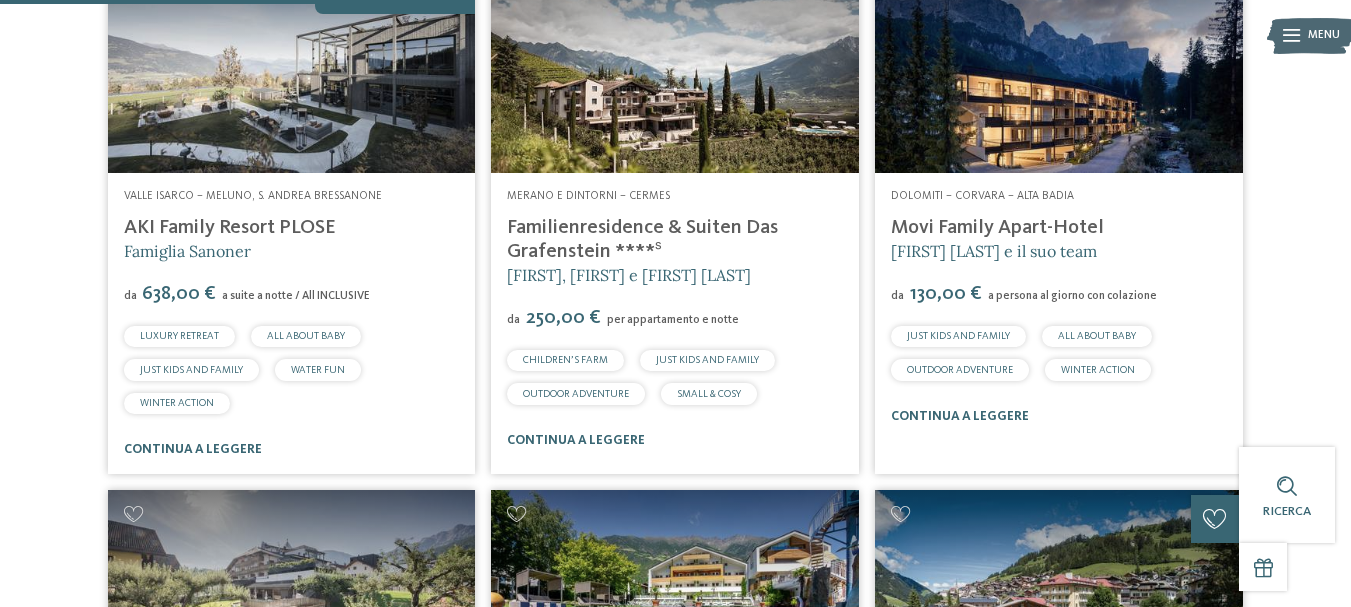 scroll, scrollTop: 1745, scrollLeft: 0, axis: vertical 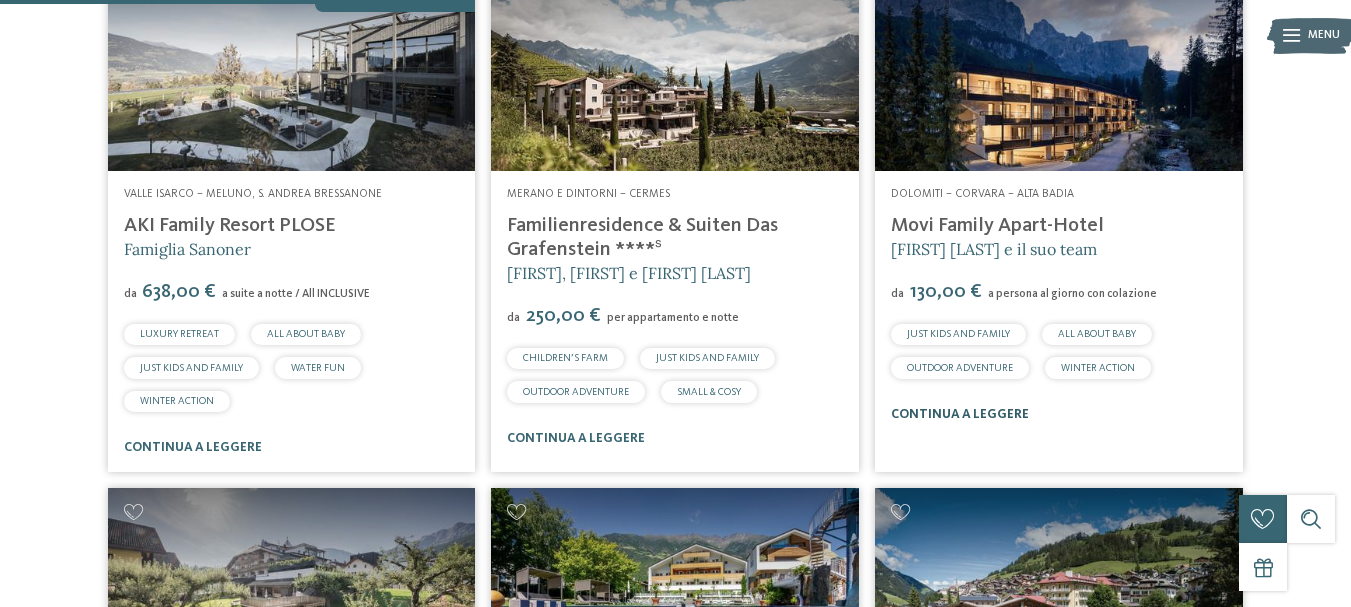 click on "continua a leggere" at bounding box center (960, 414) 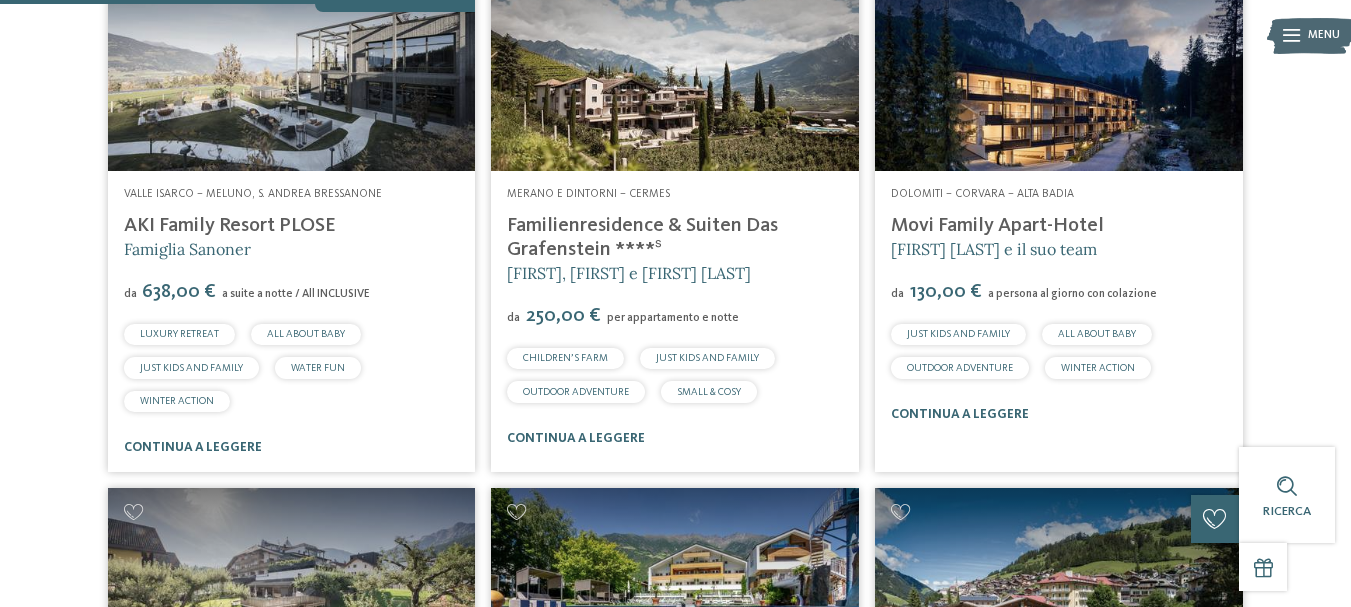 click on "22
/
27
Dolomiti – Obereggen-Nova Ponente
Adventure Family Hotel Maria ****
Famiglia Kofler
da
da" at bounding box center [676, 950] 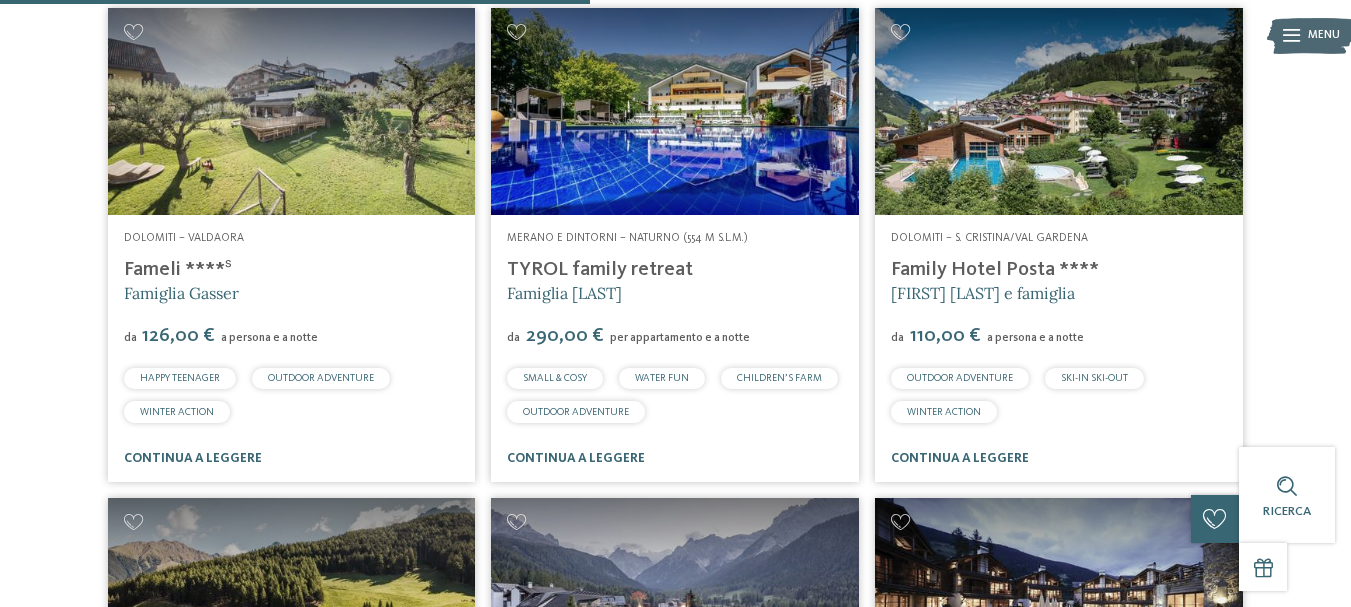scroll, scrollTop: 2265, scrollLeft: 0, axis: vertical 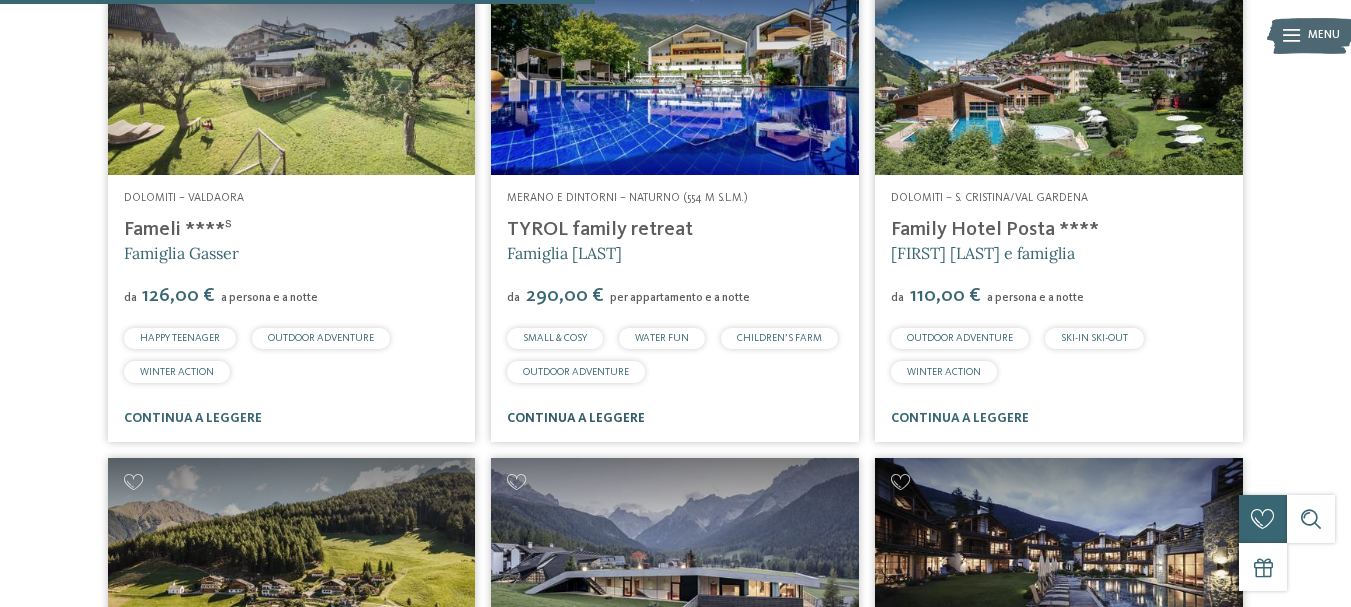 click on "continua a leggere" at bounding box center [576, 418] 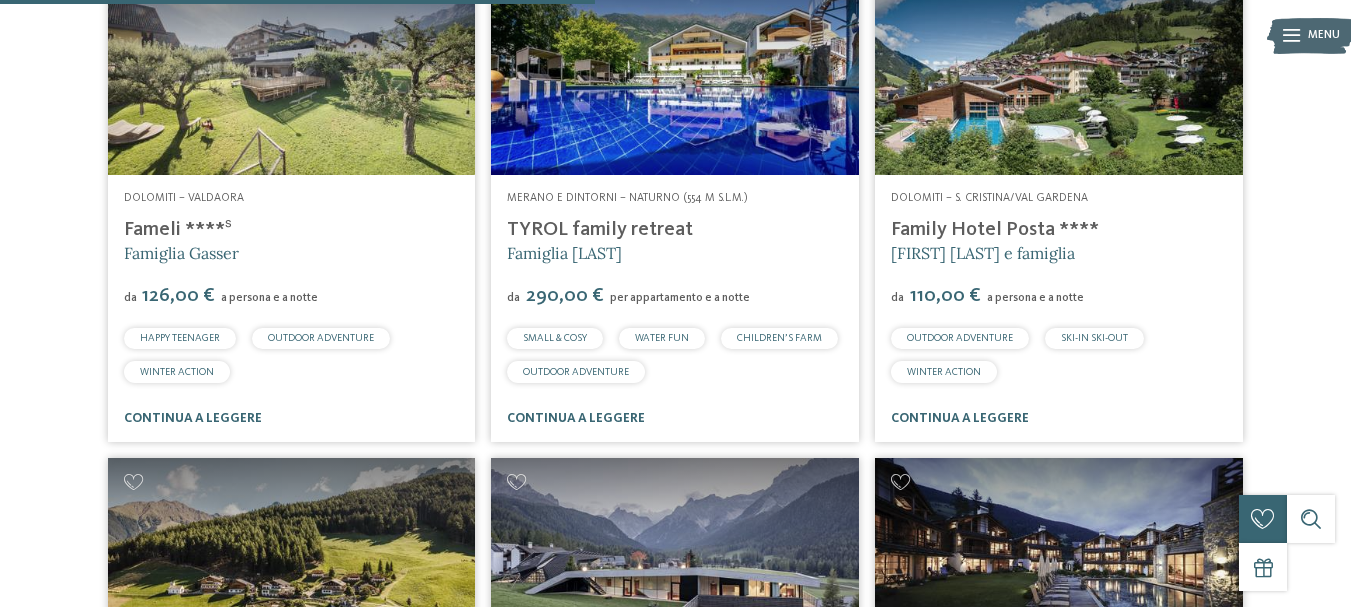 click on "22
/
27
Dolomiti – Obereggen-Nova Ponente
Adventure Family Hotel Maria ****
Famiglia Kofler
da
da" at bounding box center (676, 430) 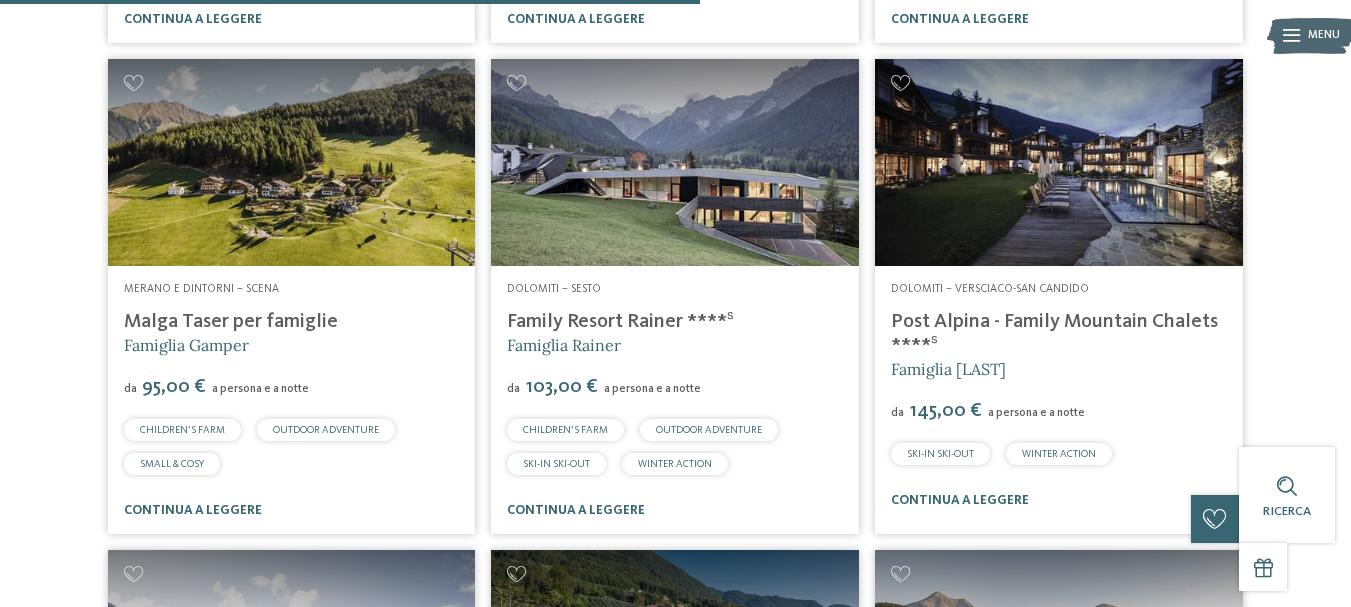 scroll, scrollTop: 2665, scrollLeft: 0, axis: vertical 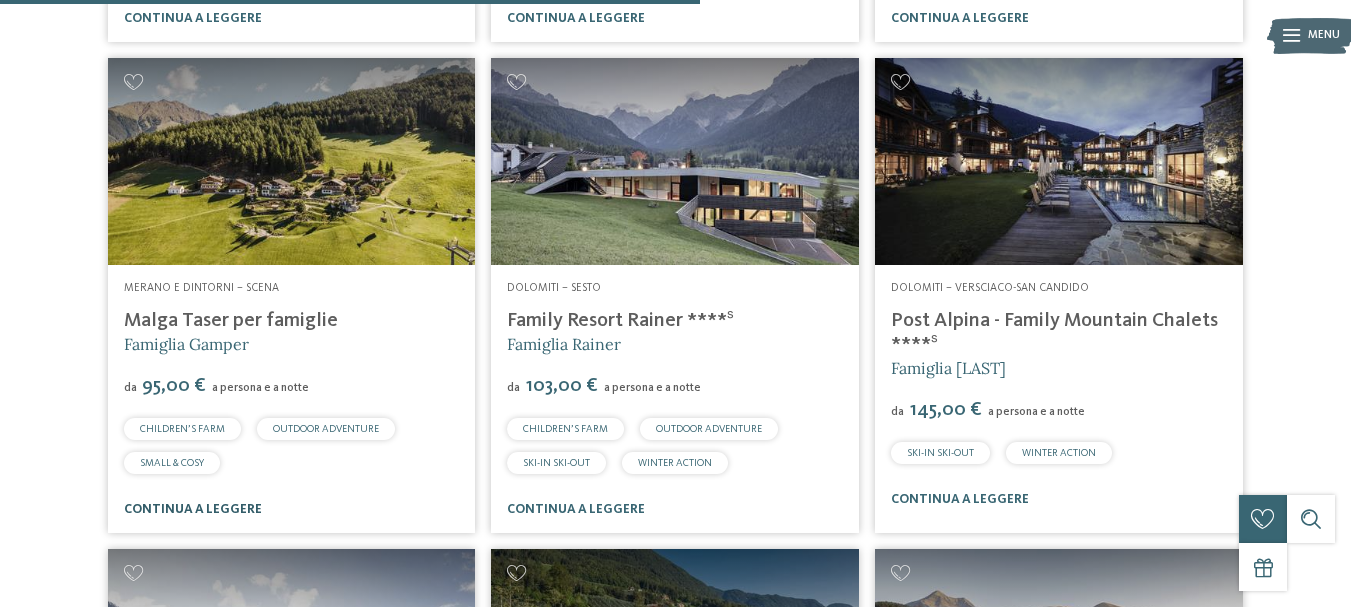 click on "continua a leggere" at bounding box center [193, 509] 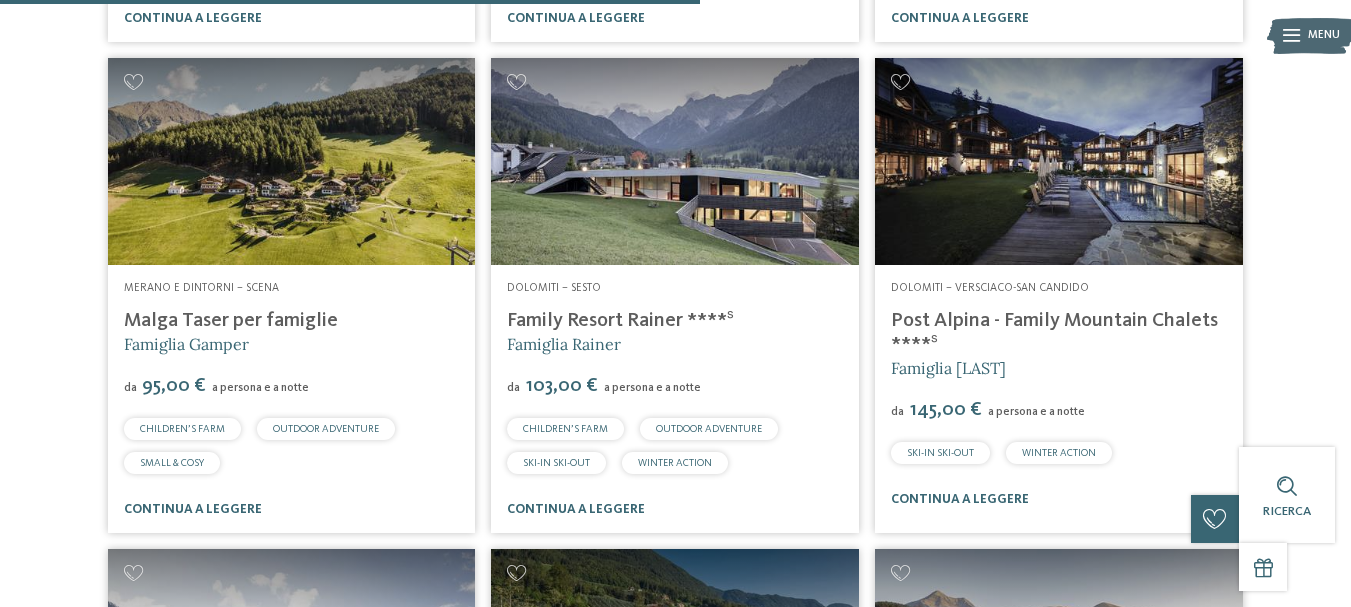 click on "22
/
27
Dolomiti – Obereggen-Nova Ponente
Adventure Family Hotel Maria ****
Famiglia Kofler
da
da" at bounding box center [676, 30] 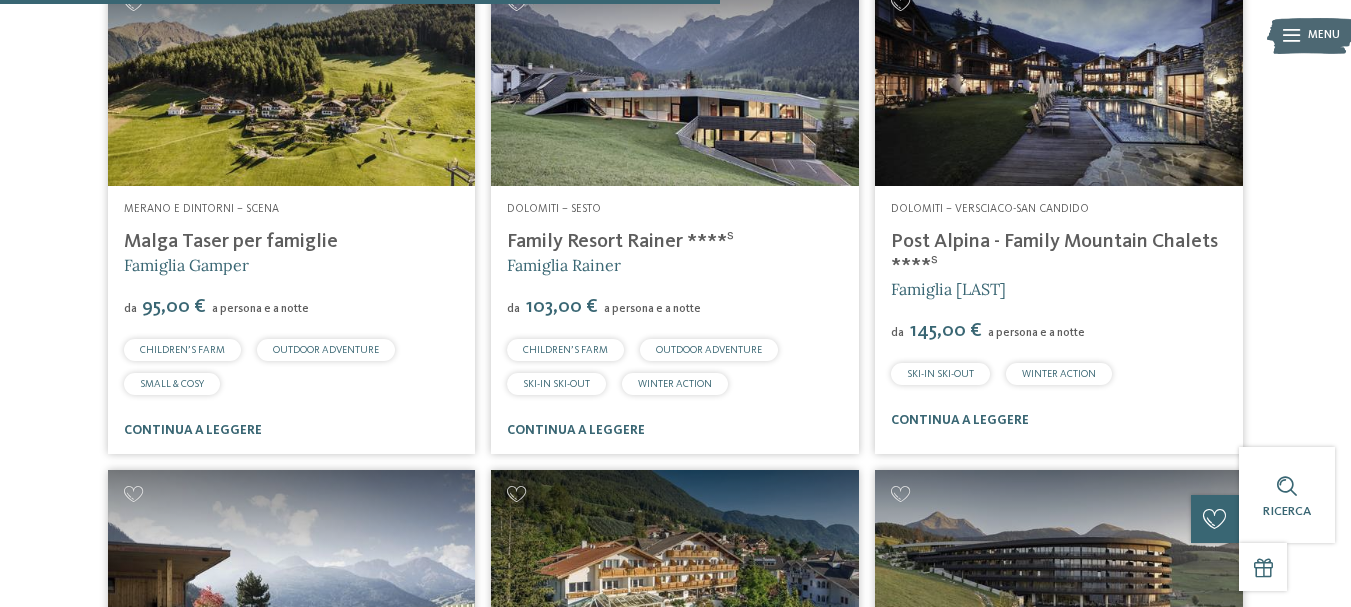 scroll, scrollTop: 2745, scrollLeft: 0, axis: vertical 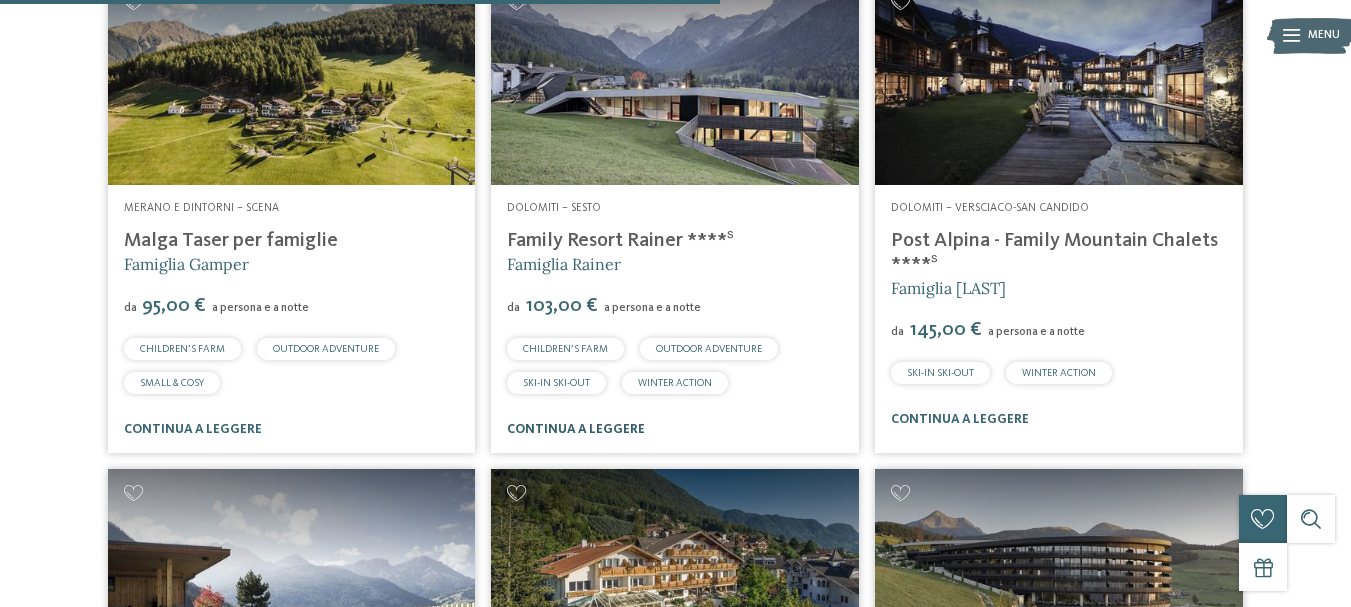 click on "continua a leggere" at bounding box center [576, 429] 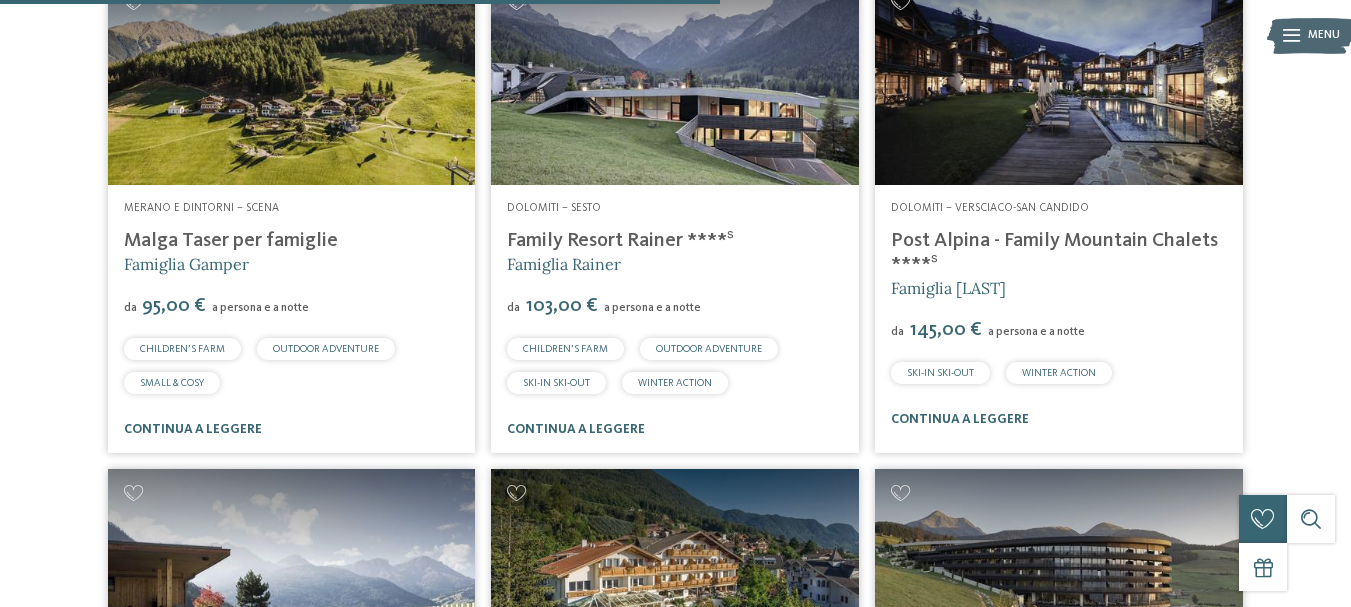 click on "22
/
27
Dolomiti – Obereggen-Nova Ponente
Adventure Family Hotel Maria ****
Famiglia Kofler
da
da" at bounding box center [676, -50] 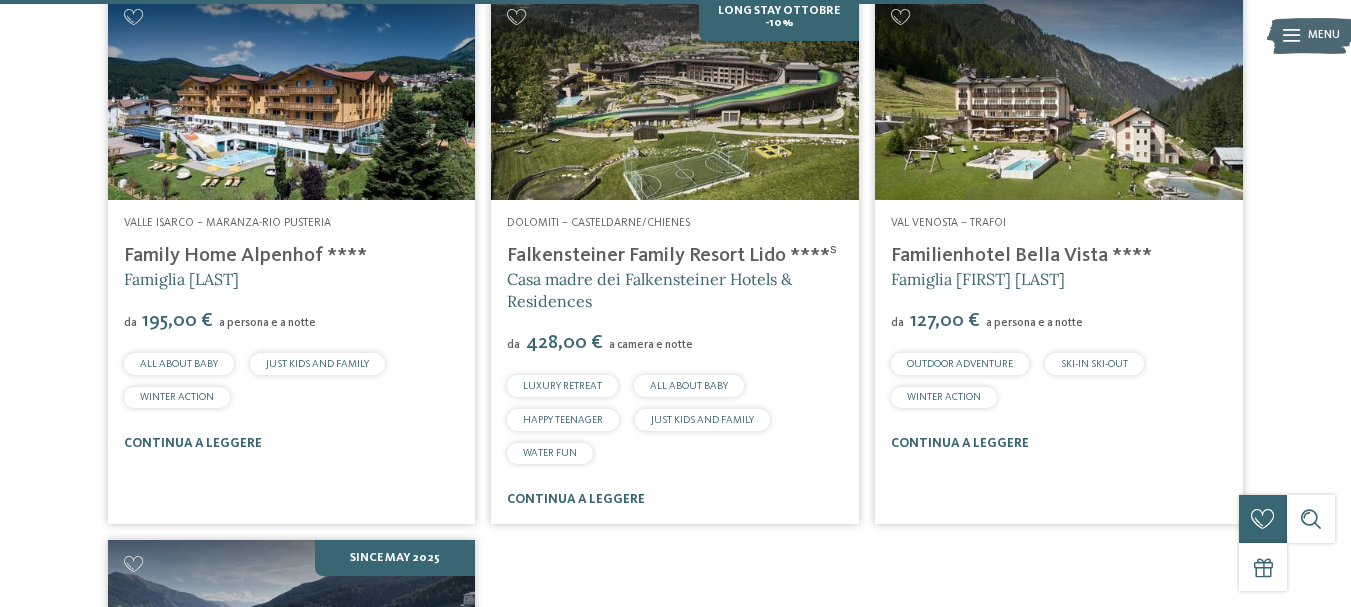scroll, scrollTop: 3785, scrollLeft: 0, axis: vertical 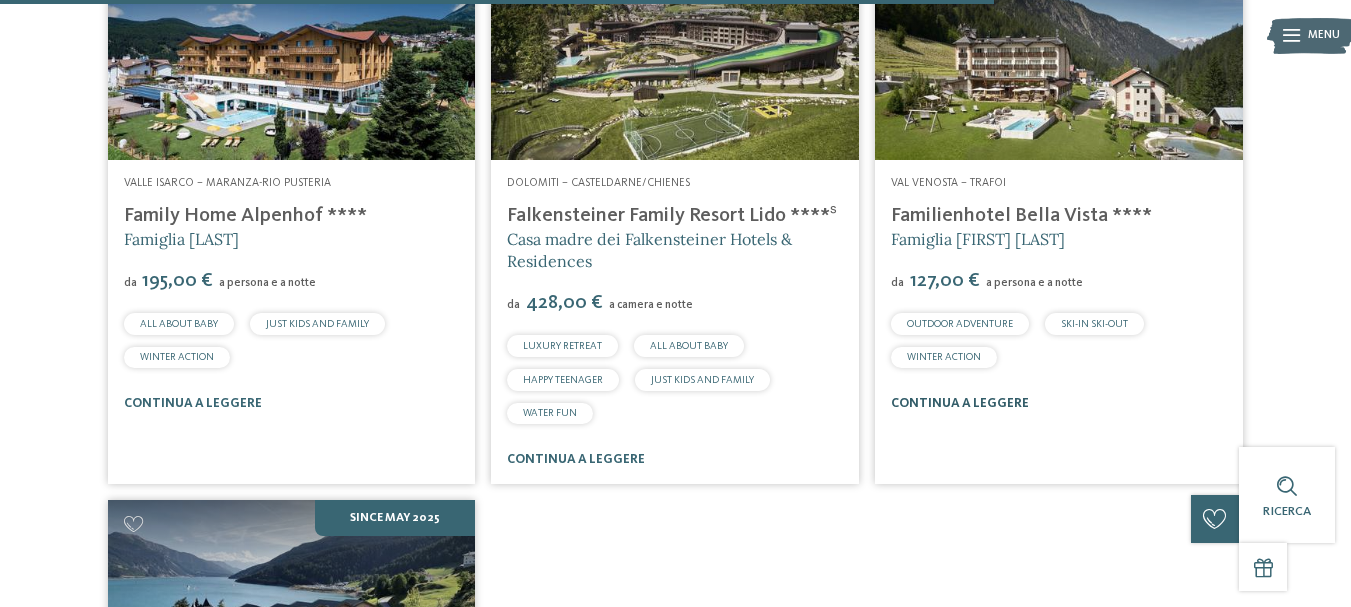 click on "continua a leggere" at bounding box center (960, 403) 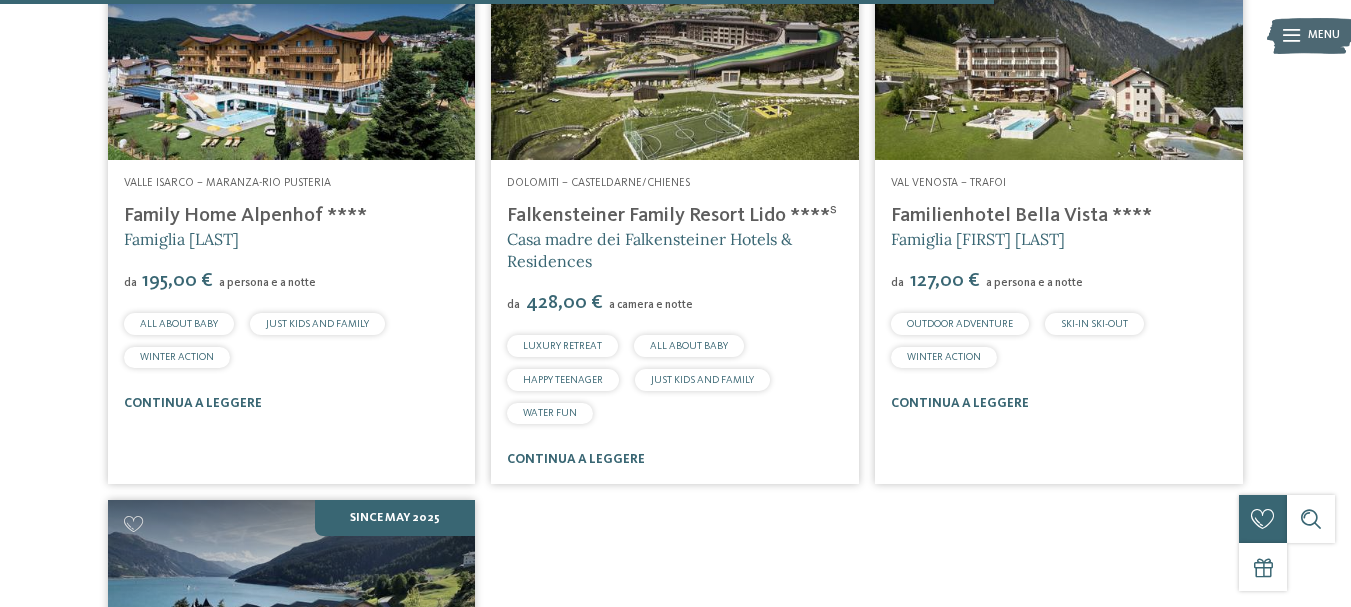 click on "Dolomiti – Obereggen-Nova Ponente
Adventure Family Hotel Maria ****
Famiglia Kofler
da
79,00 €" at bounding box center [676, -1083] 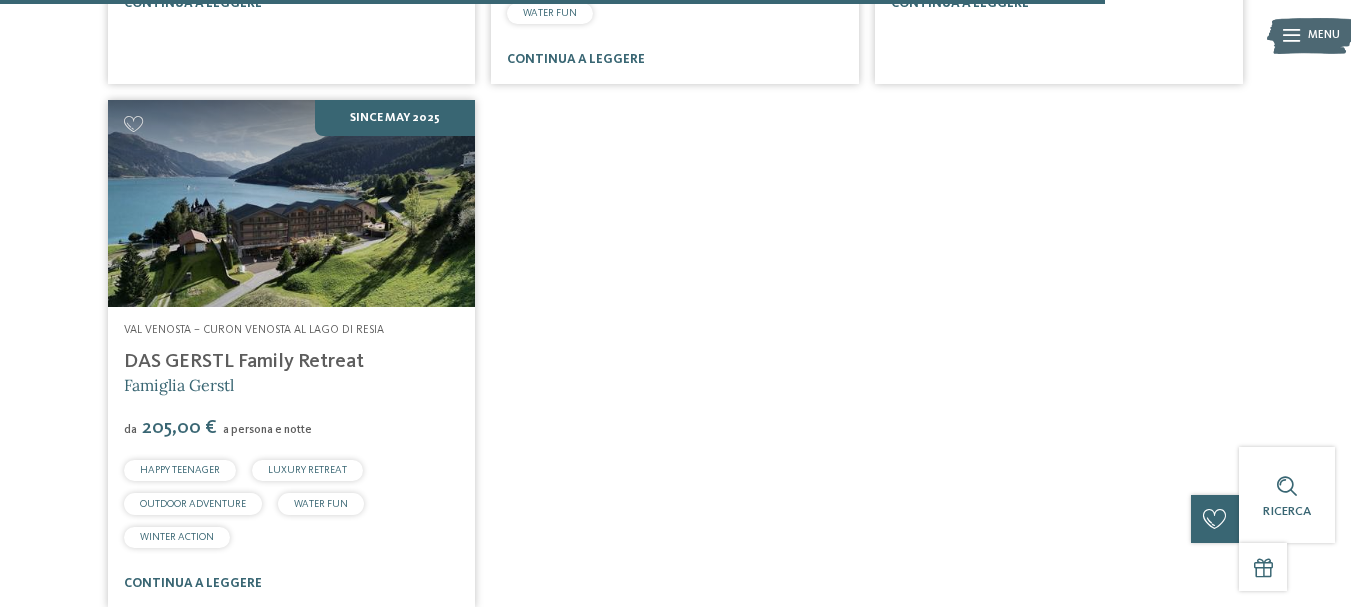scroll, scrollTop: 4225, scrollLeft: 0, axis: vertical 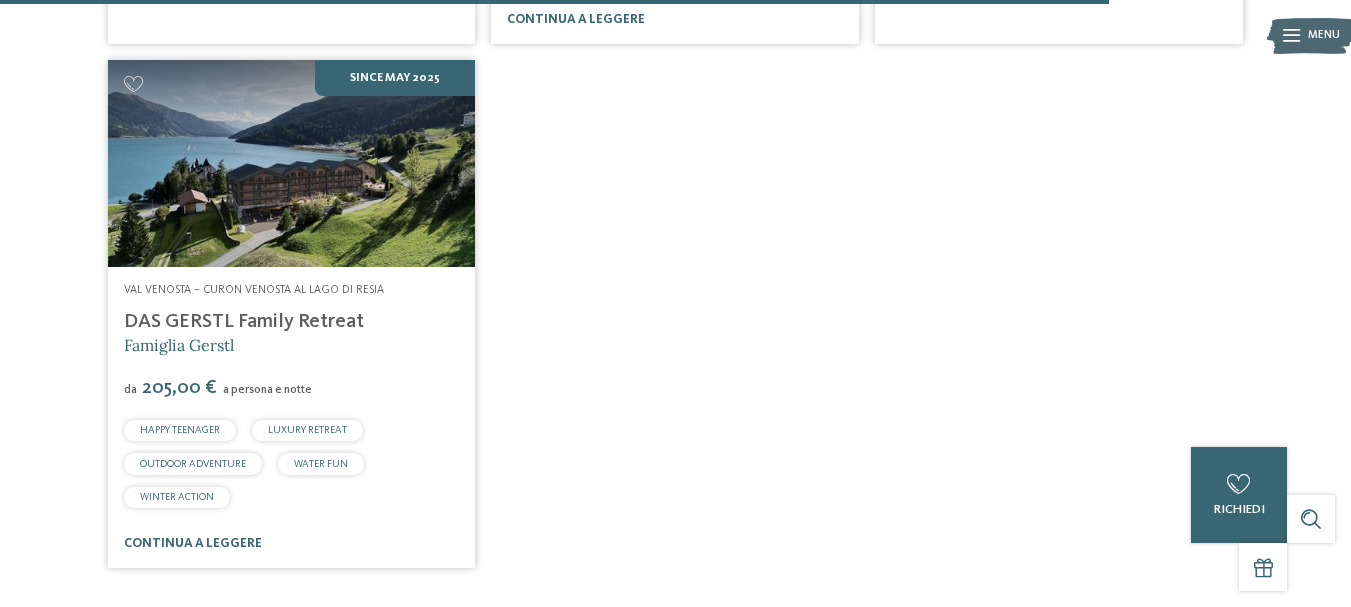 click on "Dolomiti – Obereggen-Nova Ponente
Adventure Family Hotel Maria ****
Famiglia Kofler
da
79,00 €" at bounding box center (676, -1523) 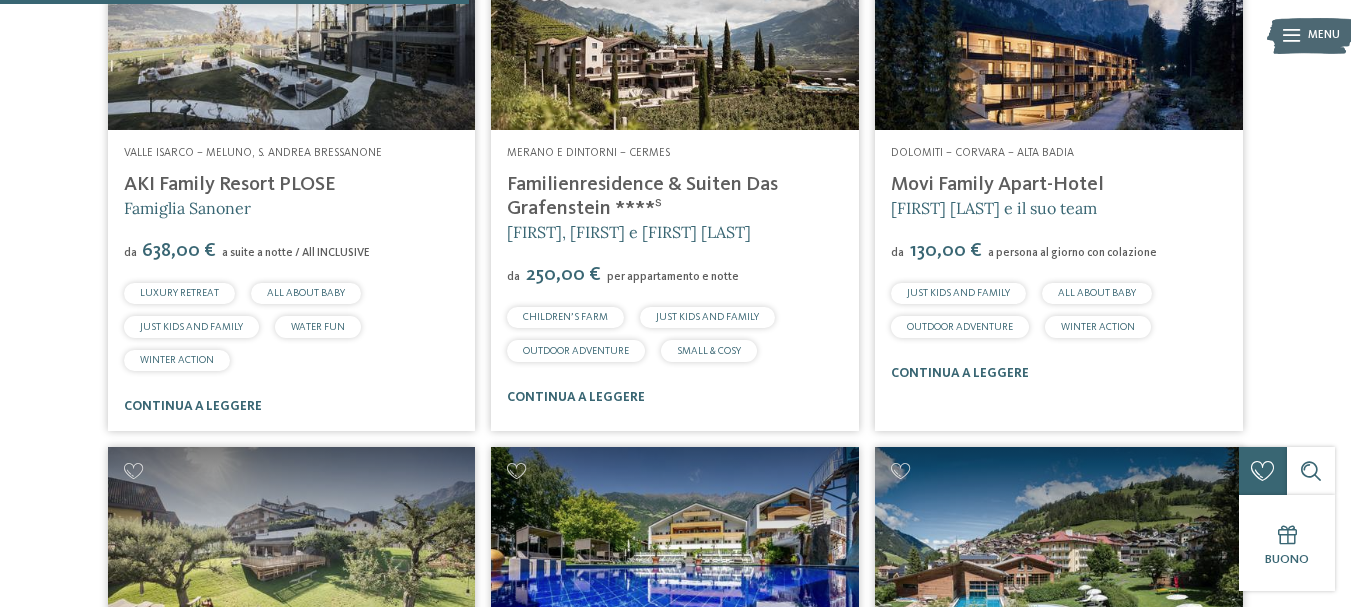 scroll, scrollTop: 1785, scrollLeft: 0, axis: vertical 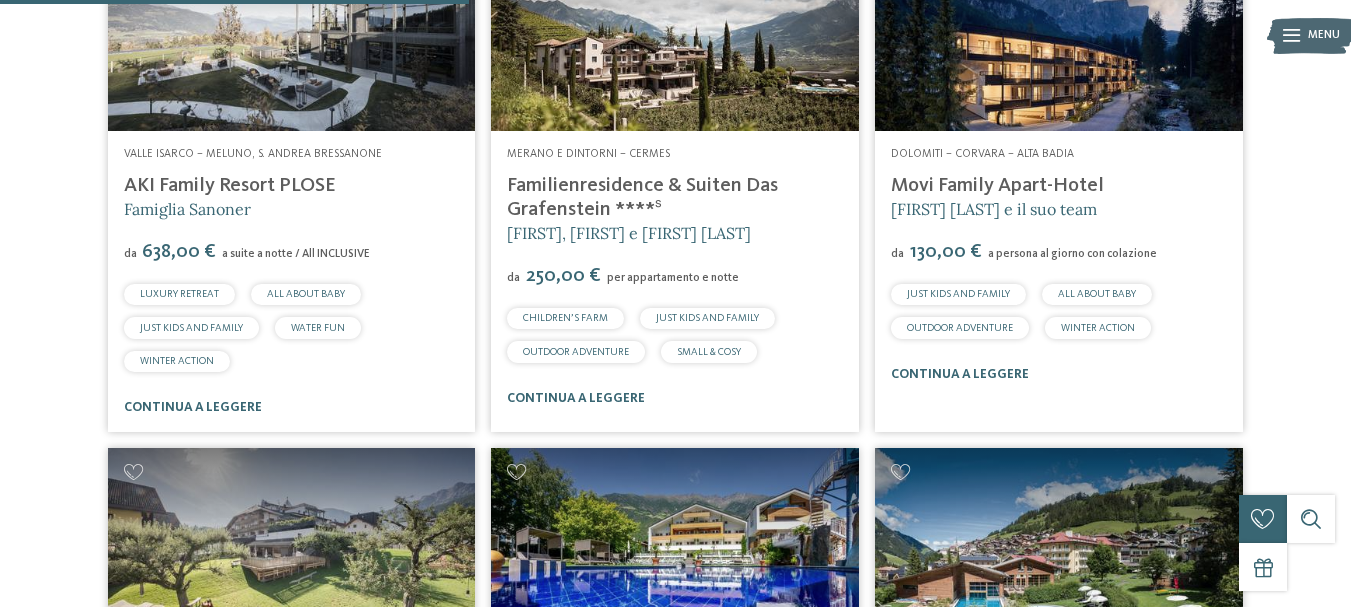 click on "22
/
27
Dolomiti – Obereggen-Nova Ponente
Adventure Family Hotel Maria ****
Famiglia Kofler
da
da" at bounding box center (676, 910) 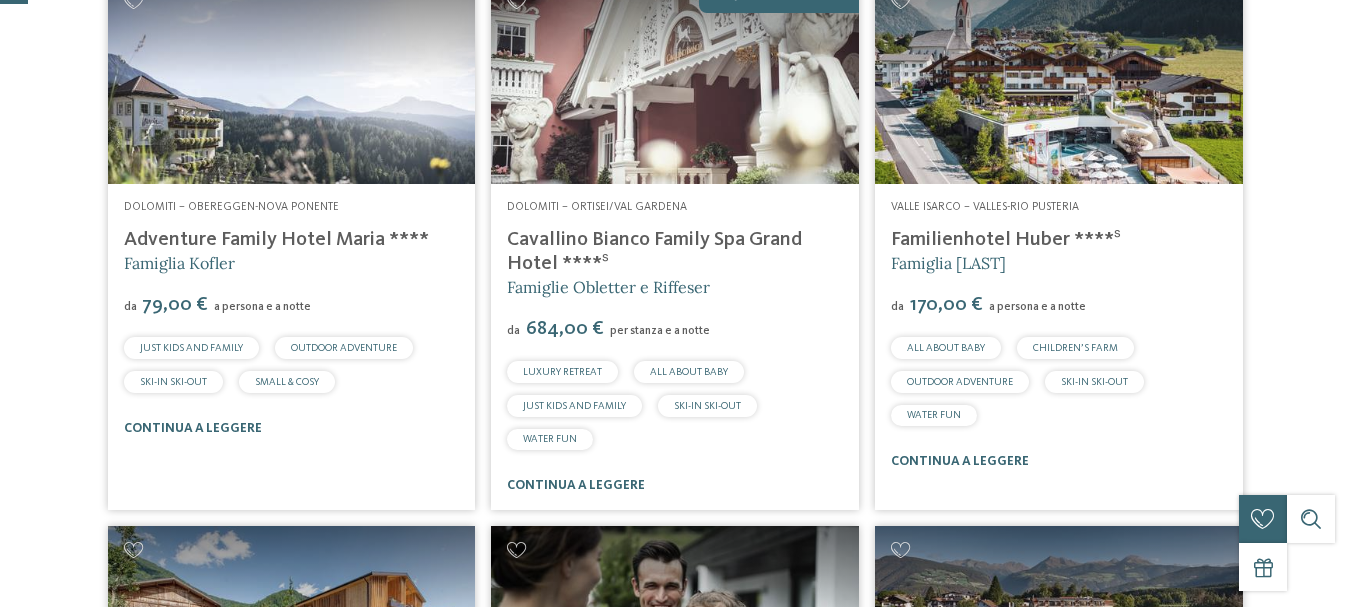 scroll, scrollTop: 636, scrollLeft: 0, axis: vertical 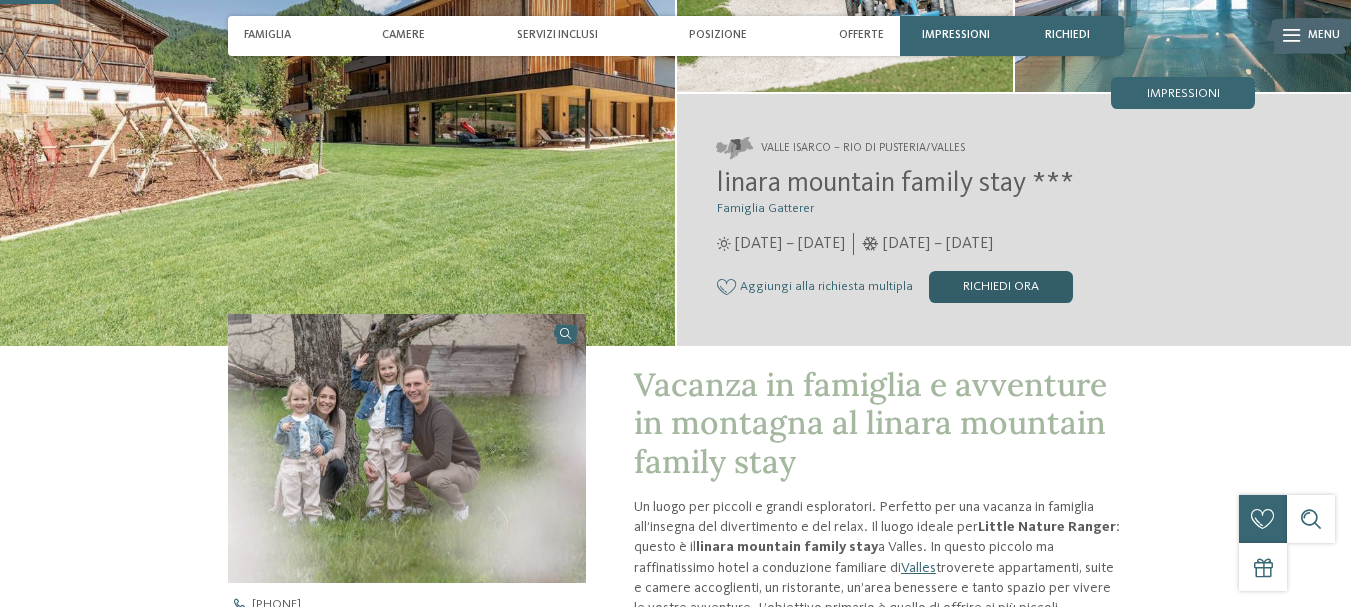 click on "Richiedi ora" at bounding box center [1001, 287] 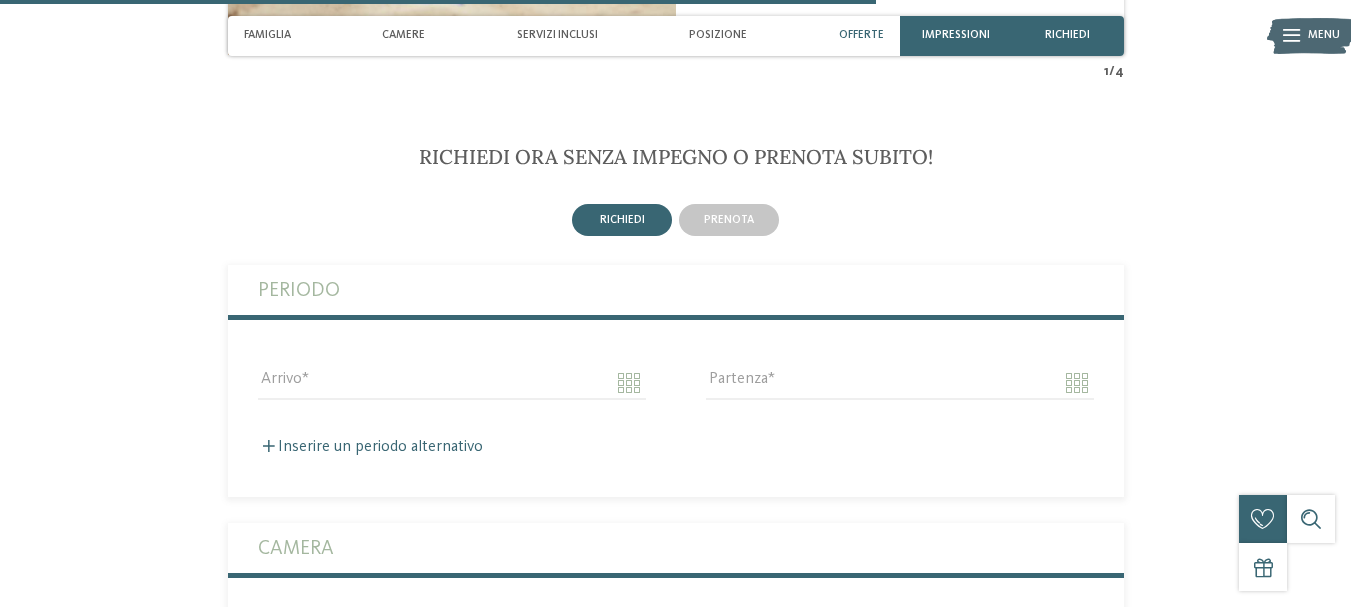 scroll, scrollTop: 3502, scrollLeft: 0, axis: vertical 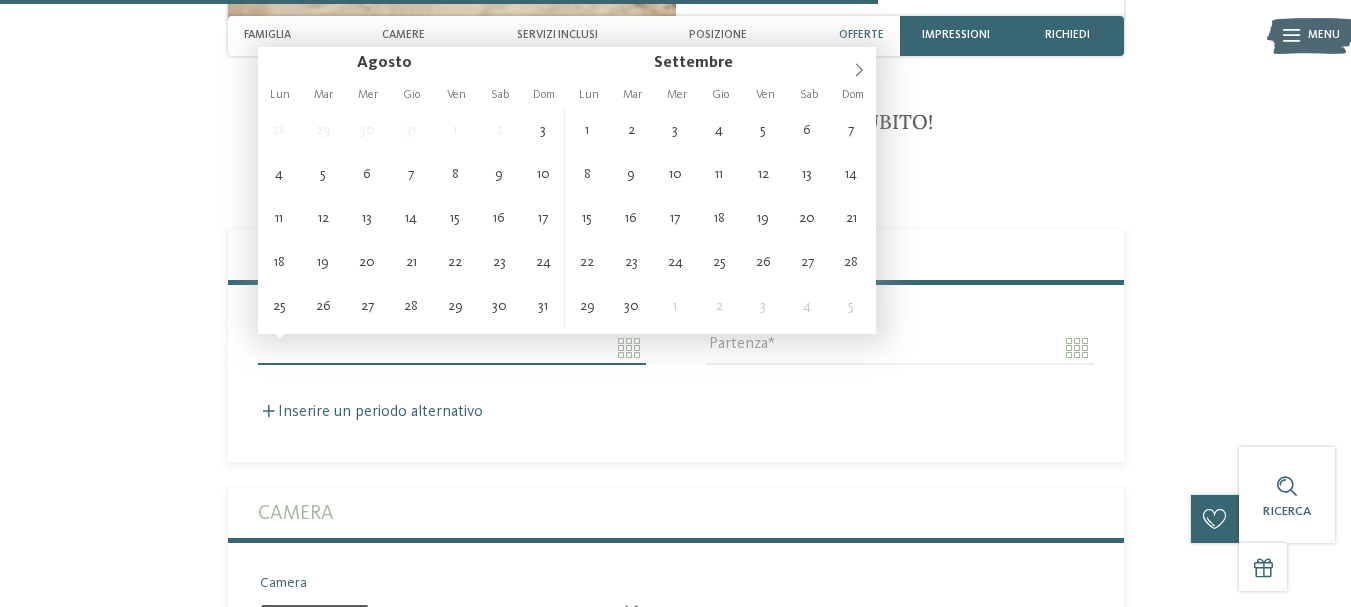 click on "Arrivo" at bounding box center (452, 348) 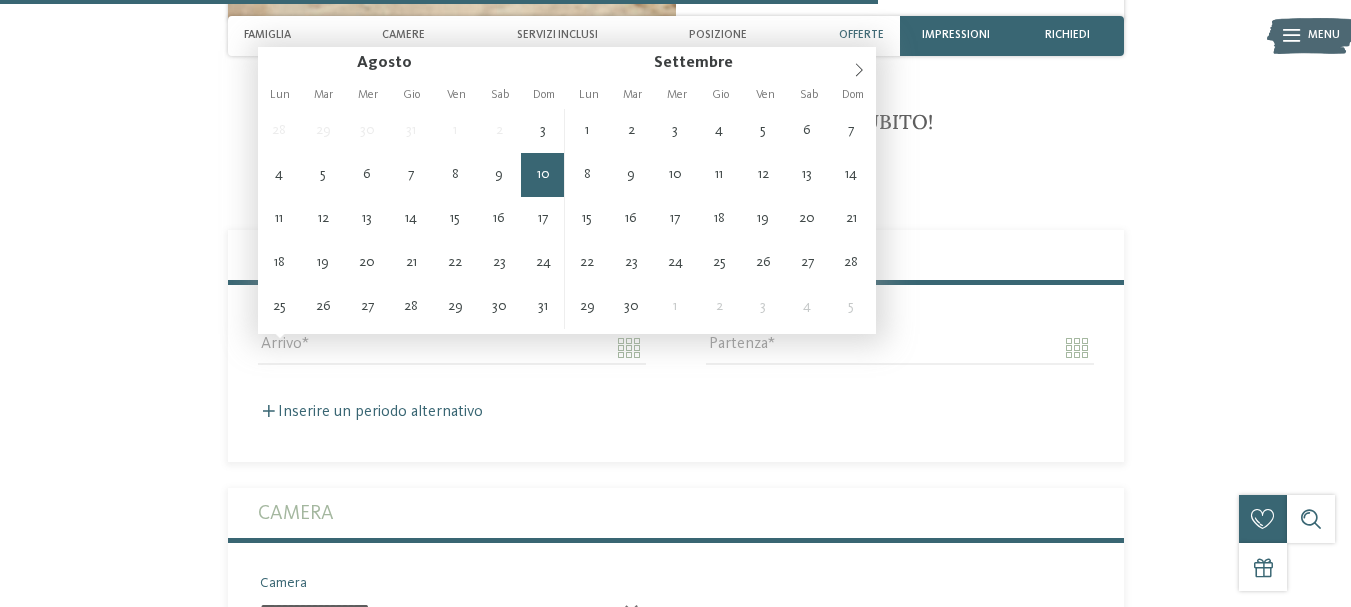 type on "**********" 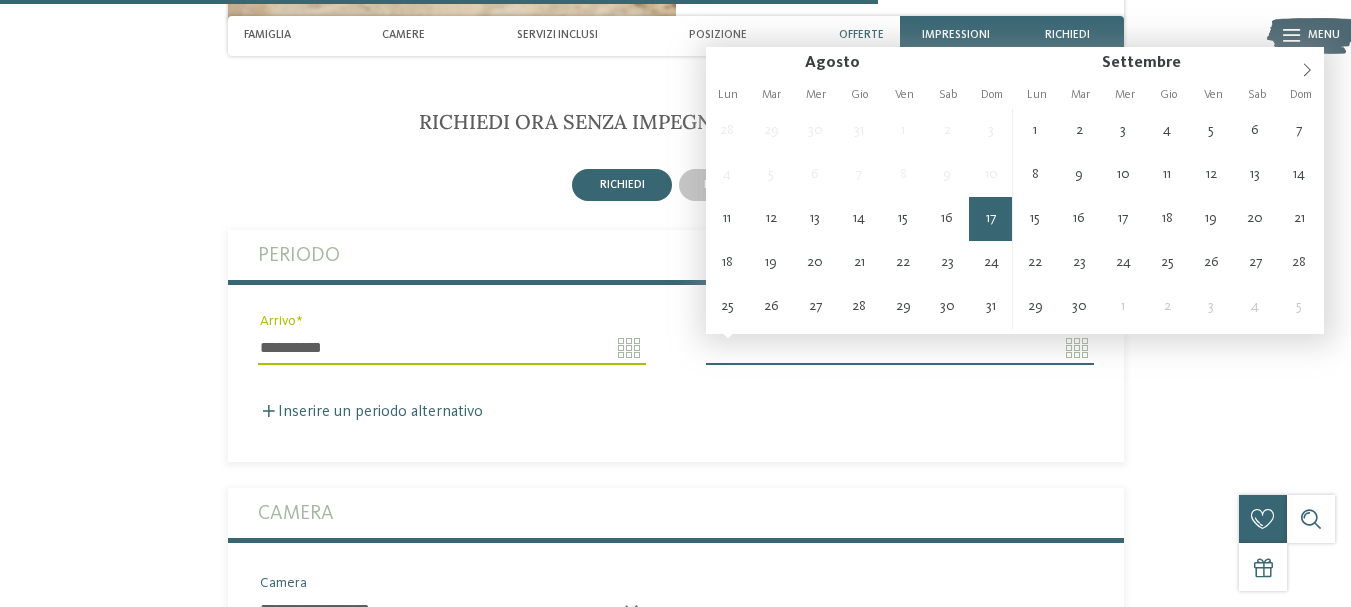 type on "**********" 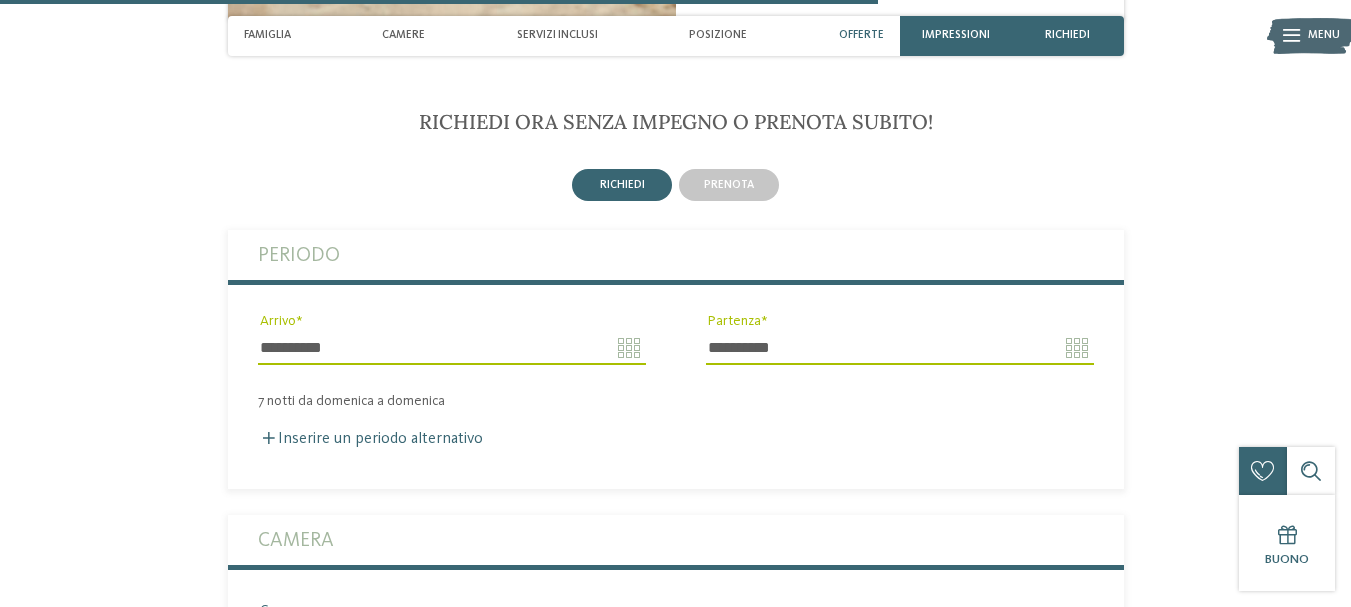 click on "Richiedi ora senza impegno o prenota subito!
richiedi
prenota 7" at bounding box center (676, 837) 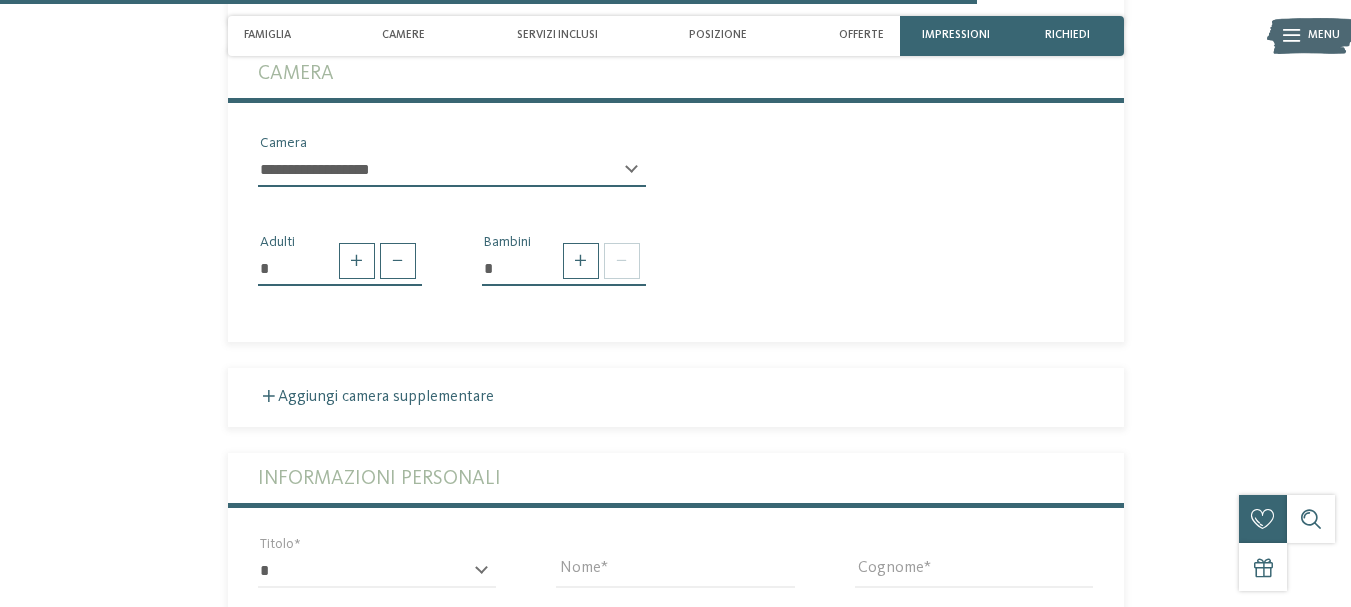 scroll, scrollTop: 3982, scrollLeft: 0, axis: vertical 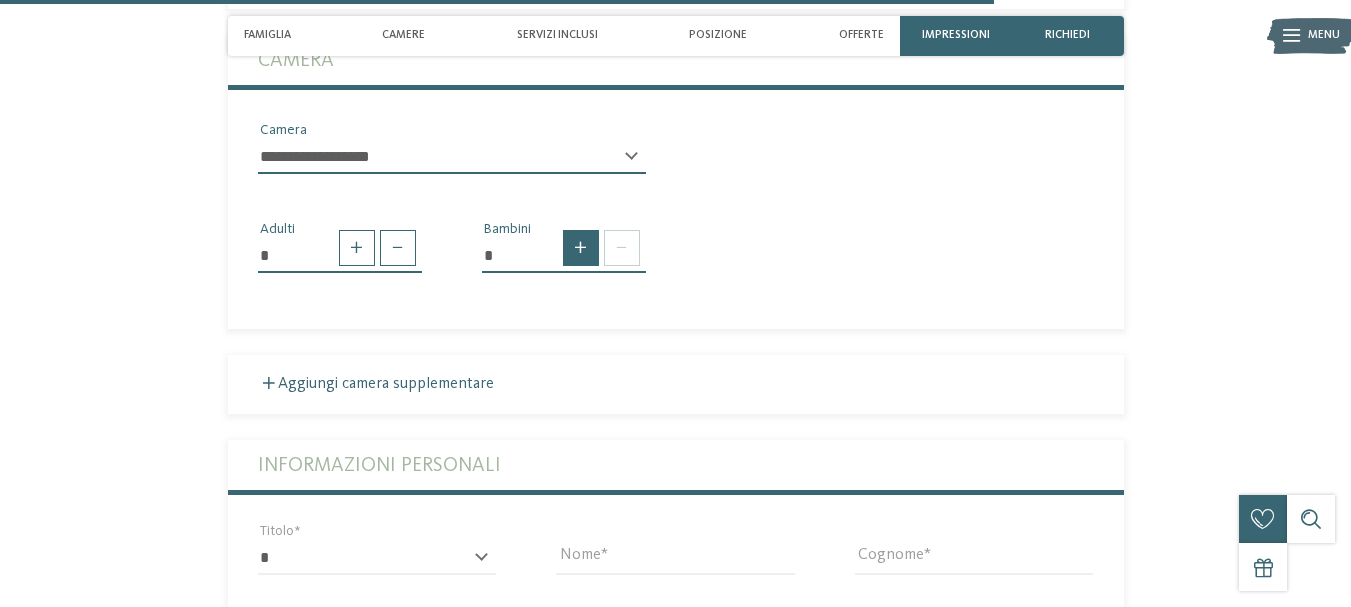 click at bounding box center (581, 248) 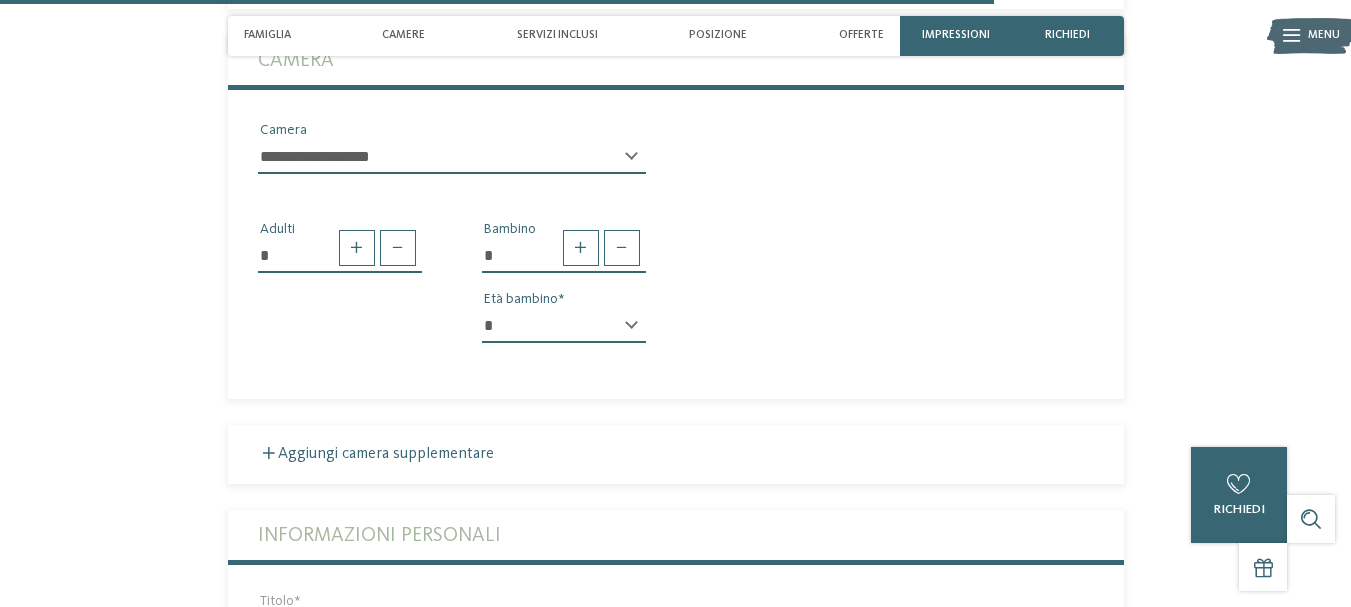click on "* * * * * * * * * * * ** ** ** ** ** ** ** **" at bounding box center [564, 326] 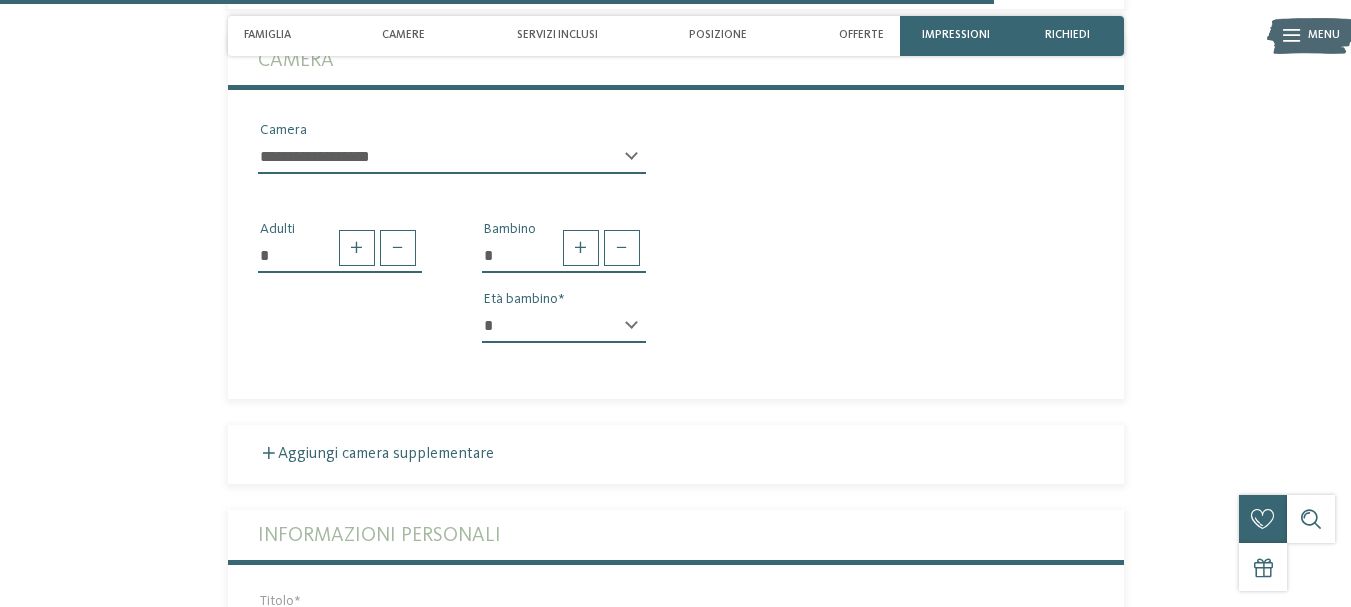 click on "torna alla panoramica degli alberghi
Impressioni" at bounding box center [675, -1332] 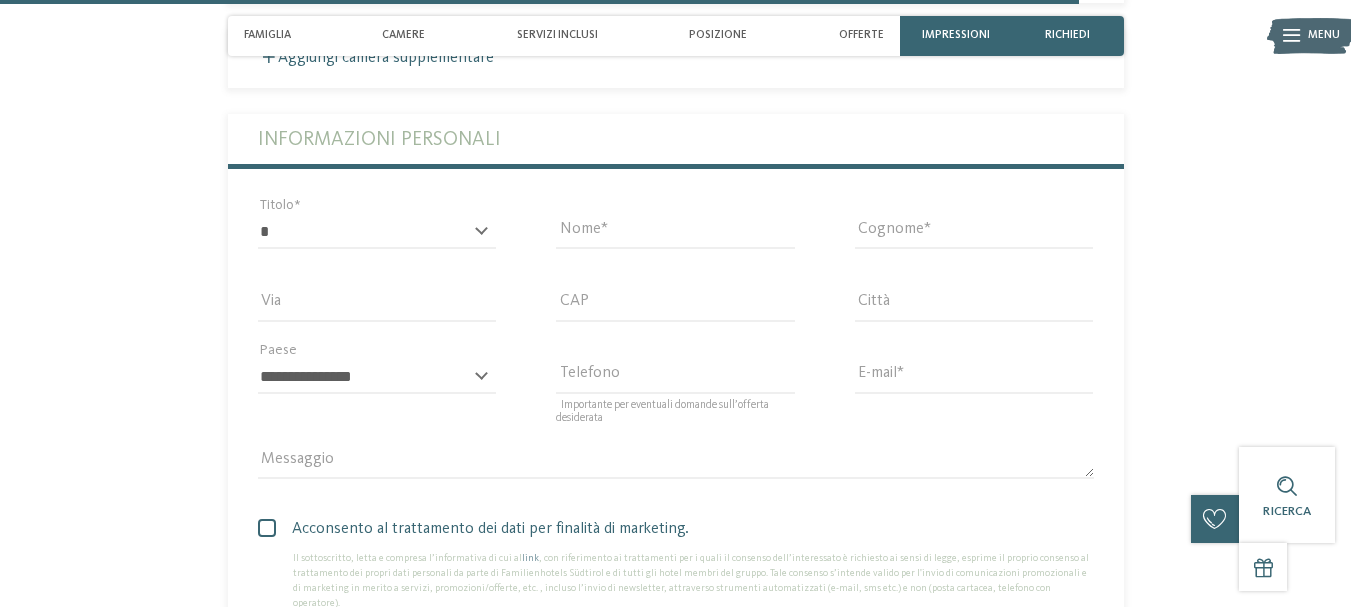 scroll, scrollTop: 4382, scrollLeft: 0, axis: vertical 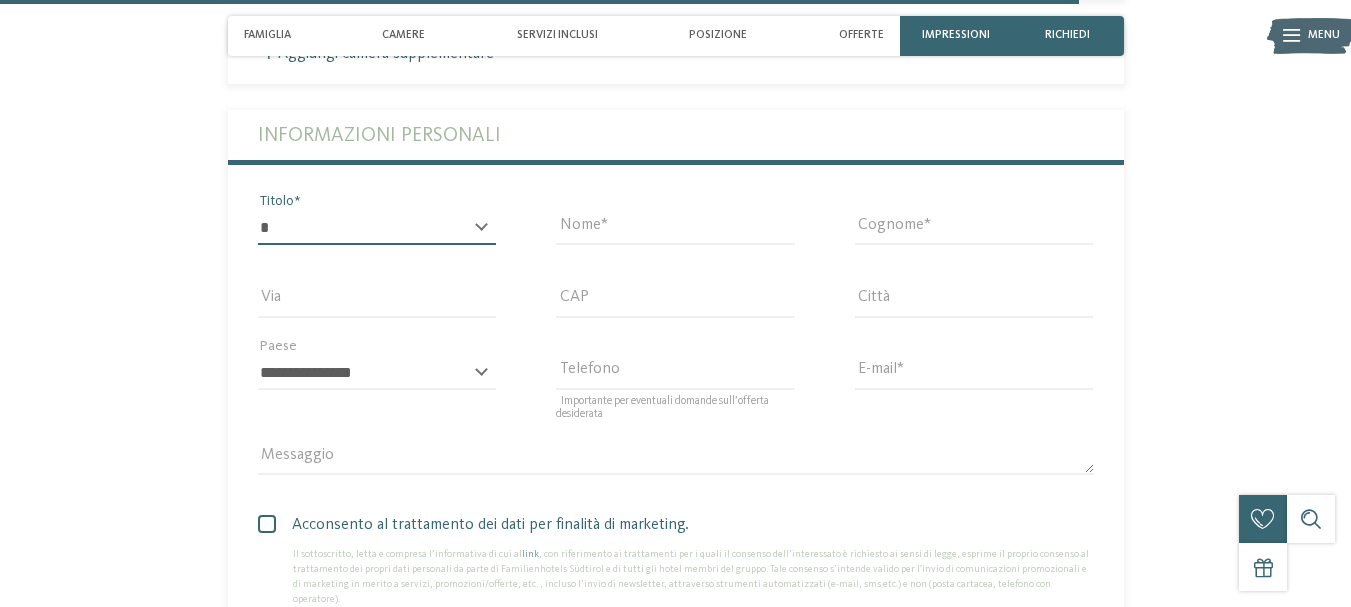 click on "* ****** ******* ******** ******" at bounding box center [377, 228] 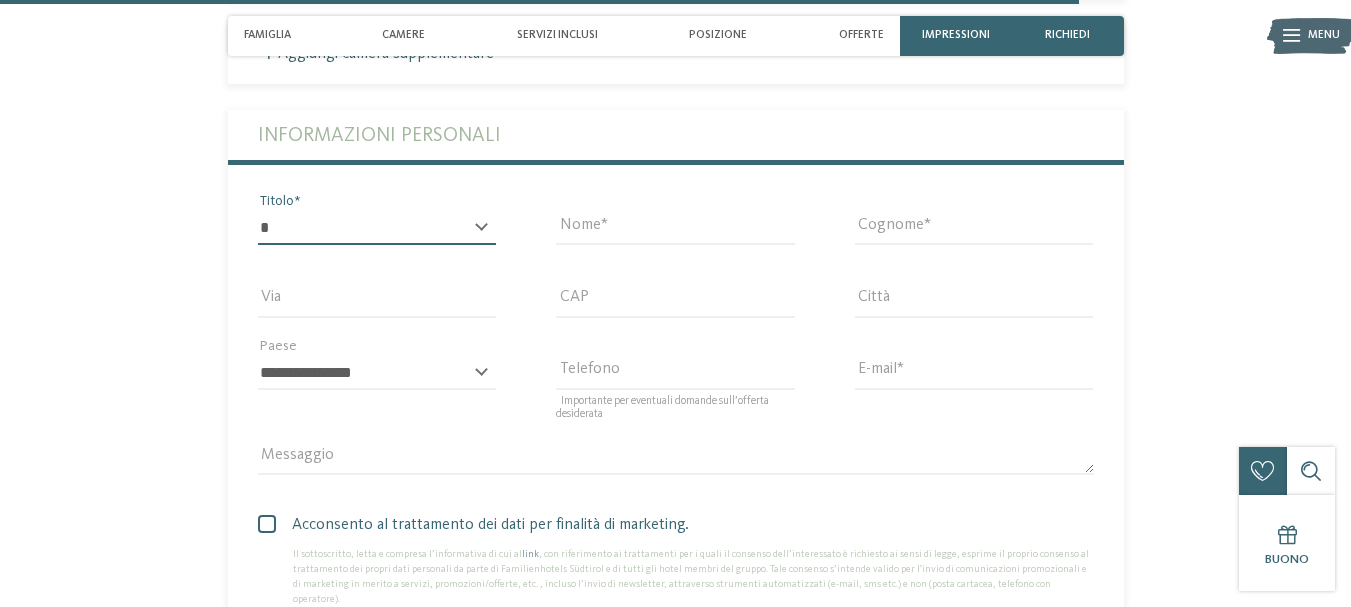 select on "*" 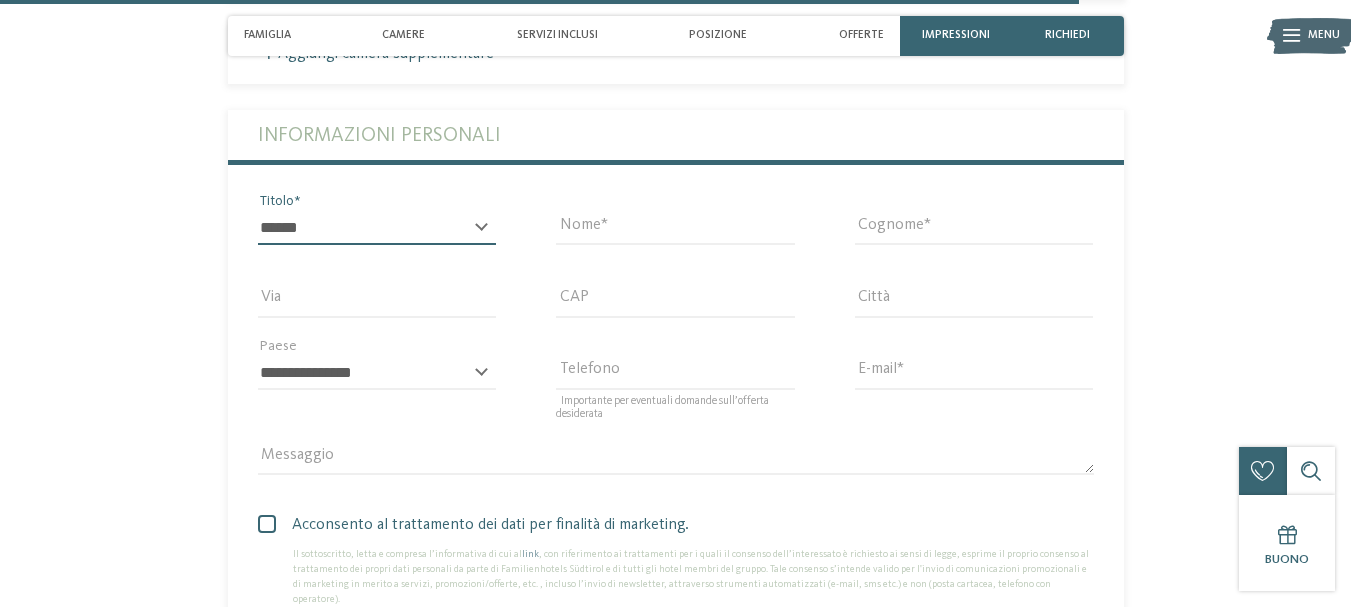 click on "* ****** ******* ******** ******" at bounding box center [377, 228] 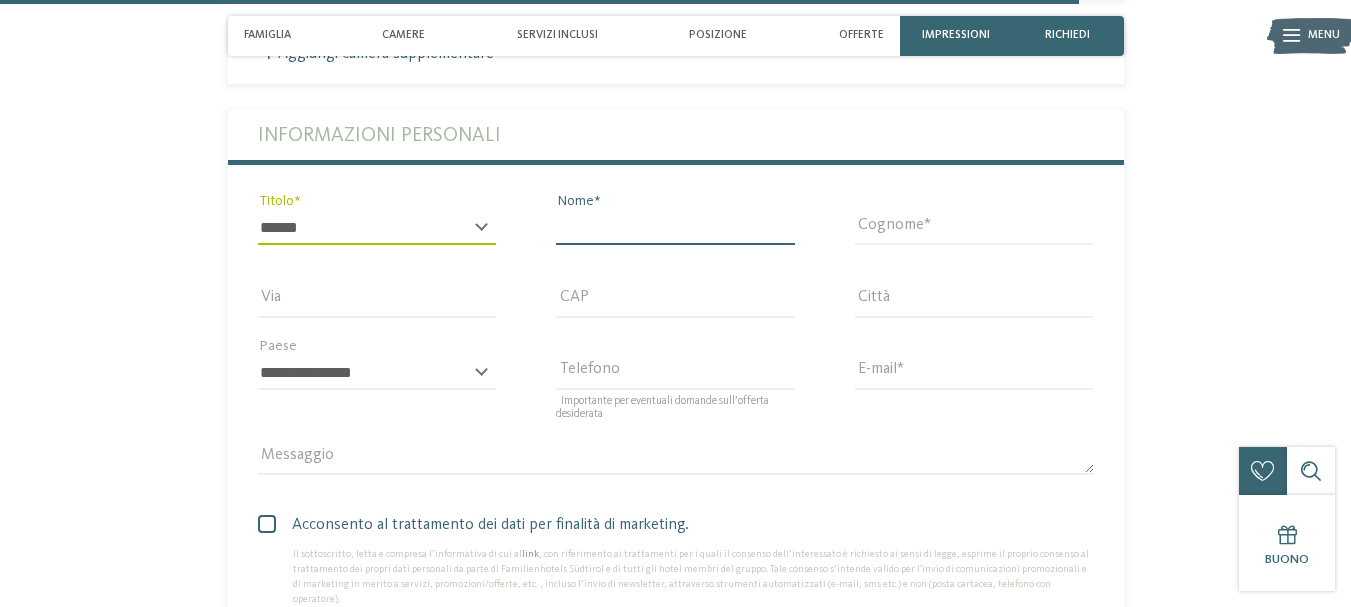 click on "Nome" at bounding box center (675, 228) 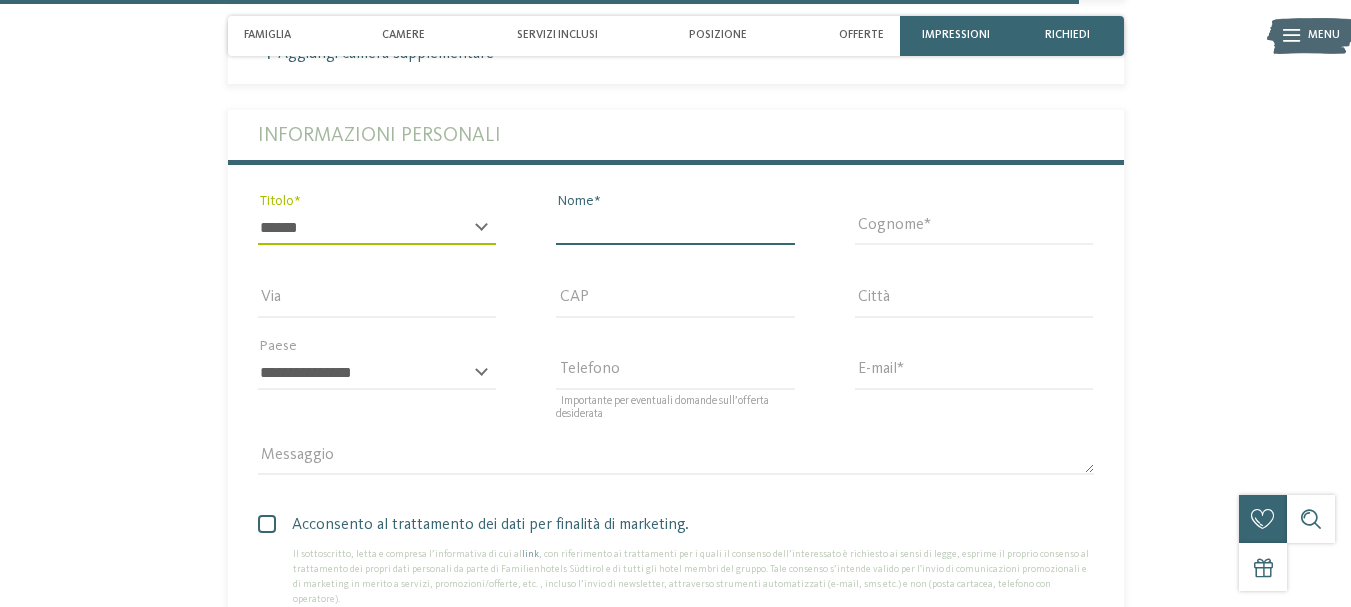 type on "******" 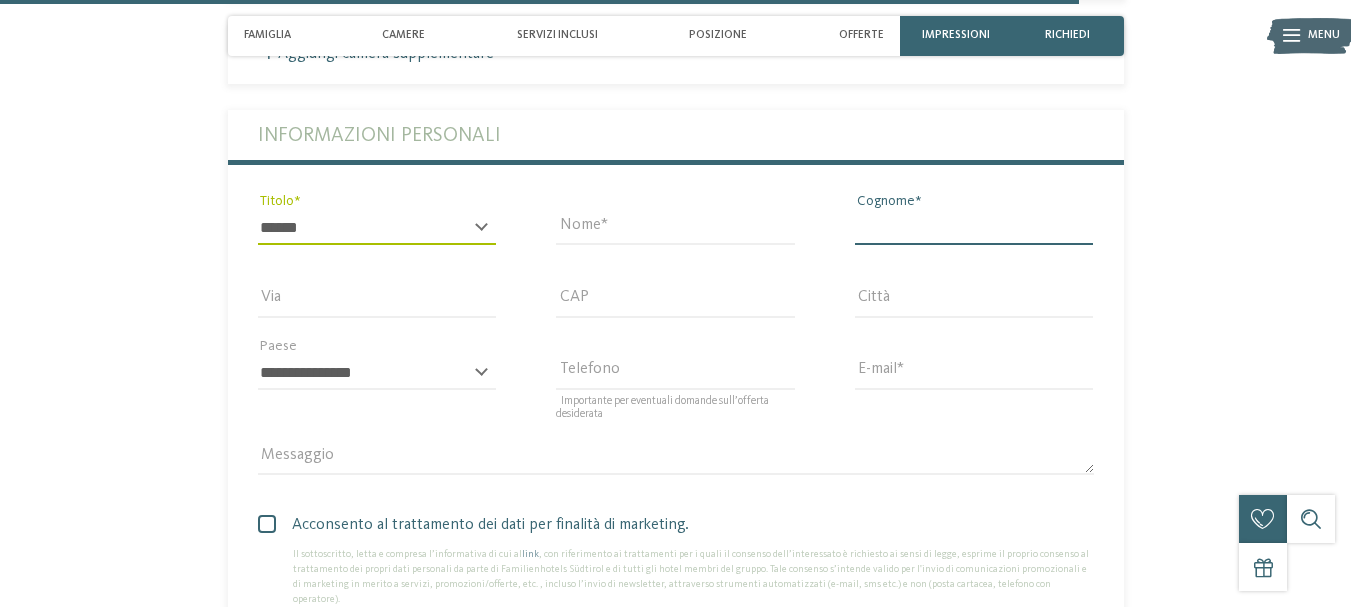type on "*****" 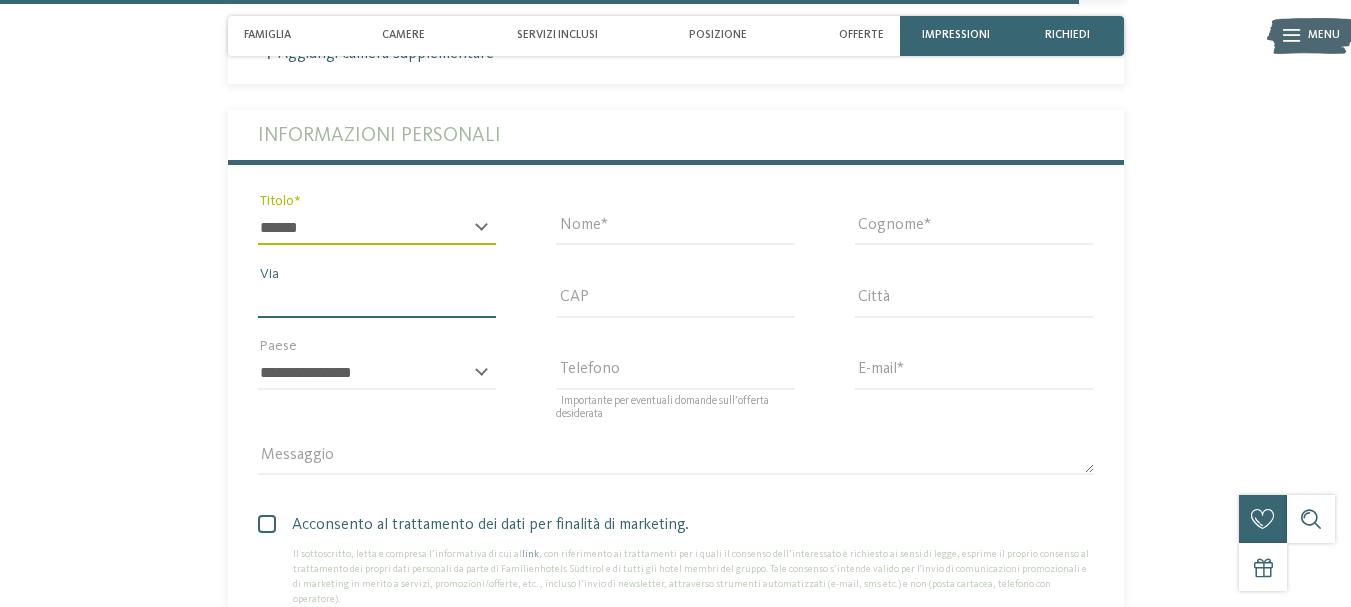 type on "**********" 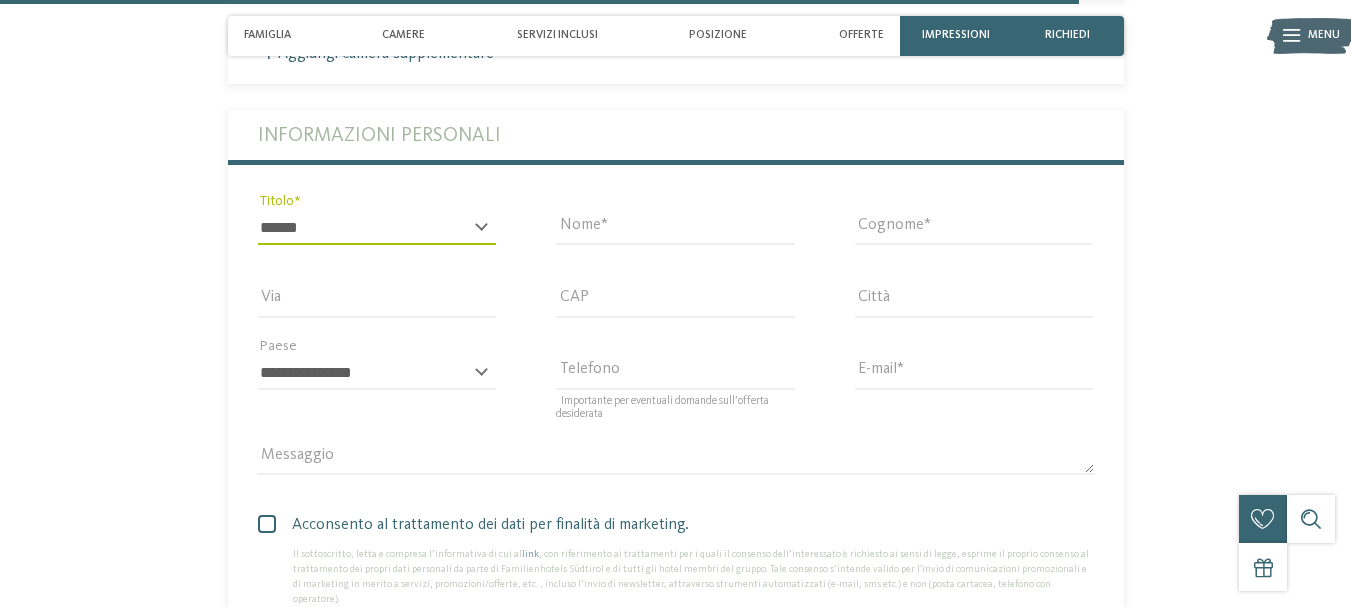 type on "*****" 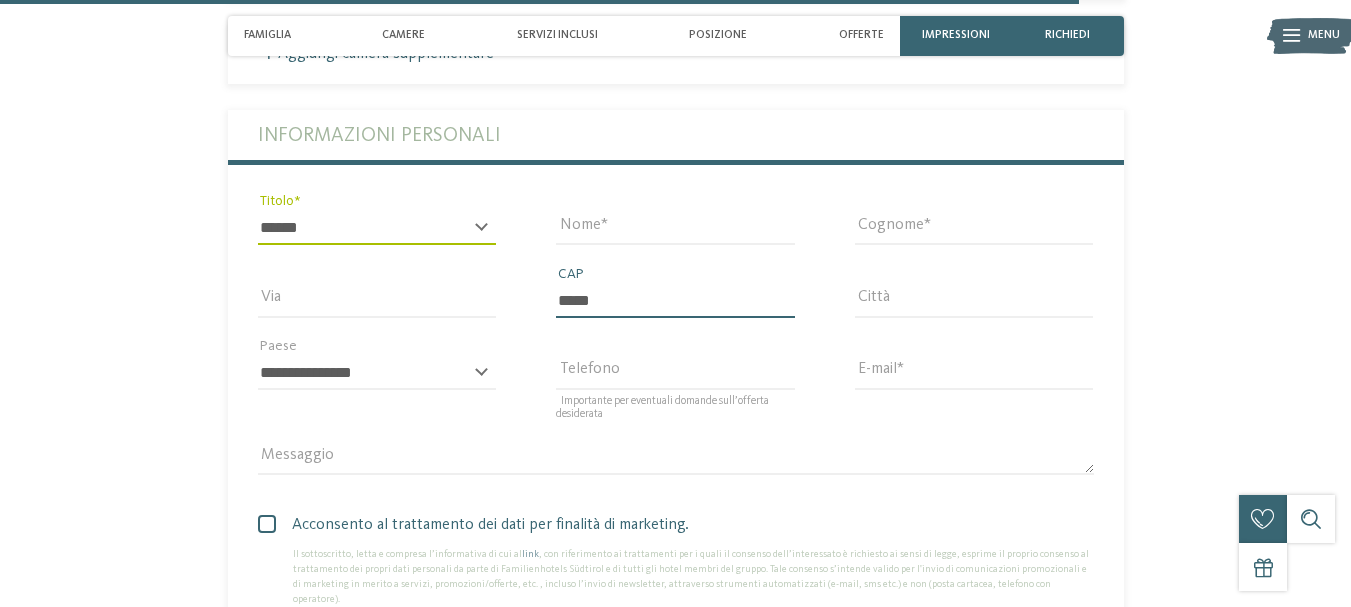 type on "********" 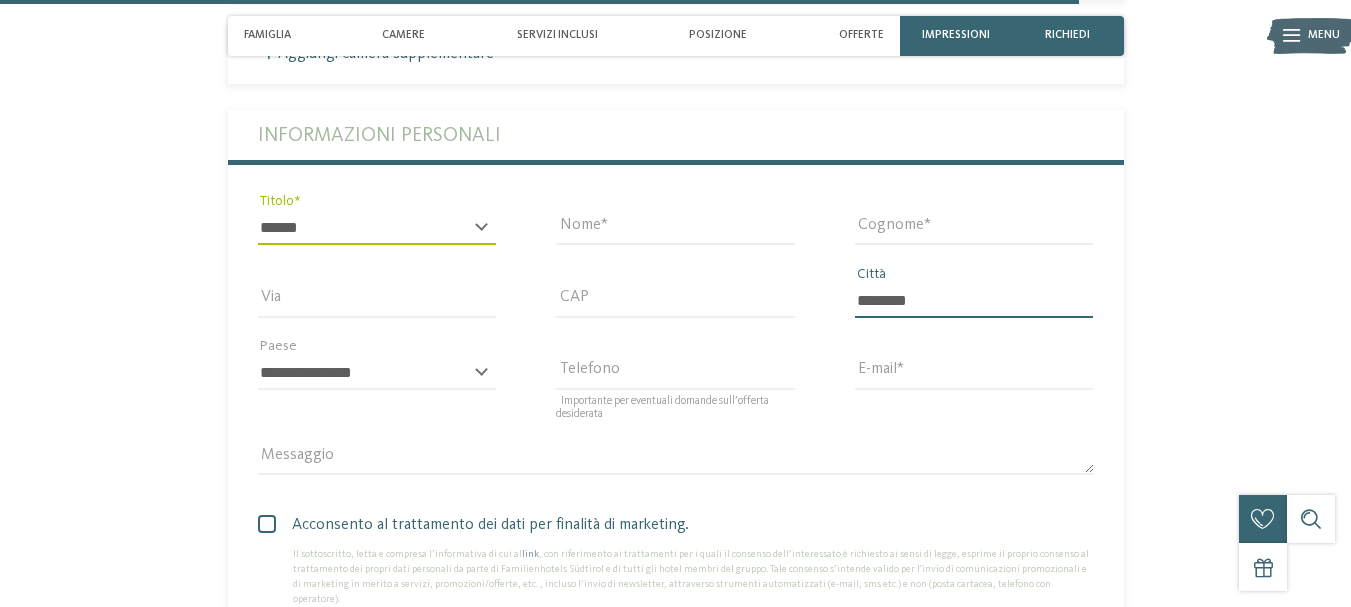 type on "**********" 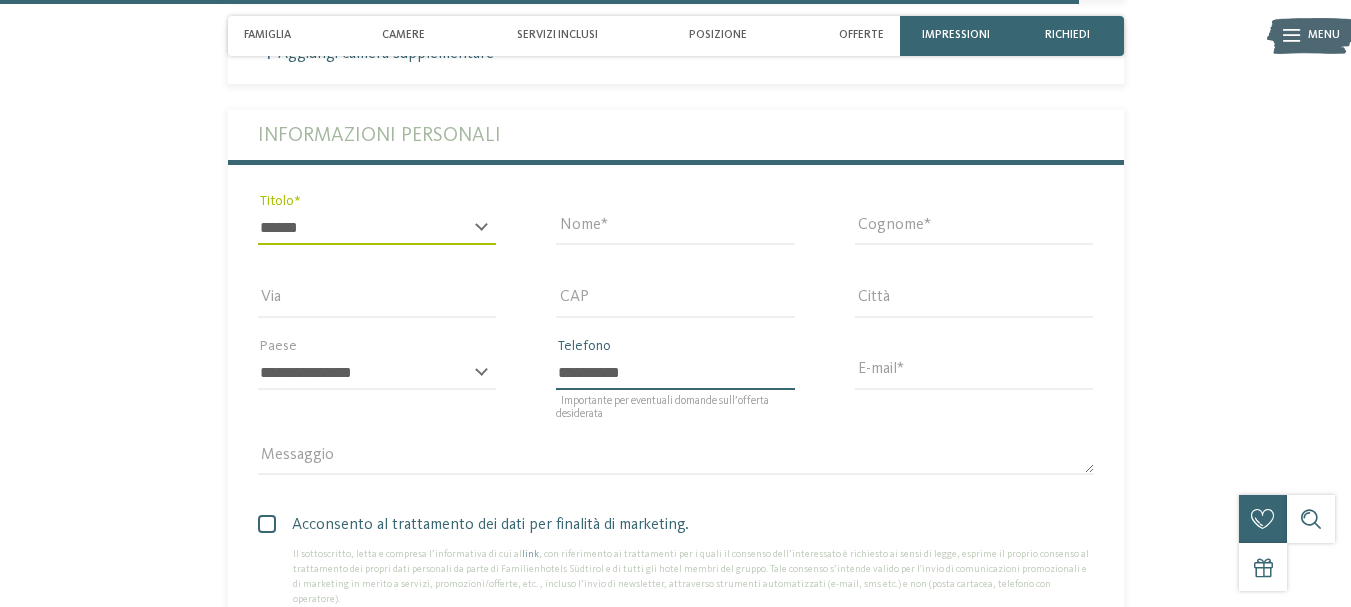 type on "**********" 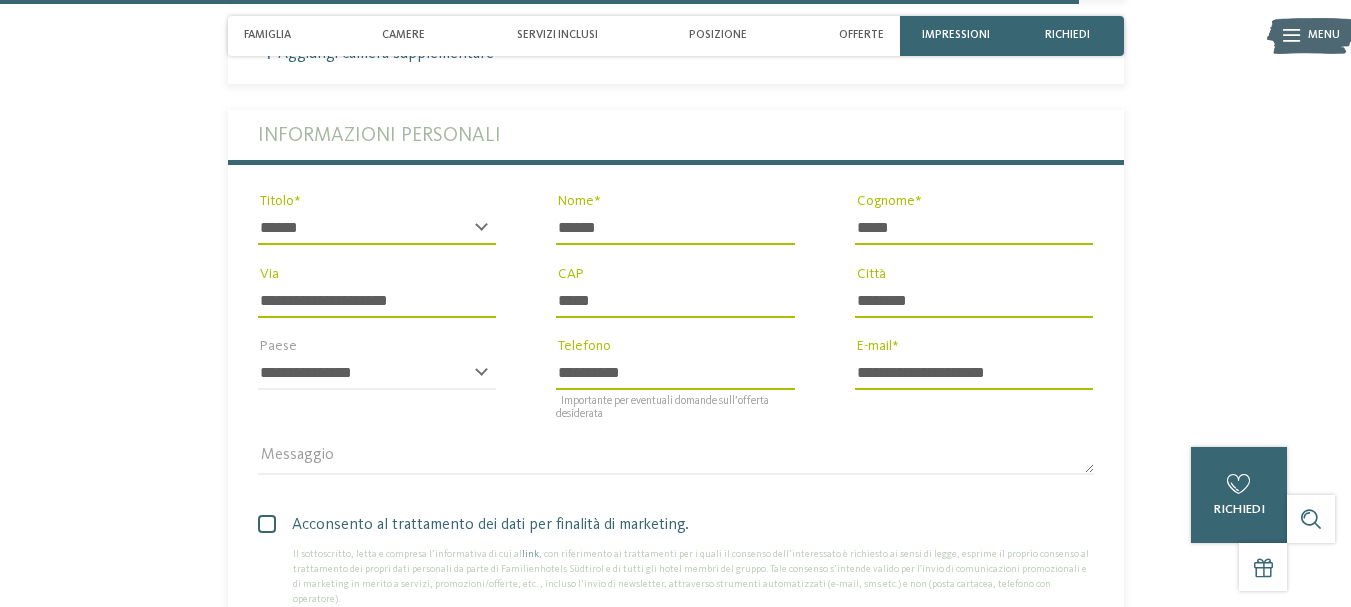 click on "**********" at bounding box center [377, 301] 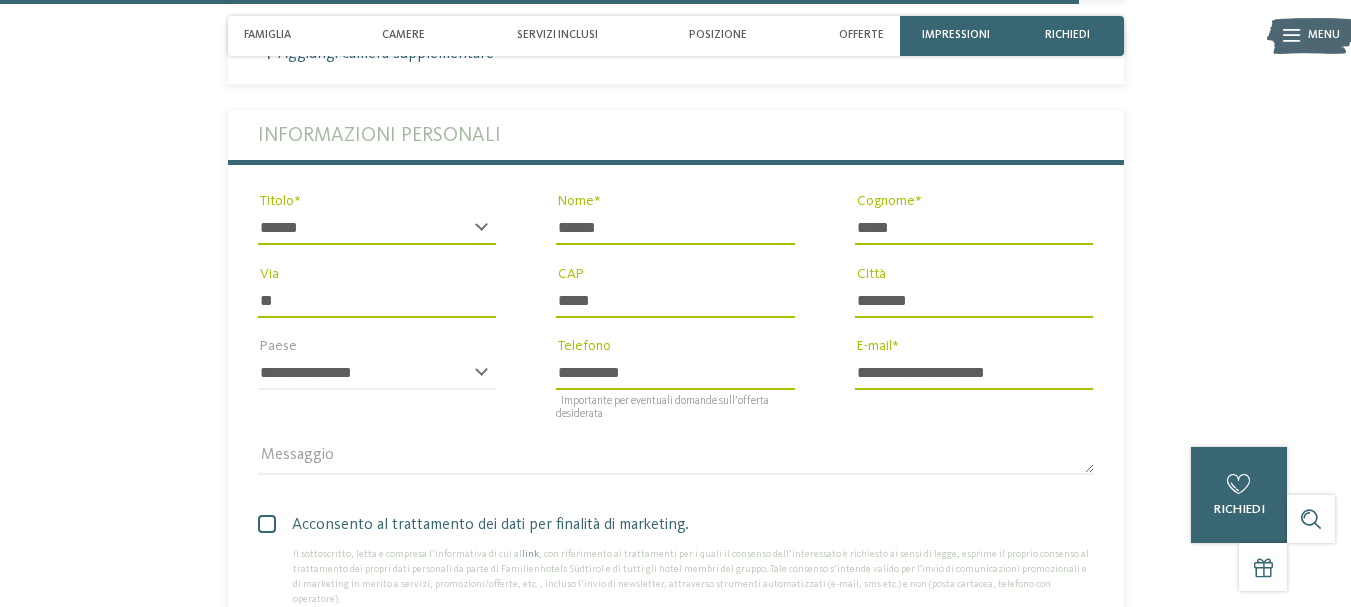 type on "*" 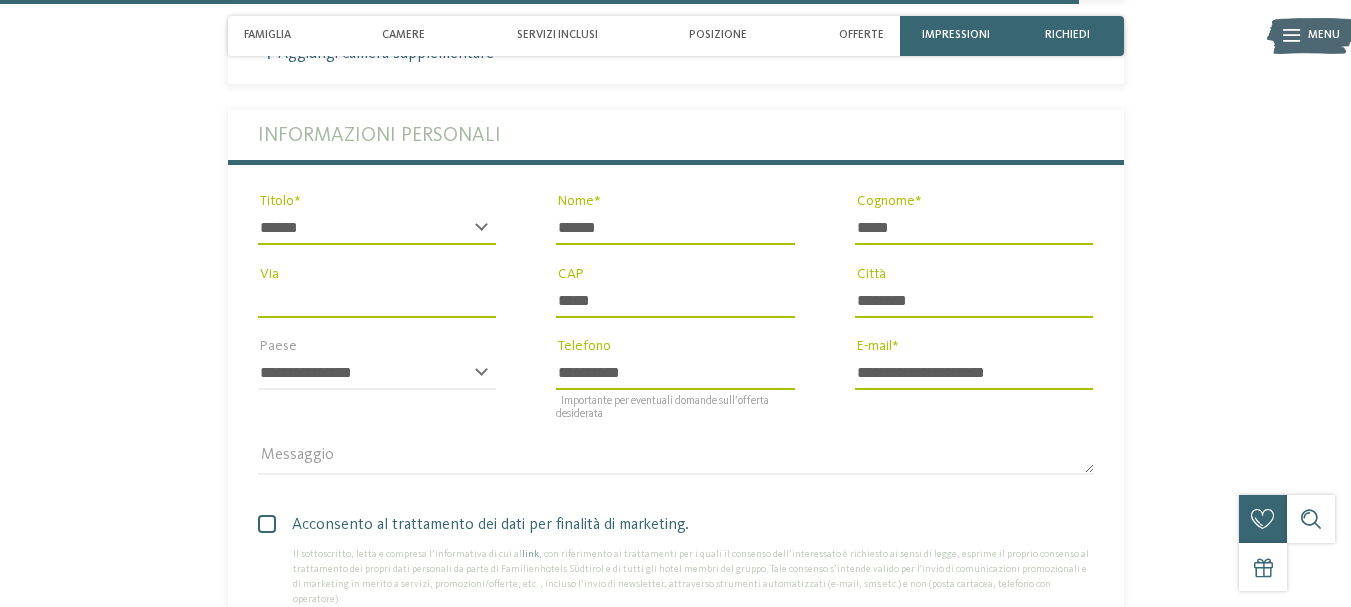 type 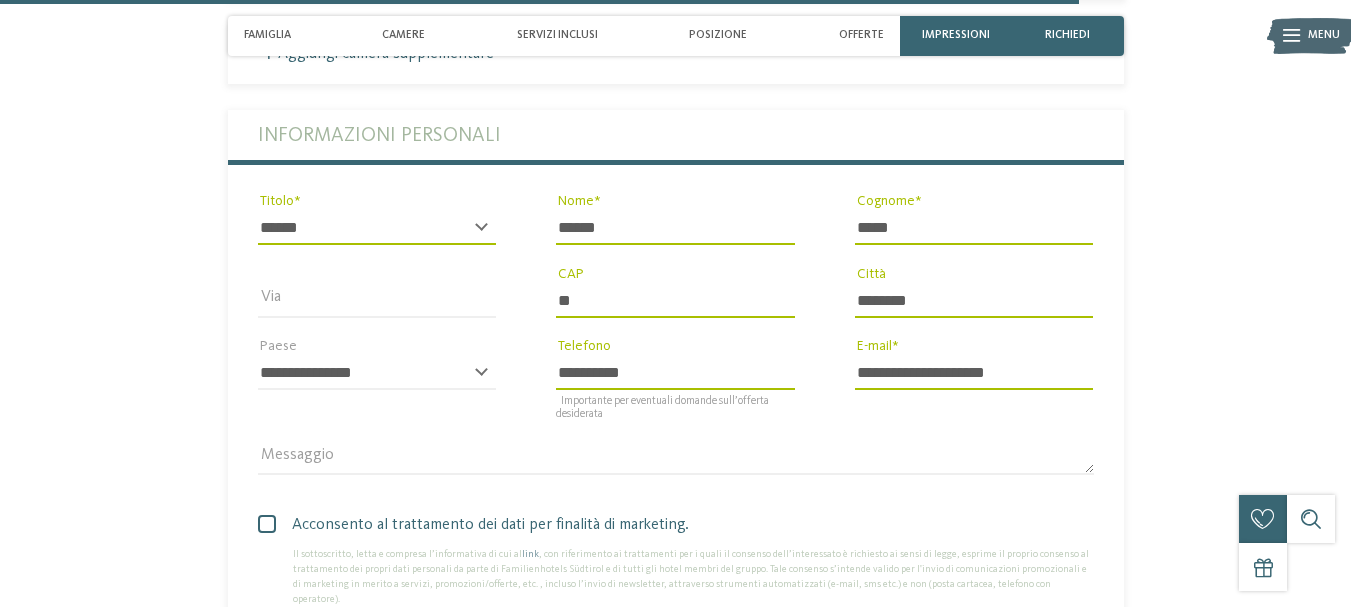 type on "*" 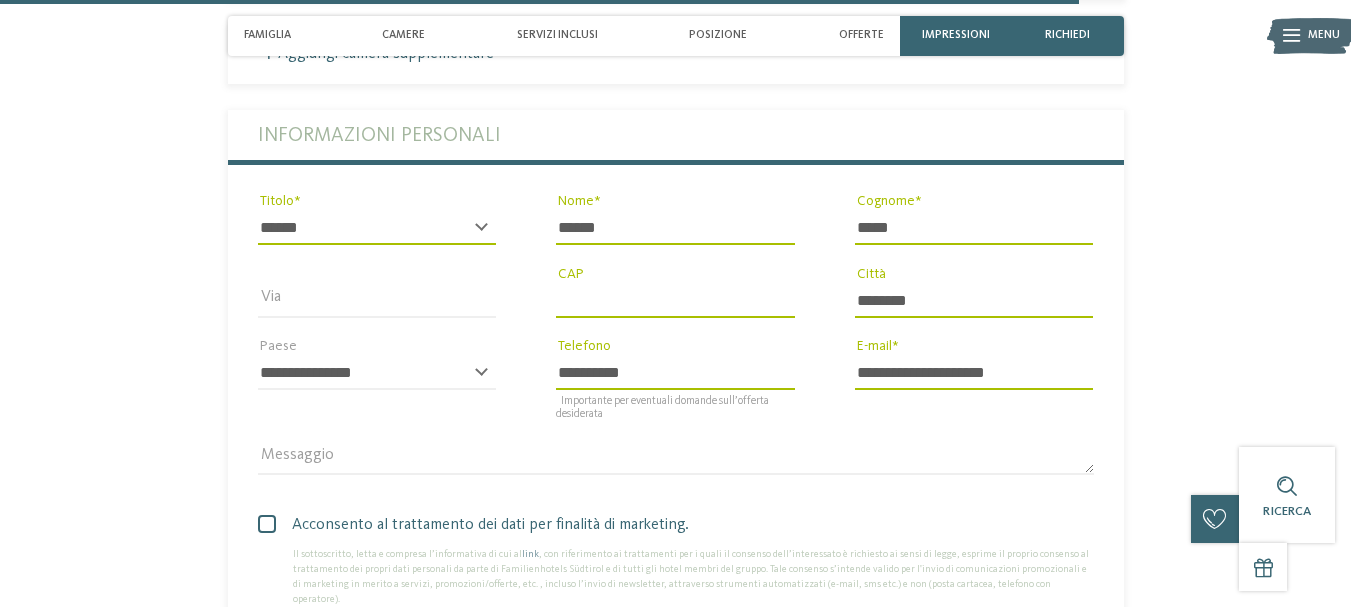 type 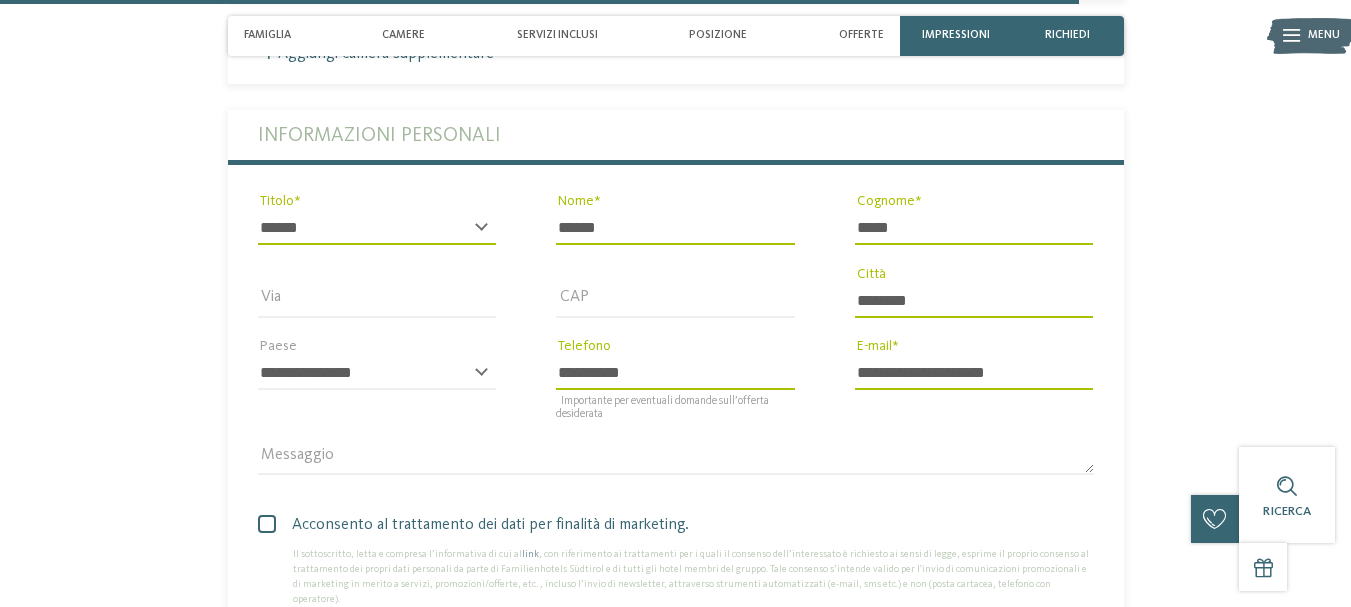 click on "********" at bounding box center (974, 301) 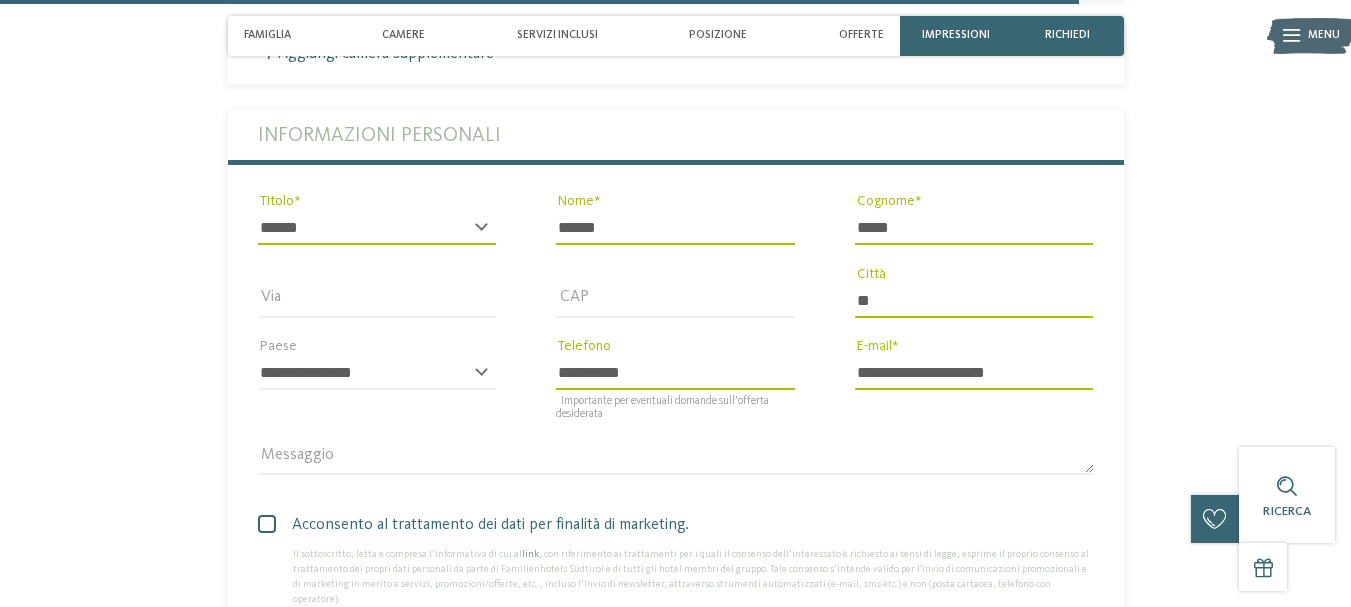 type on "*" 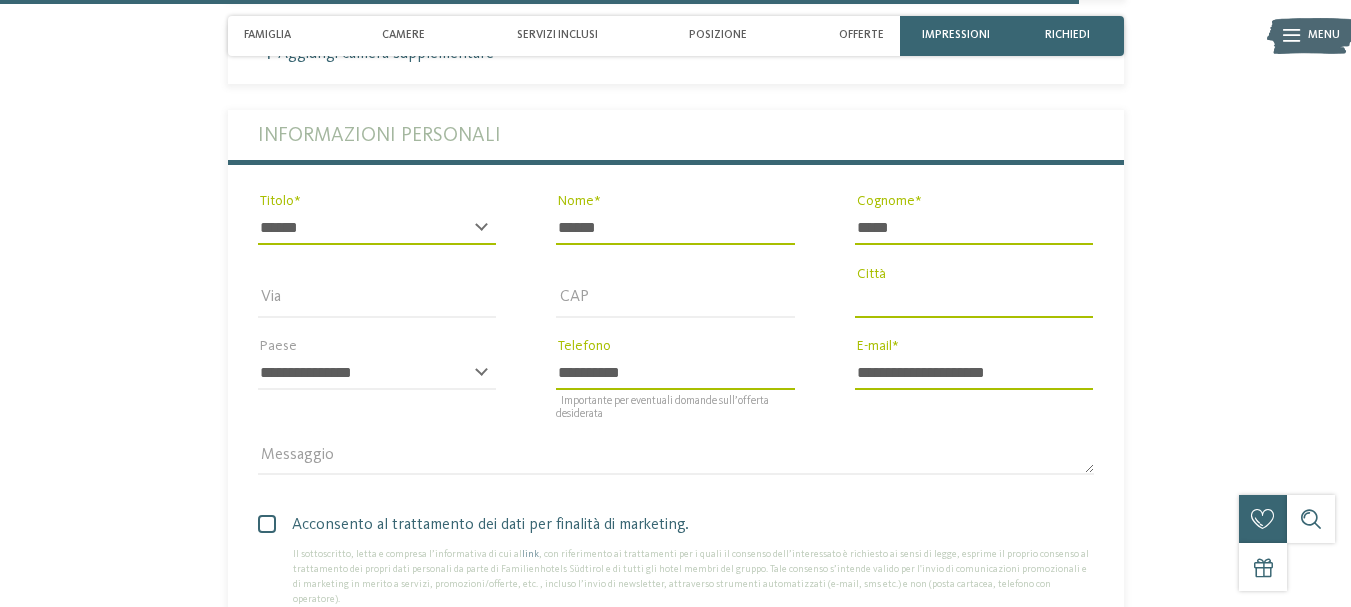 type 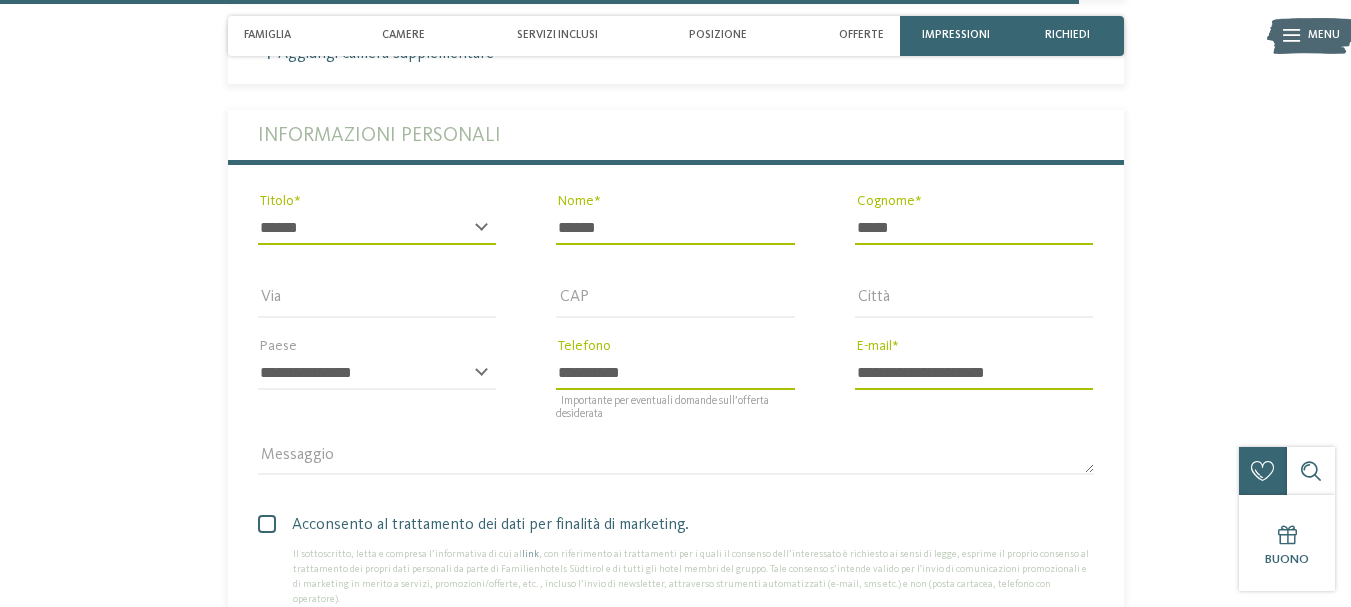 click on "torna alla panoramica degli alberghi
Impressioni" at bounding box center [675, -1732] 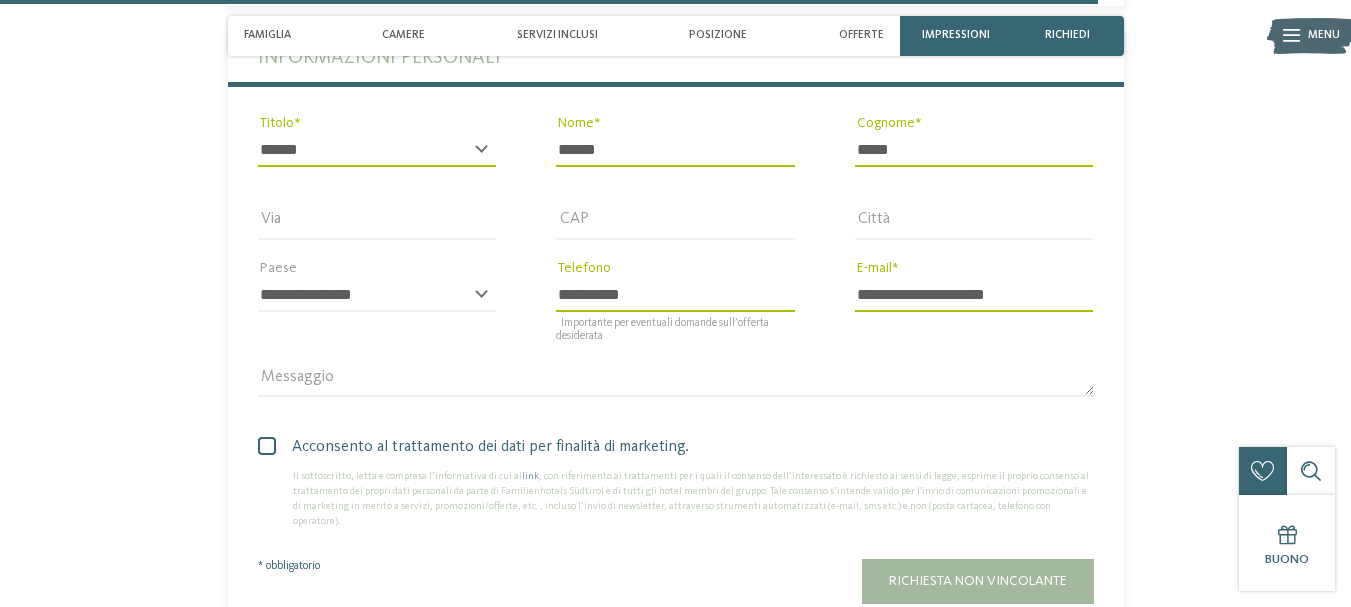 scroll, scrollTop: 4462, scrollLeft: 0, axis: vertical 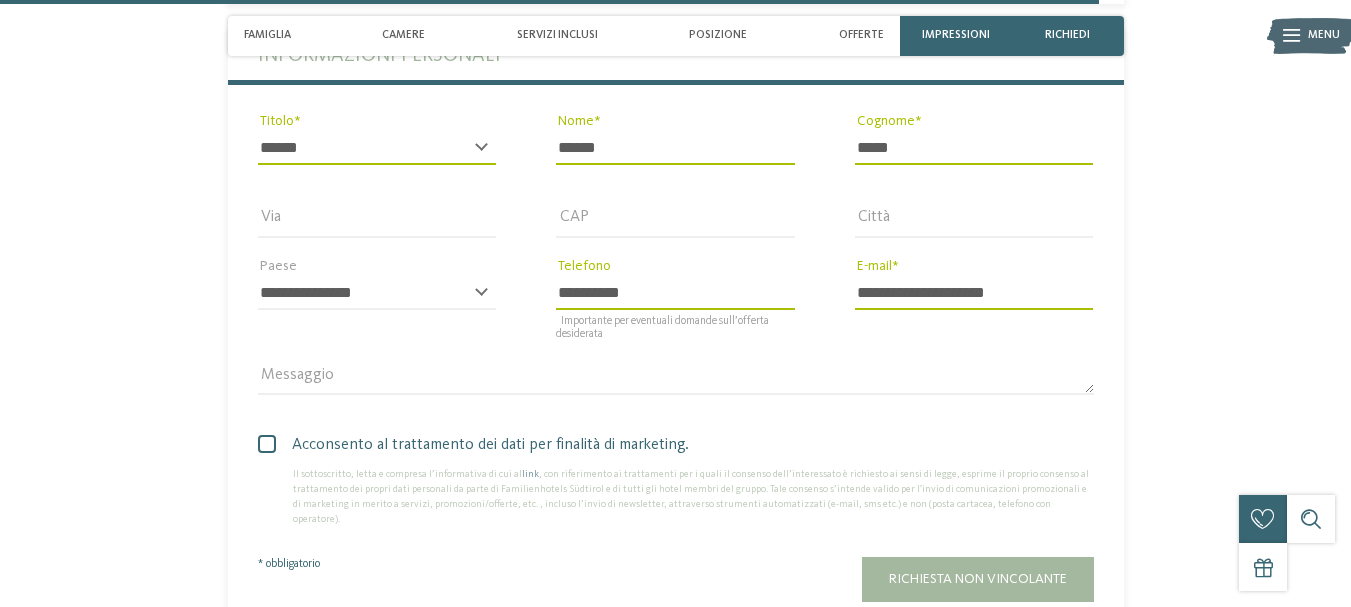 click on "**********" at bounding box center (675, 293) 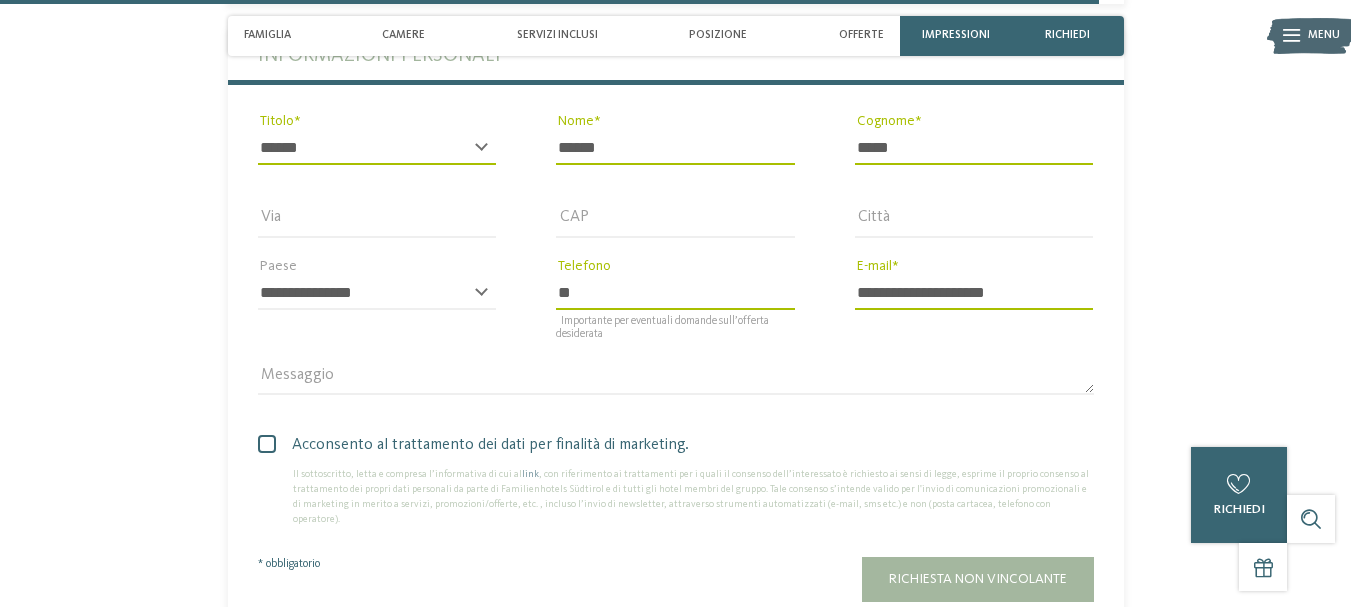 type on "*" 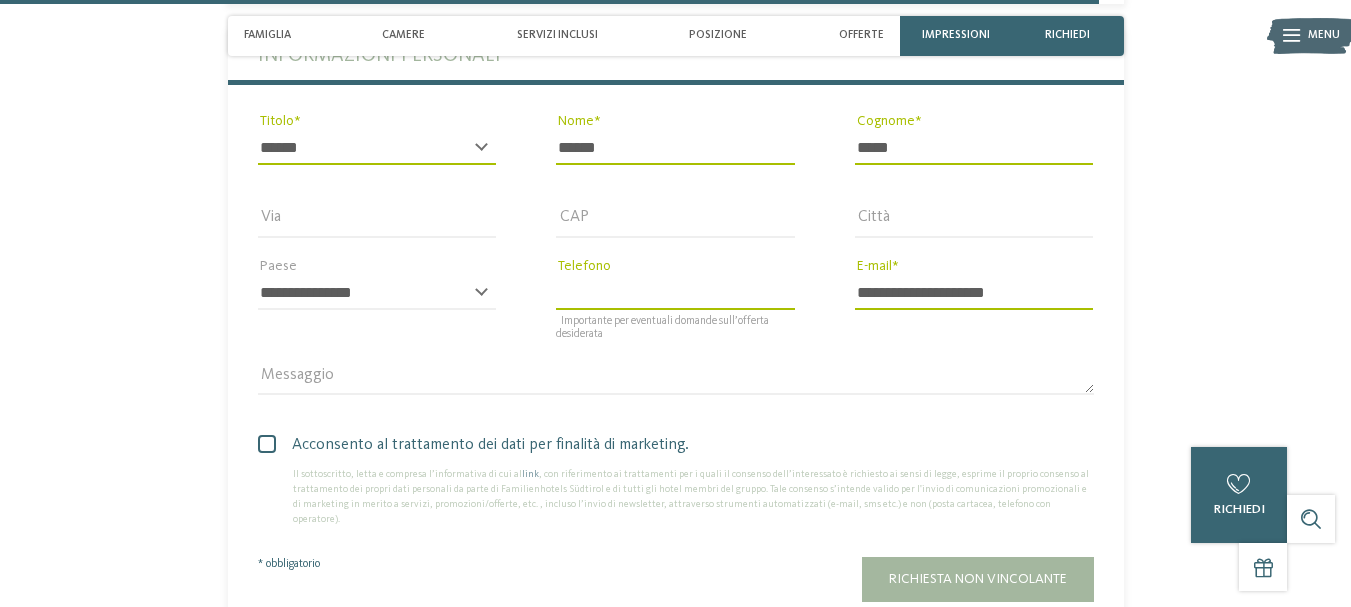 type 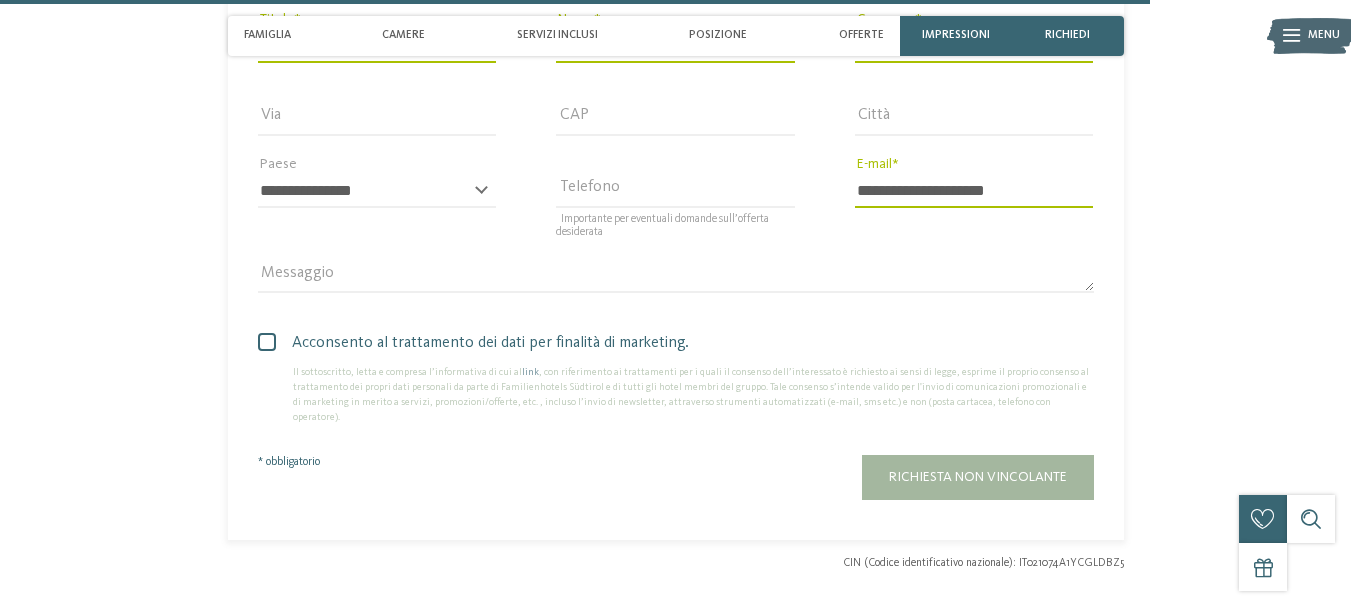 scroll, scrollTop: 4742, scrollLeft: 0, axis: vertical 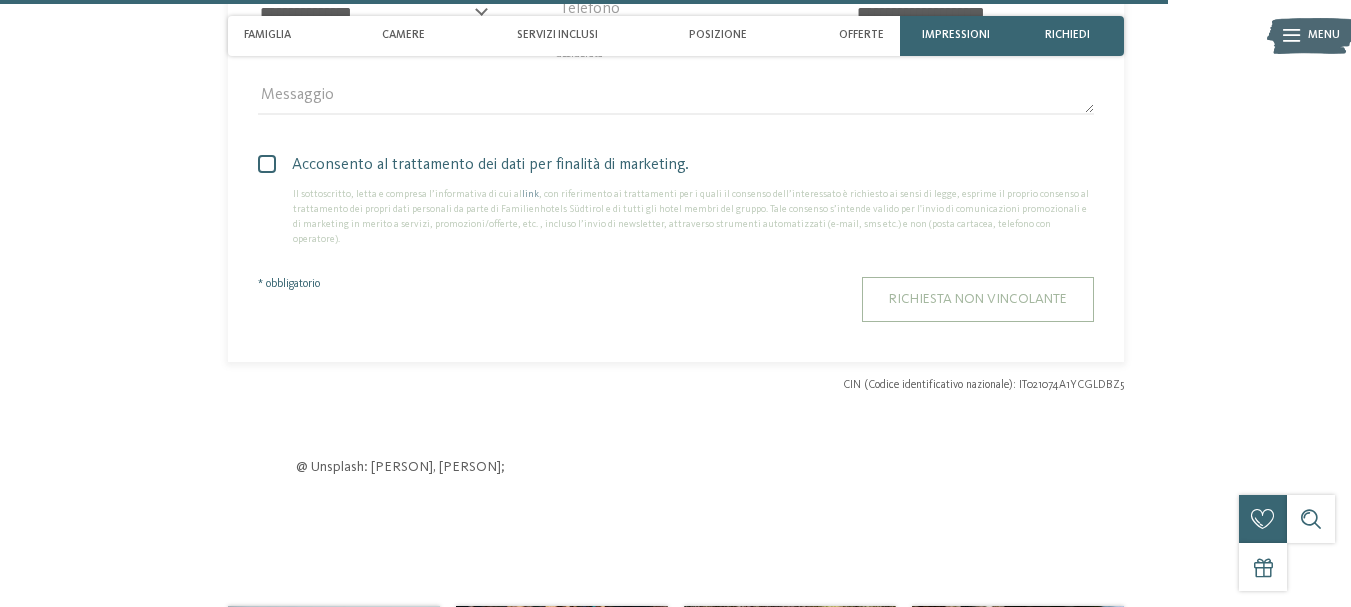 click on "Richiesta non vincolante" at bounding box center (978, 299) 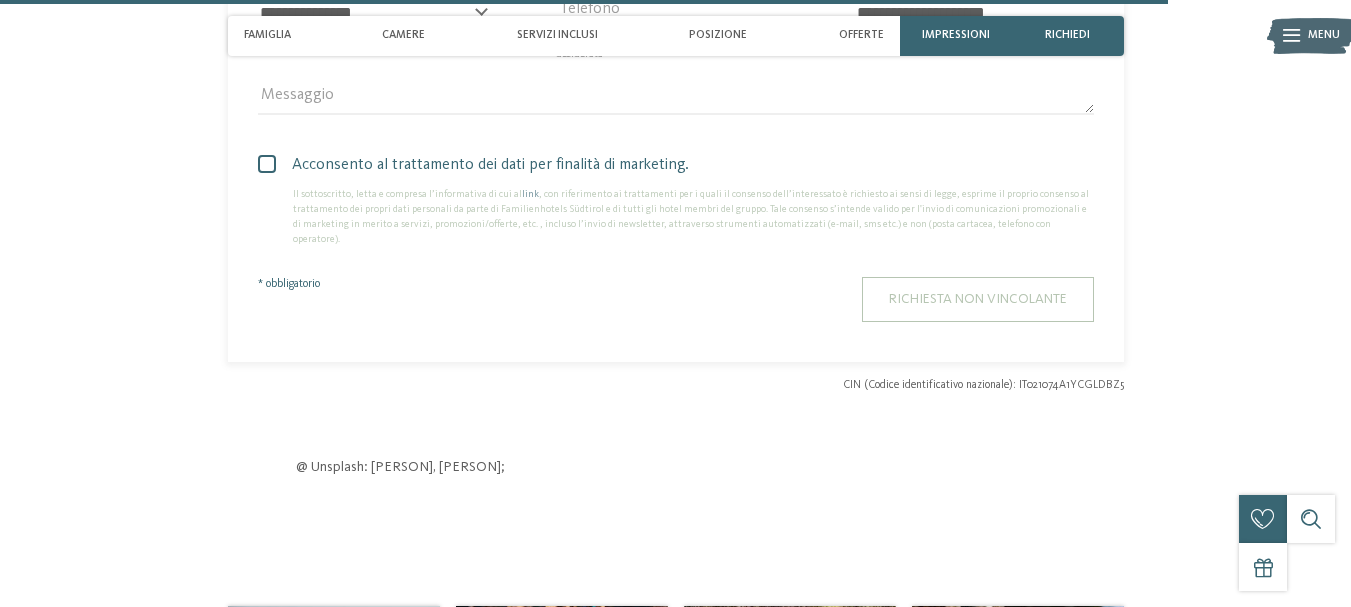 scroll, scrollTop: 4737, scrollLeft: 0, axis: vertical 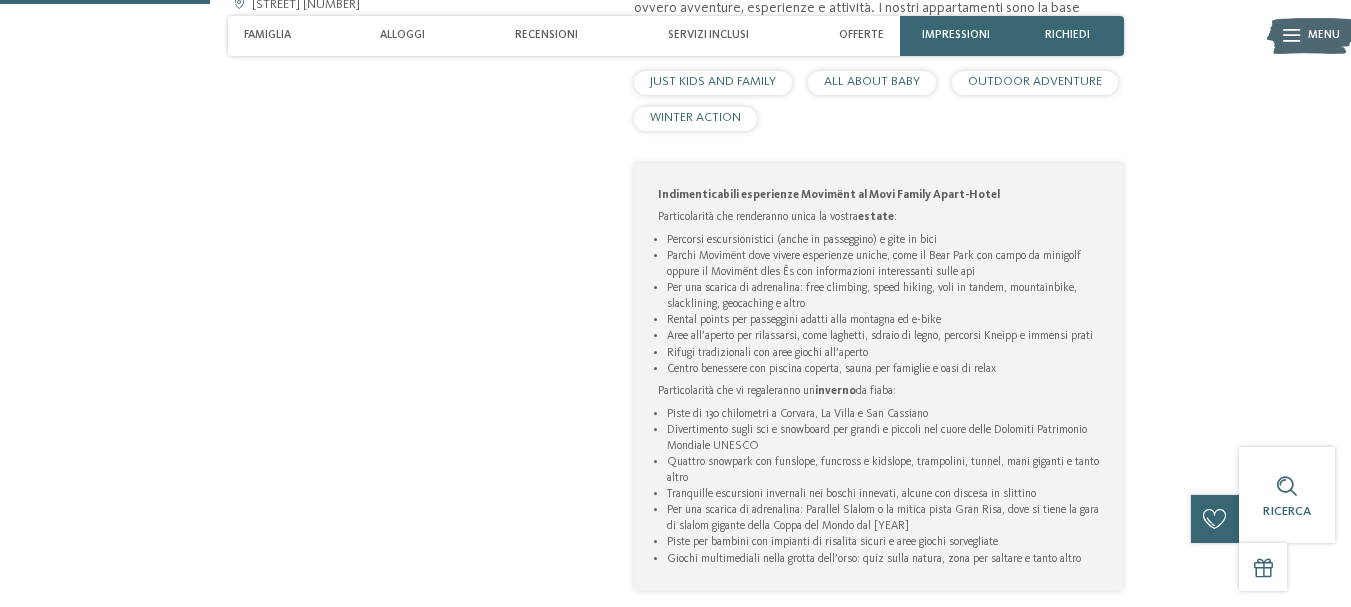 click on "JUST KIDS AND FAMILY" at bounding box center [713, 81] 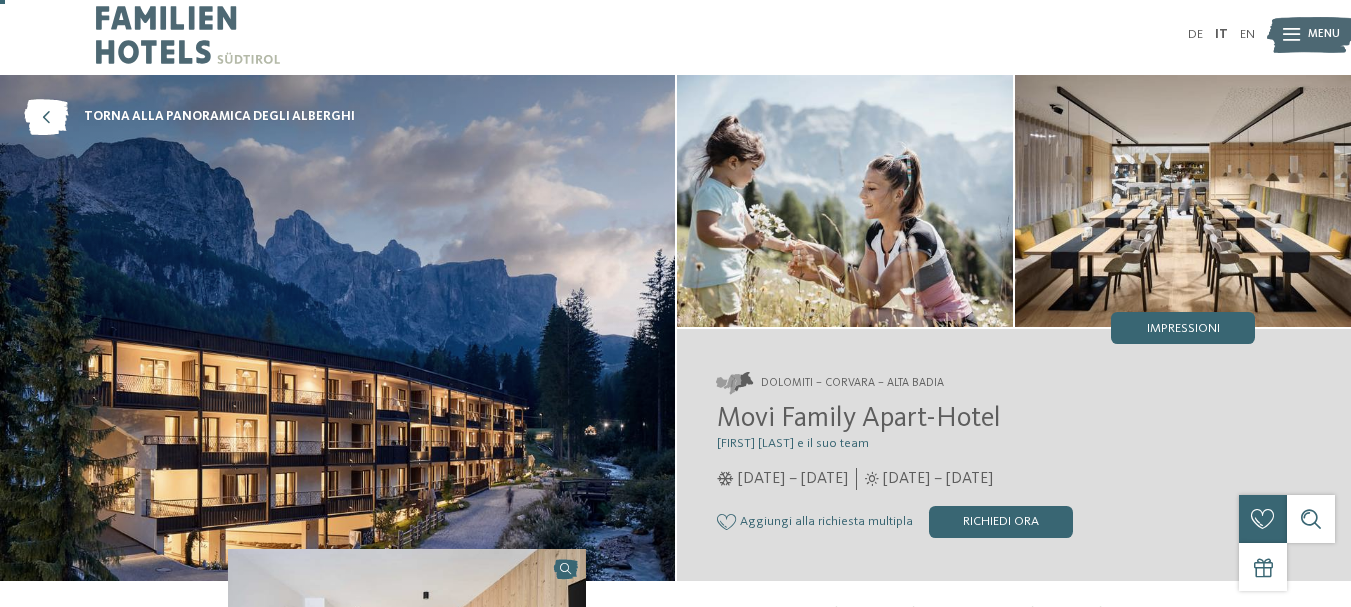 scroll, scrollTop: 0, scrollLeft: 0, axis: both 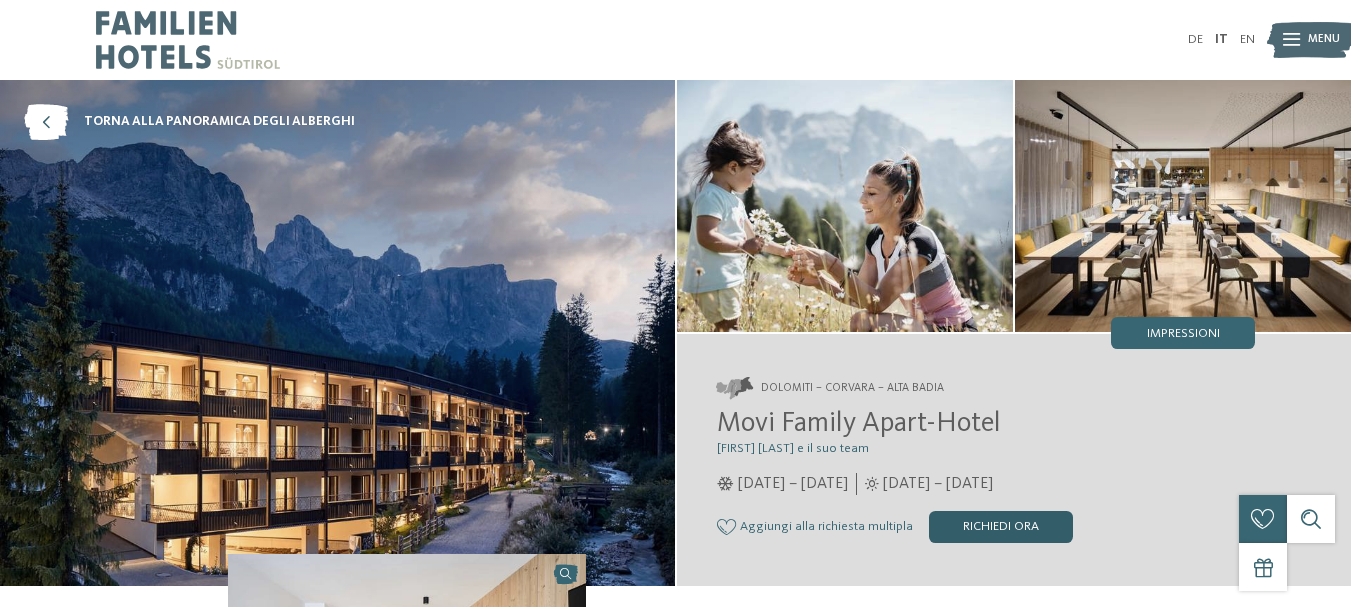 click on "Richiedi ora" at bounding box center [1001, 527] 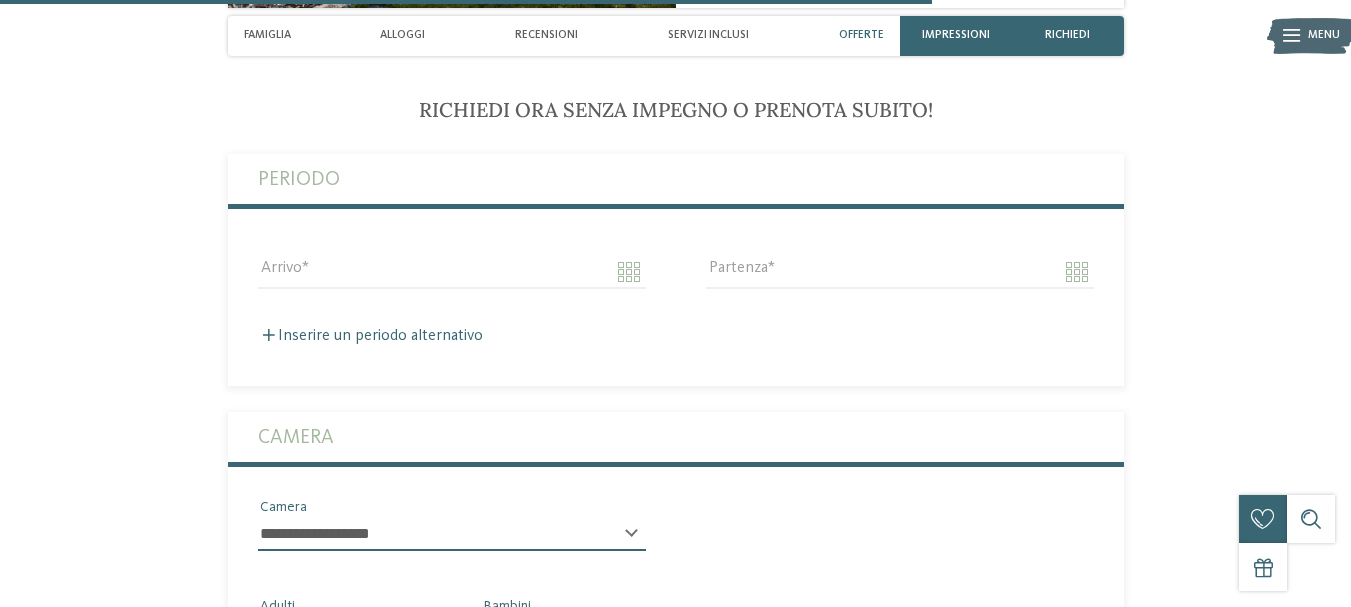 scroll, scrollTop: 4089, scrollLeft: 0, axis: vertical 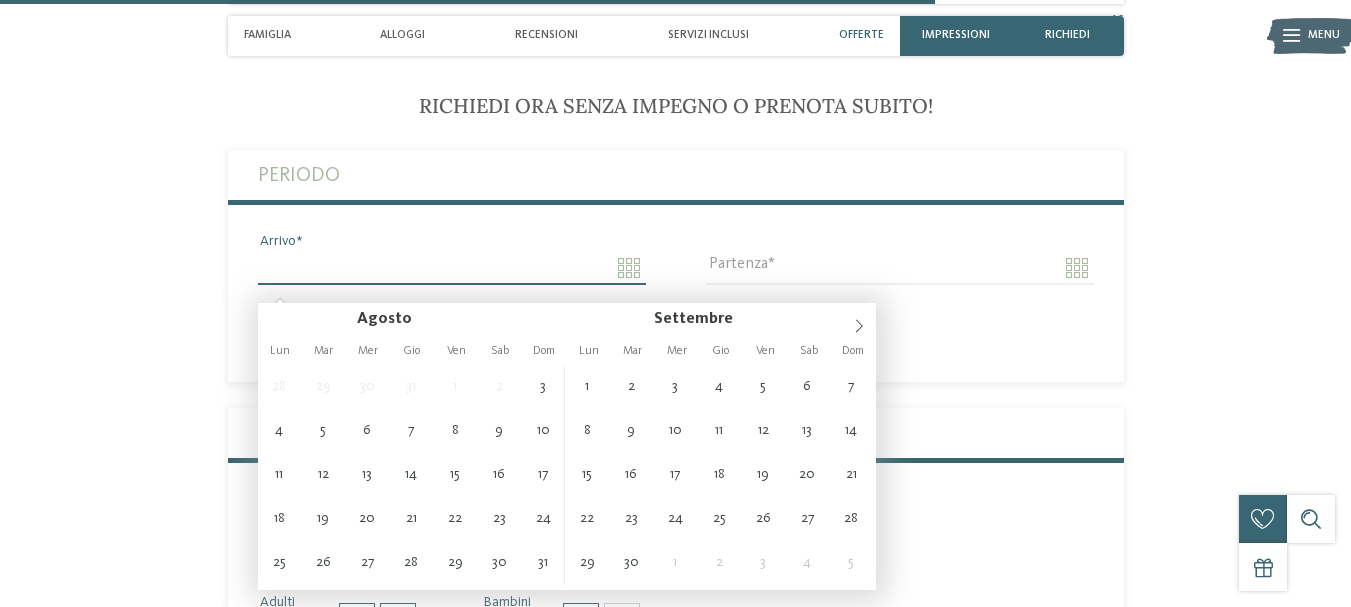 click on "Arrivo" at bounding box center (452, 268) 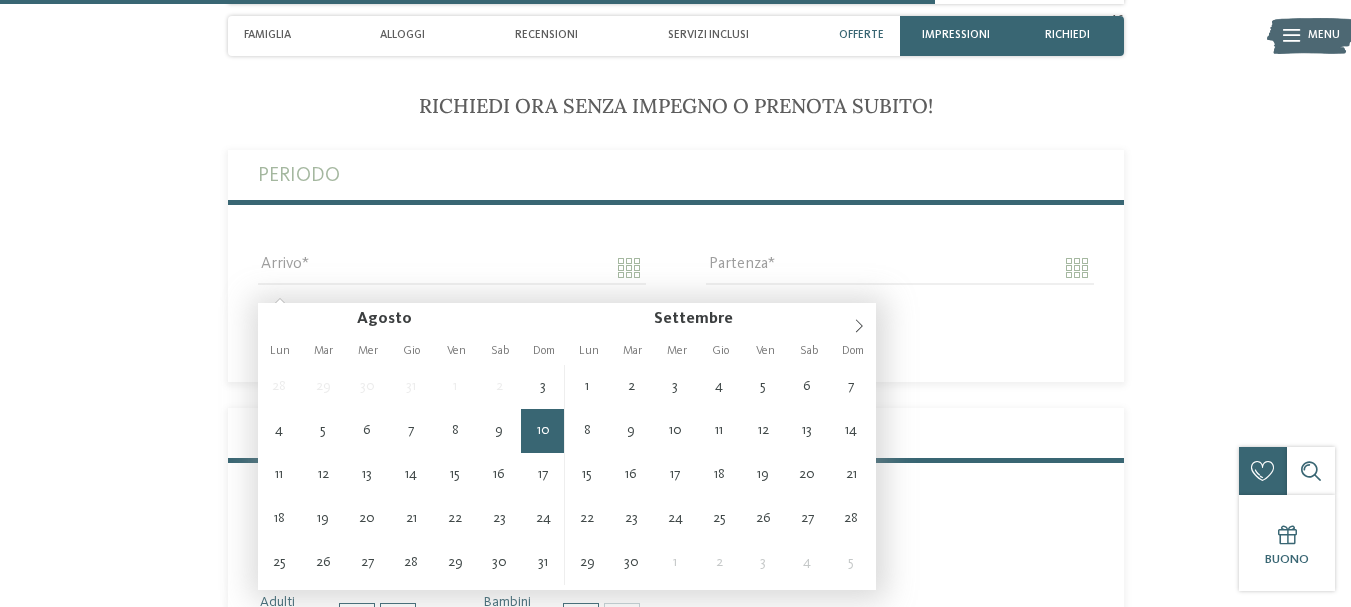type on "**********" 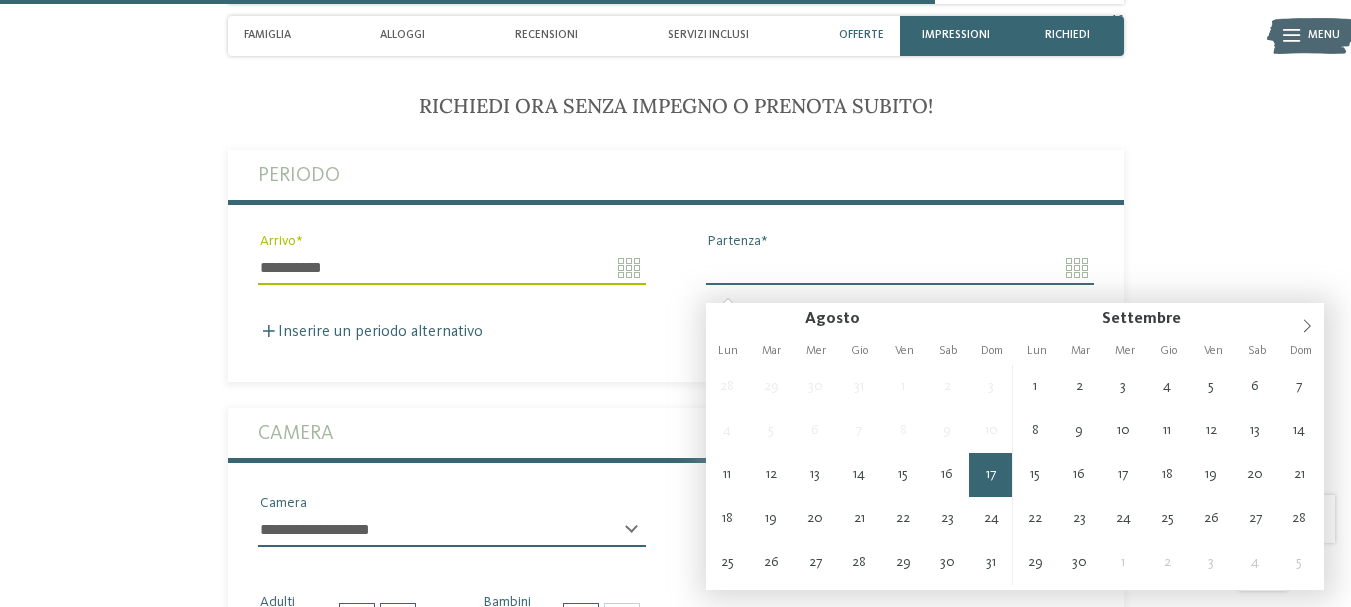 type on "**********" 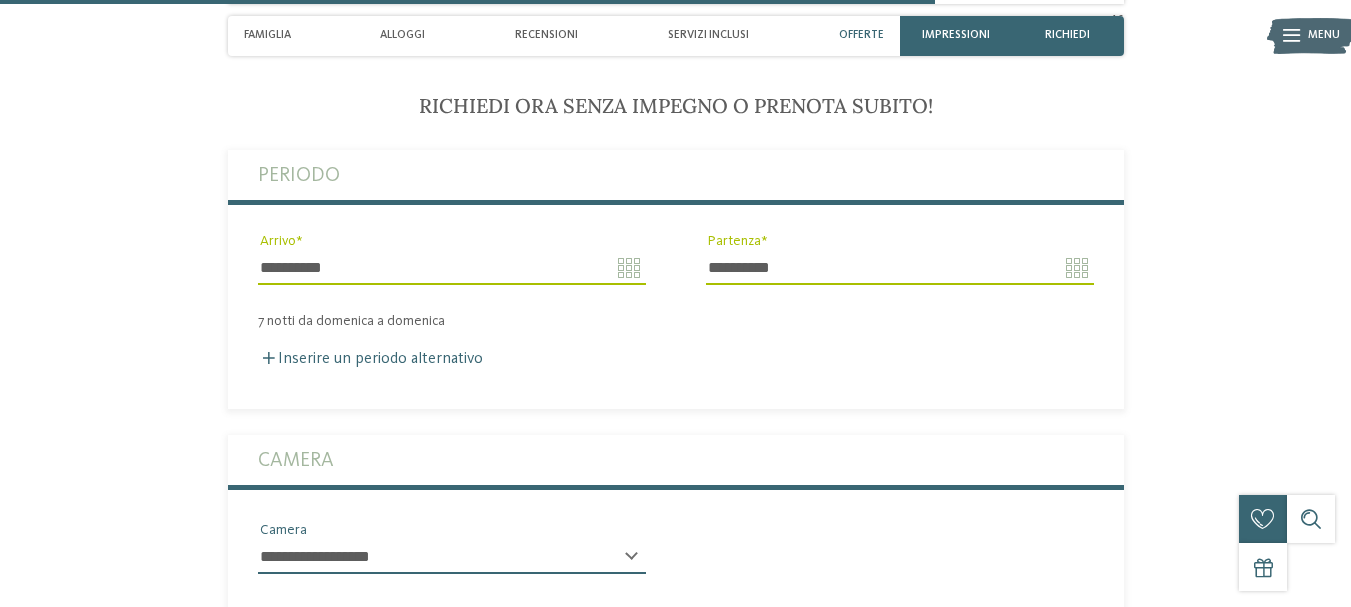click on "torna alla panoramica degli alberghi
Impressioni" at bounding box center (675, -1221) 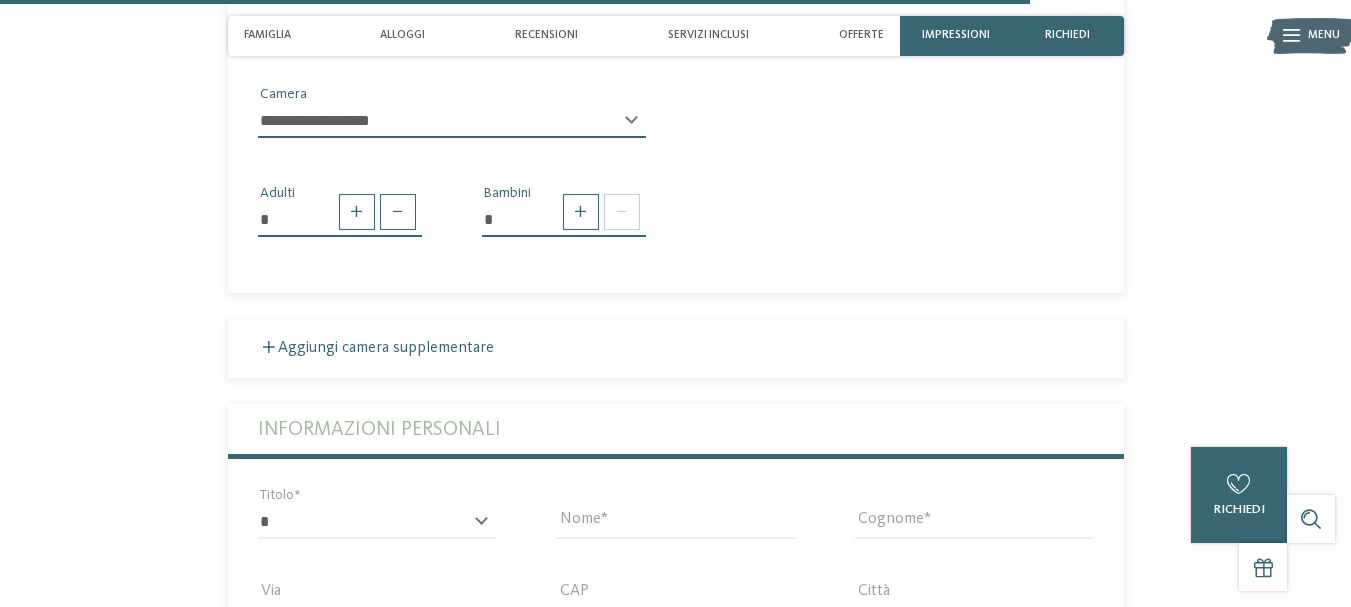 scroll, scrollTop: 4529, scrollLeft: 0, axis: vertical 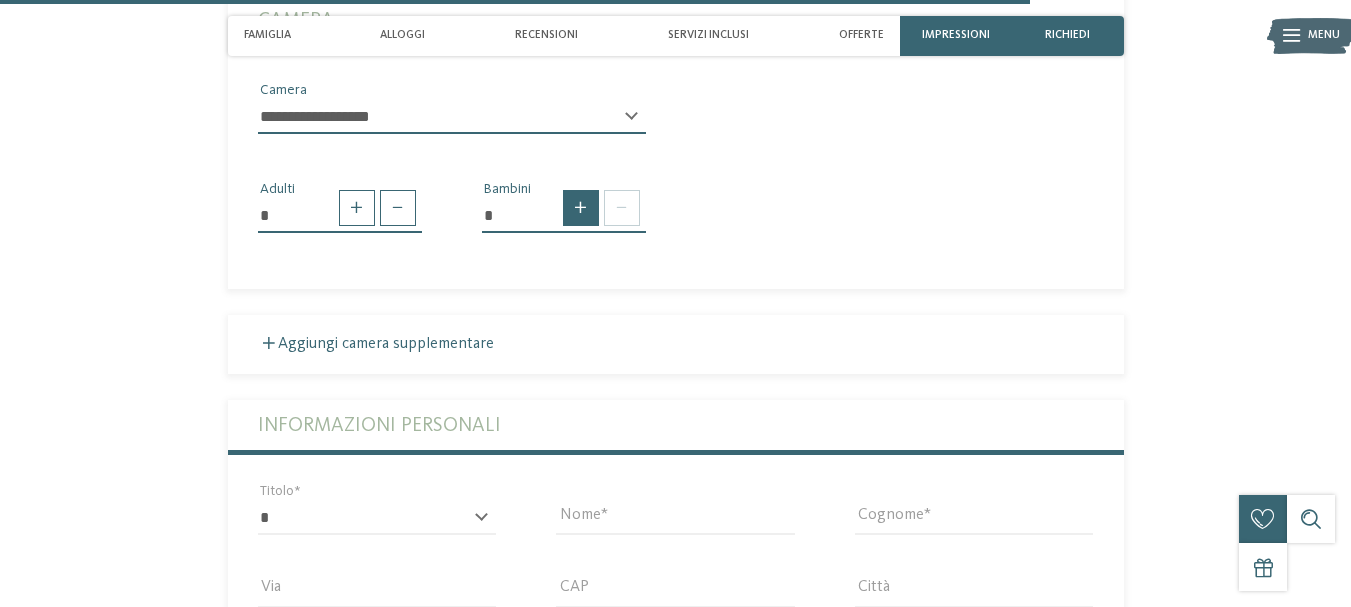 click at bounding box center (581, 208) 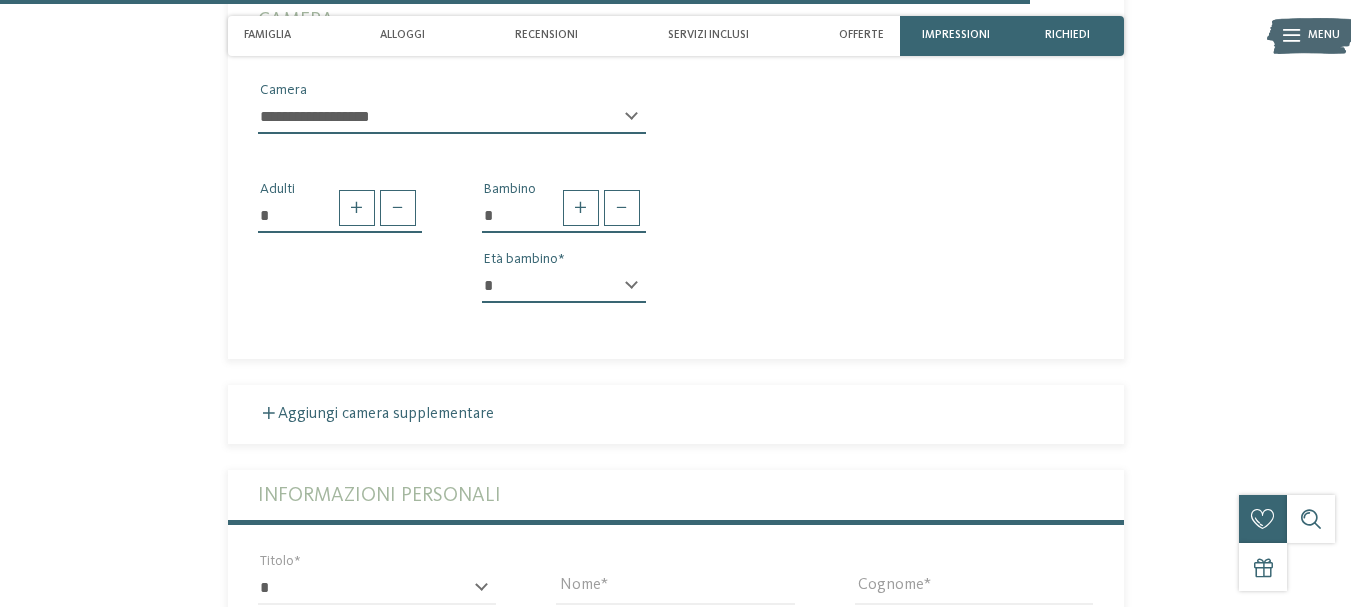 click on "* * * * * * * * * * * ** ** ** ** ** ** ** **" at bounding box center [564, 286] 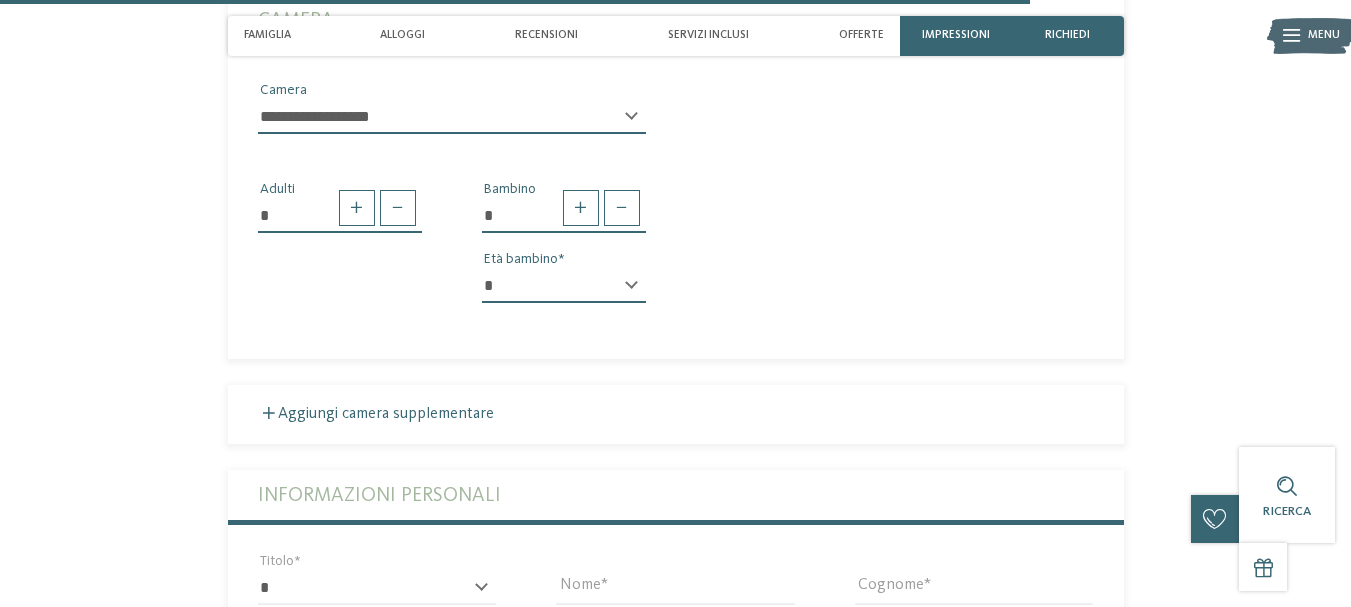 select on "*" 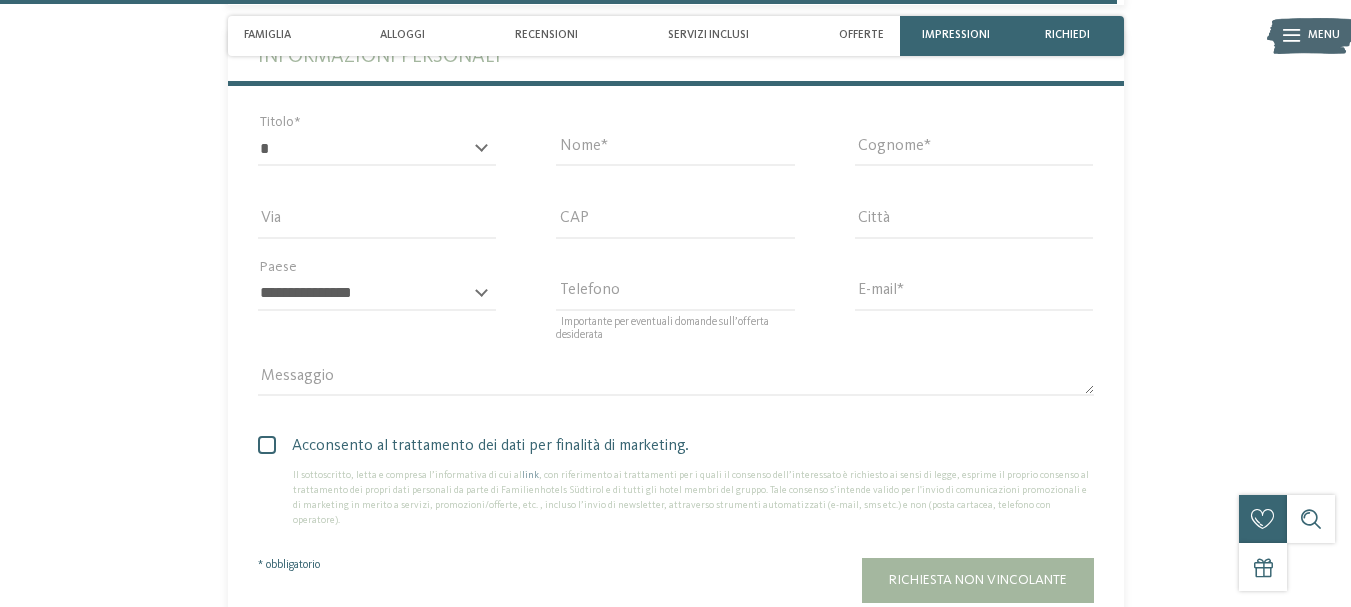 scroll, scrollTop: 4969, scrollLeft: 0, axis: vertical 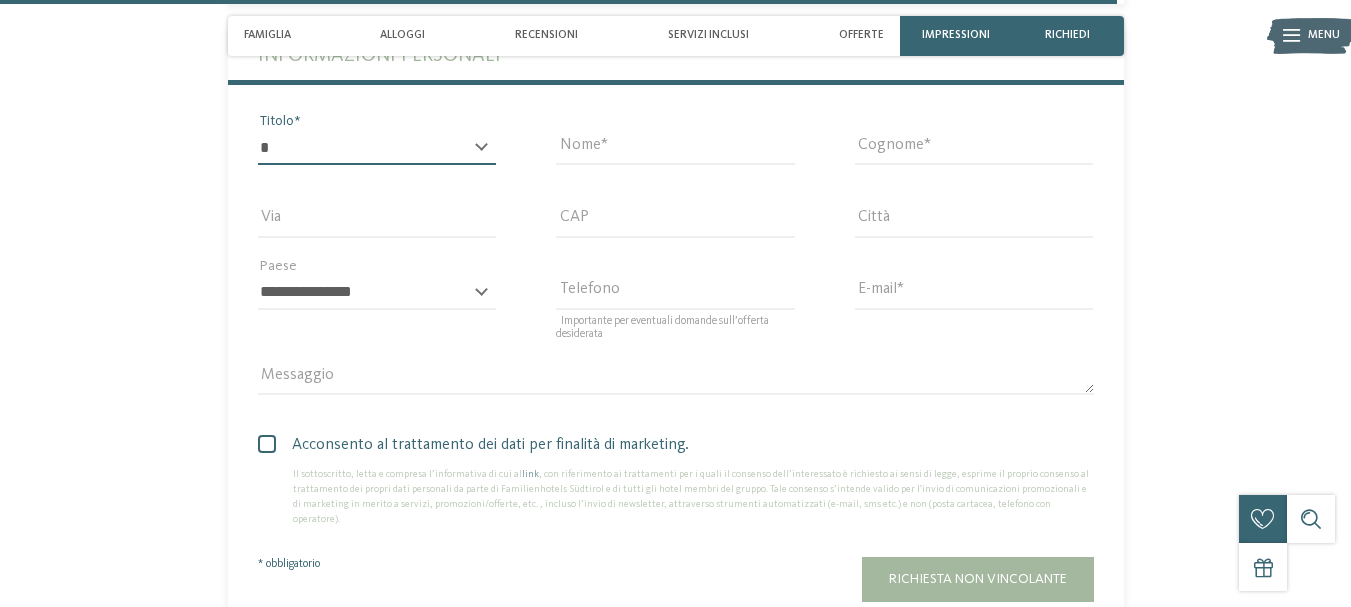 click on "* ****** ******* ******** ******" at bounding box center [377, 148] 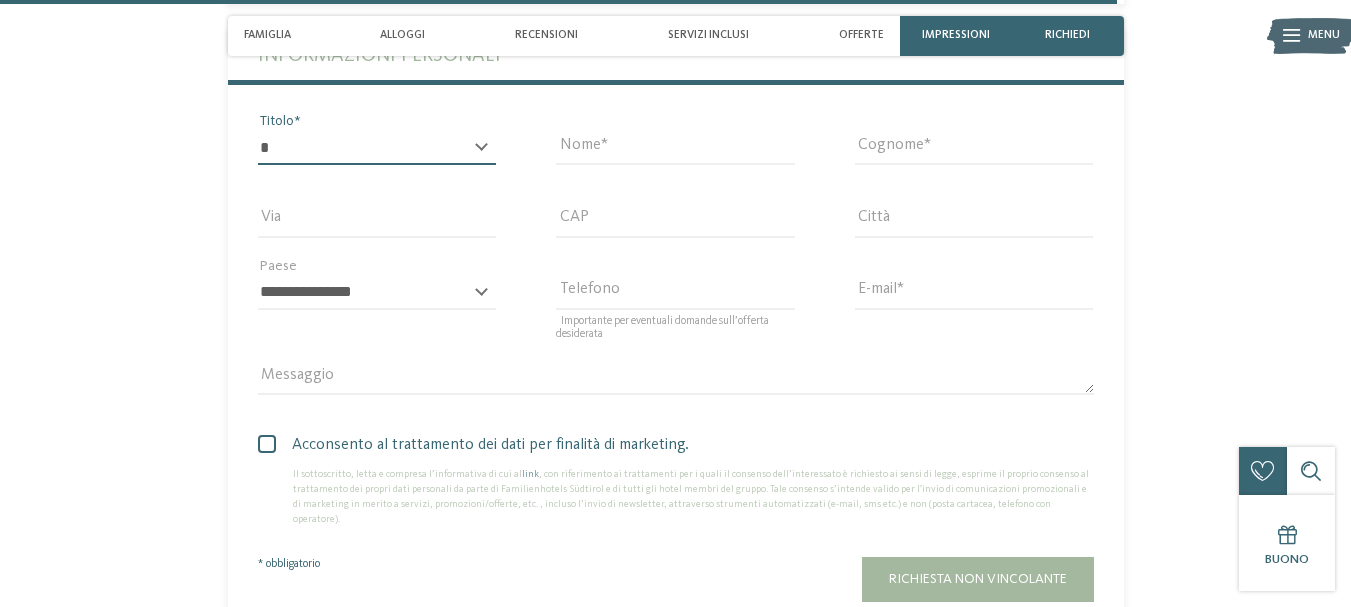 select on "*" 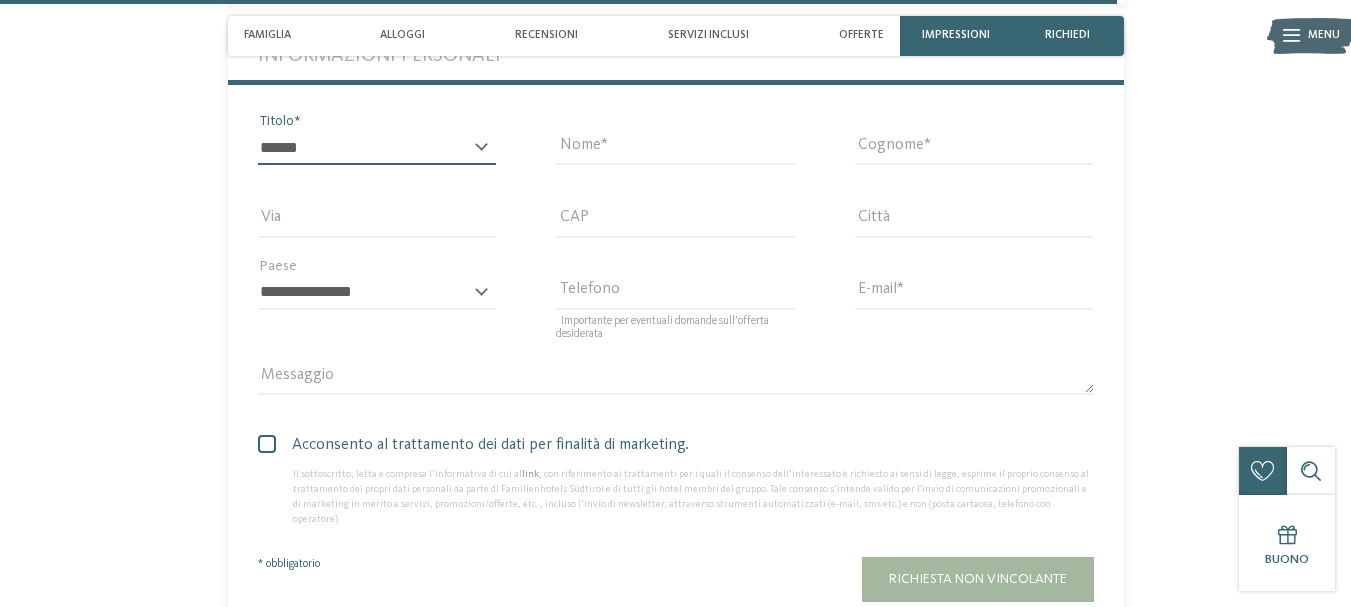 click on "* ****** ******* ******** ******" at bounding box center (377, 148) 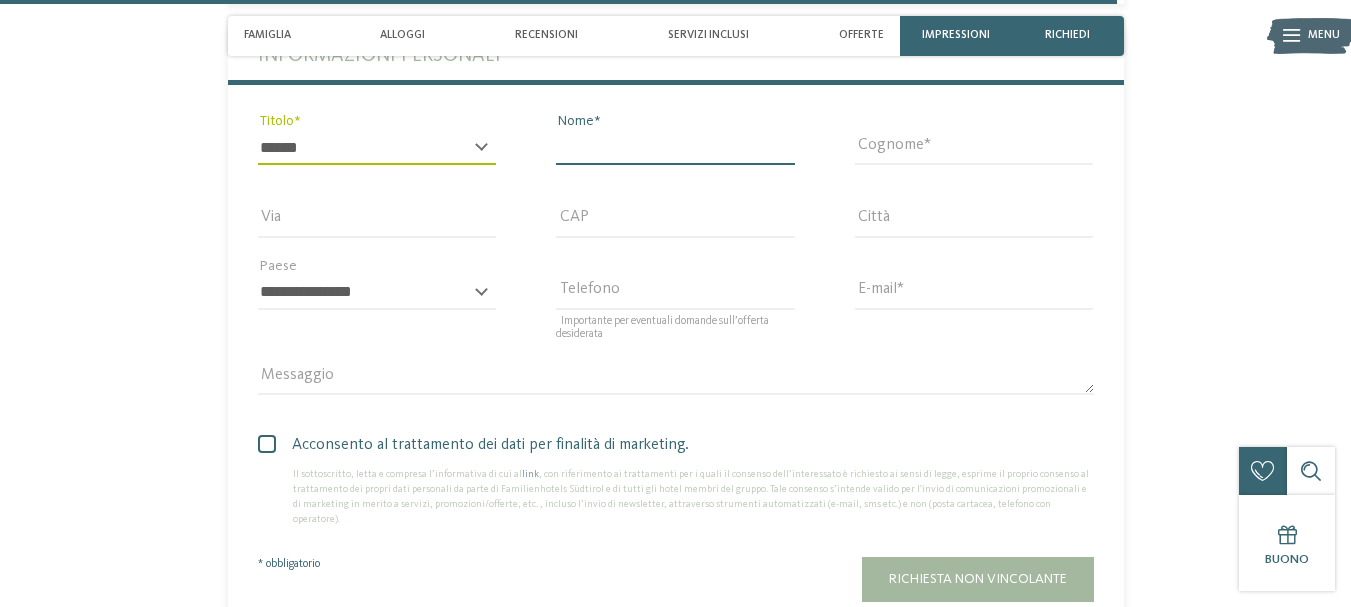click on "Nome" at bounding box center [675, 148] 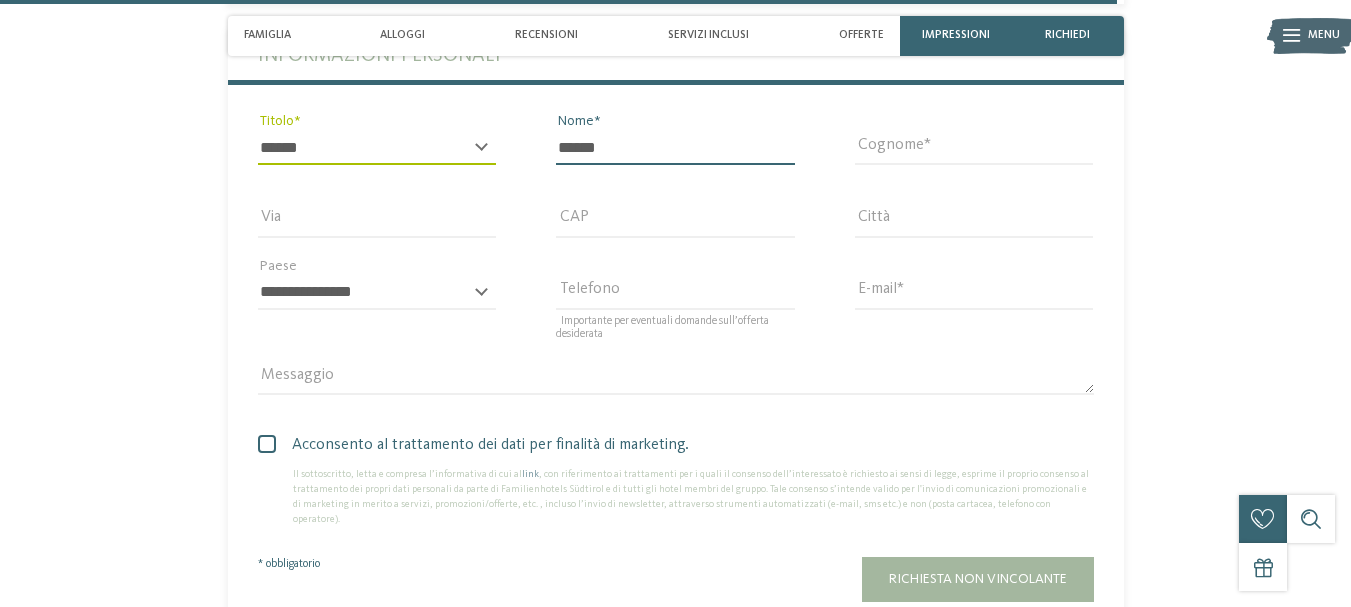 type on "******" 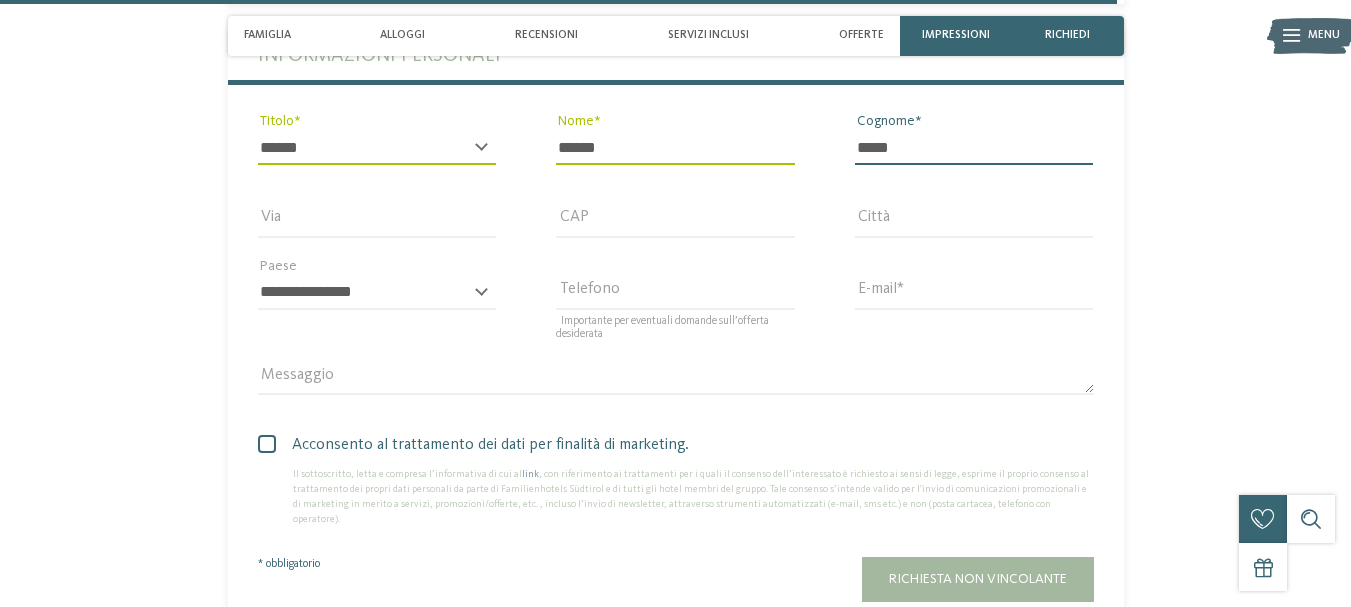 type on "*****" 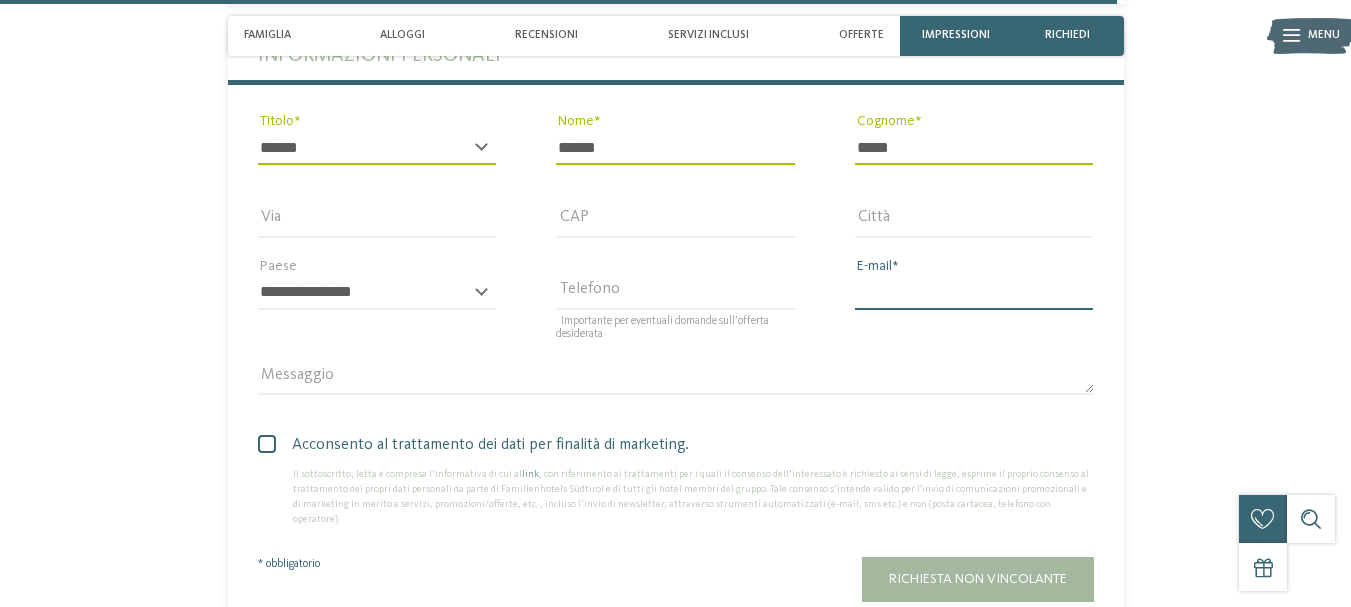 click on "E-mail" at bounding box center (974, 293) 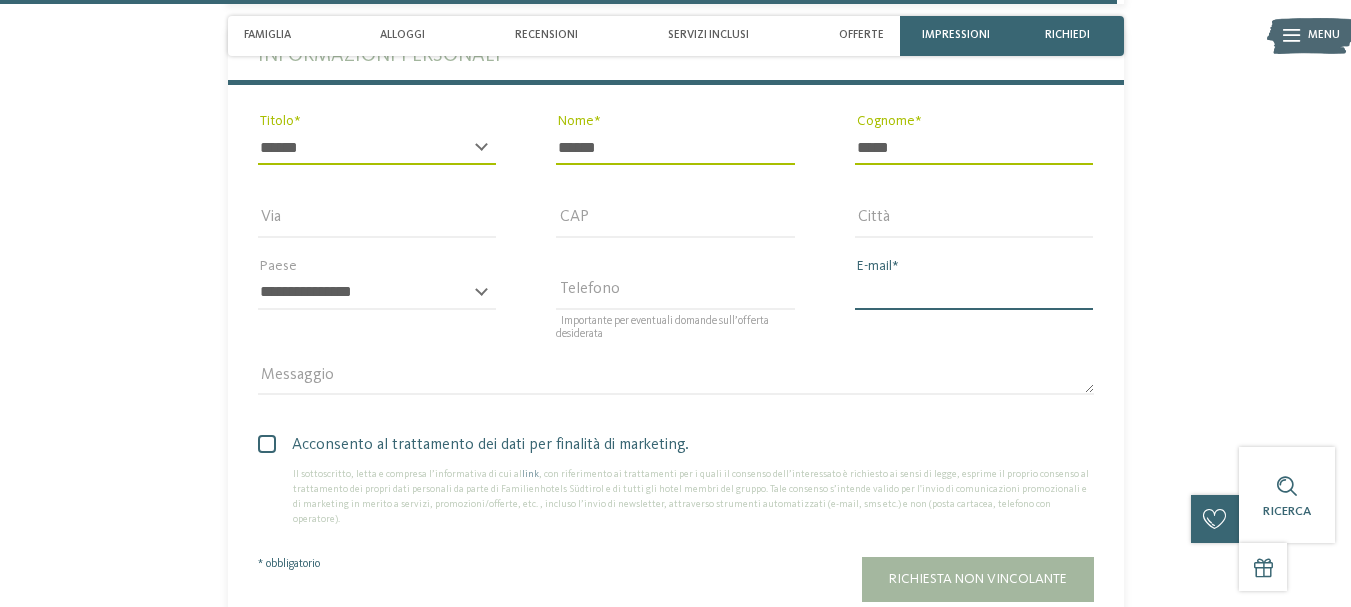 type on "**********" 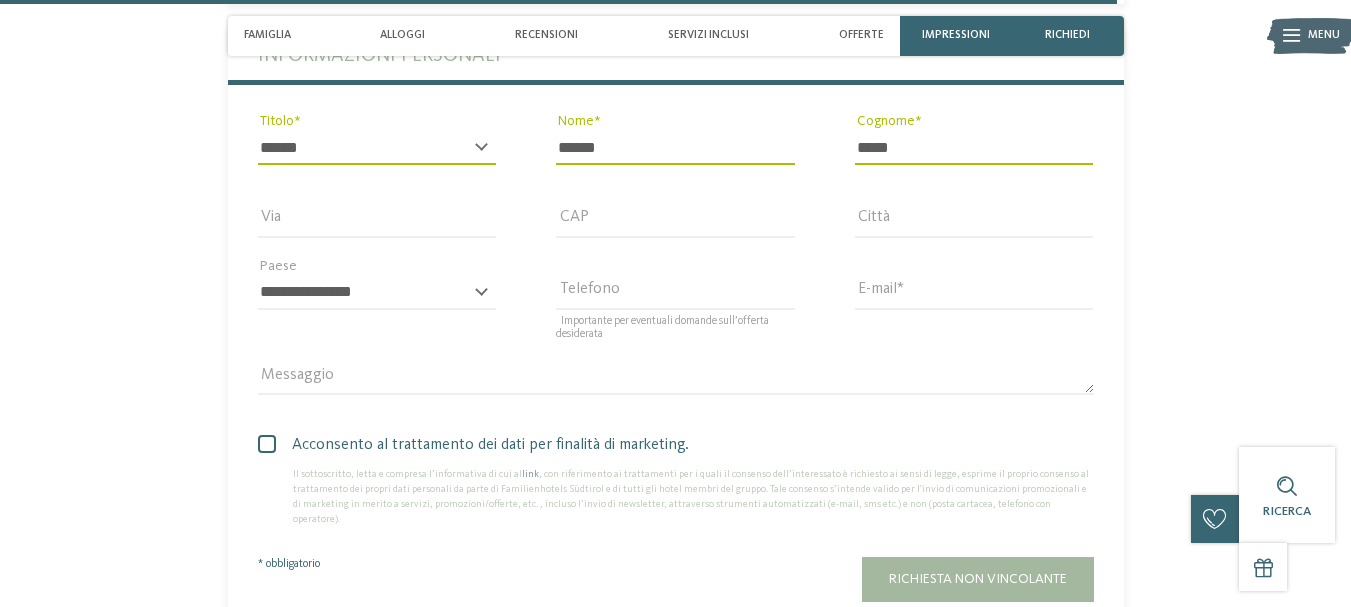 type on "**********" 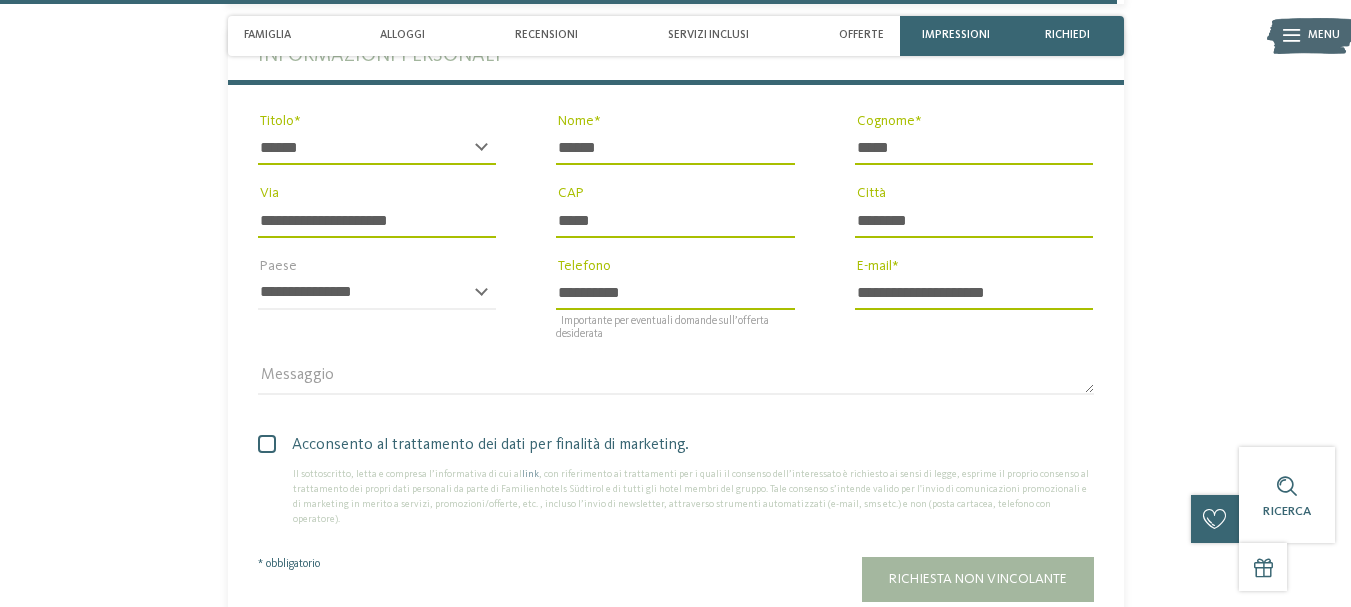drag, startPoint x: 940, startPoint y: 234, endPoint x: 839, endPoint y: 223, distance: 101.597244 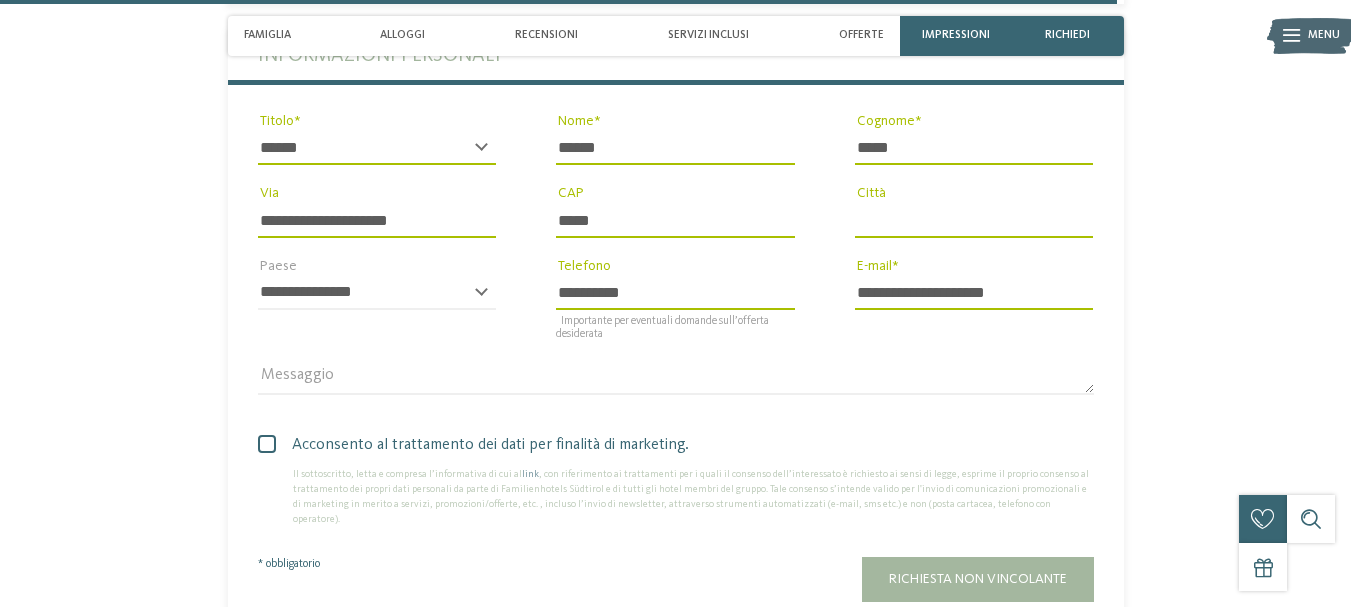 type 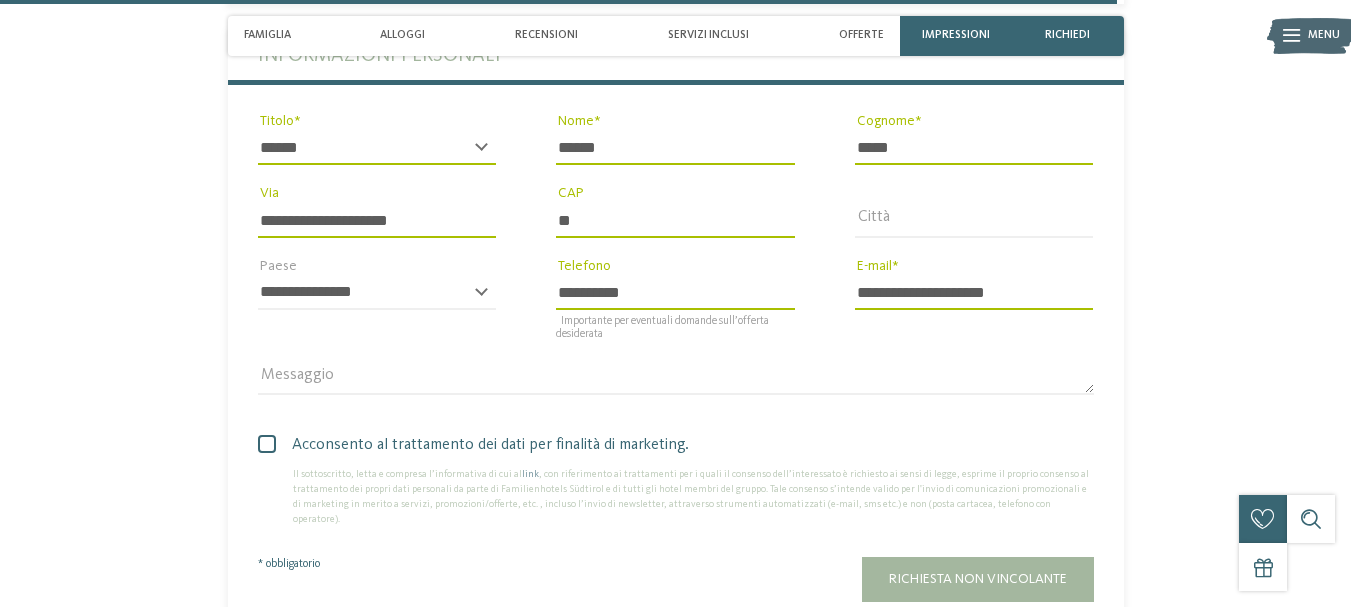 type on "*" 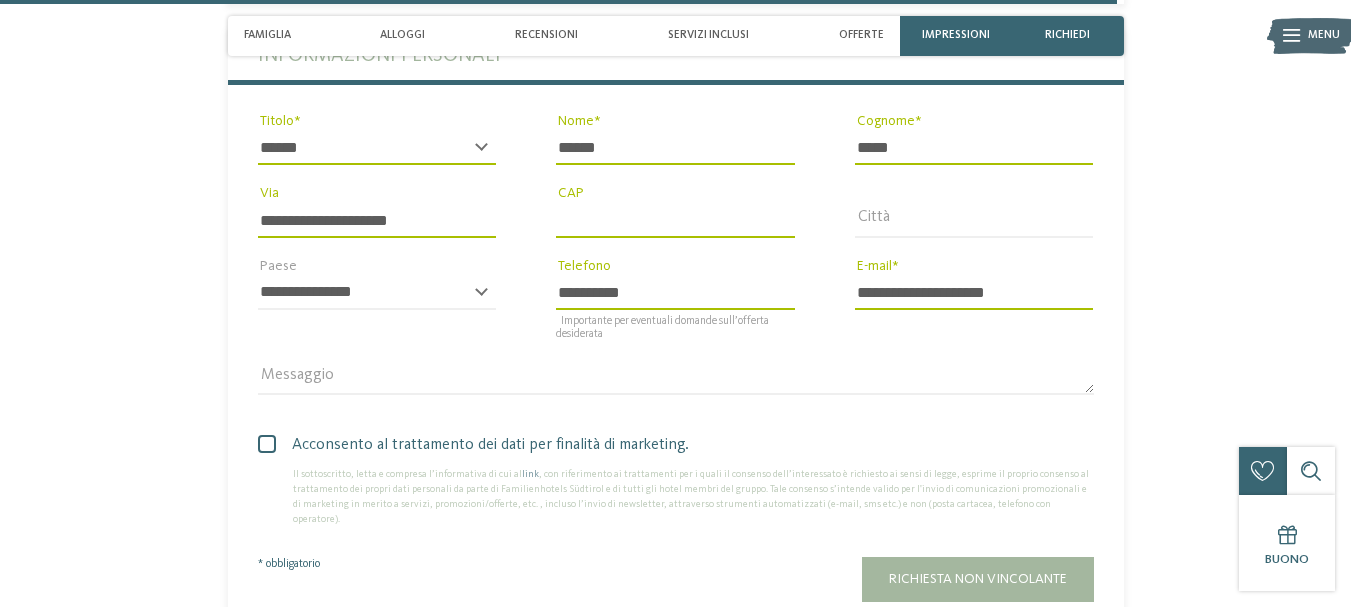 type 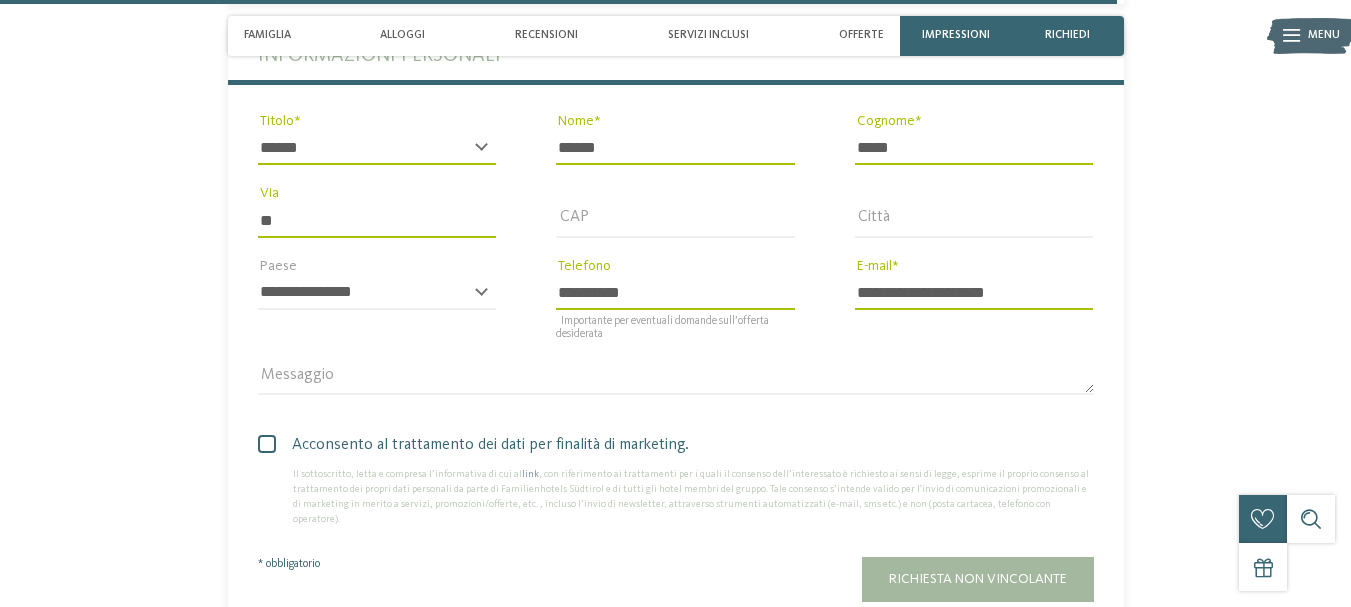 type on "*" 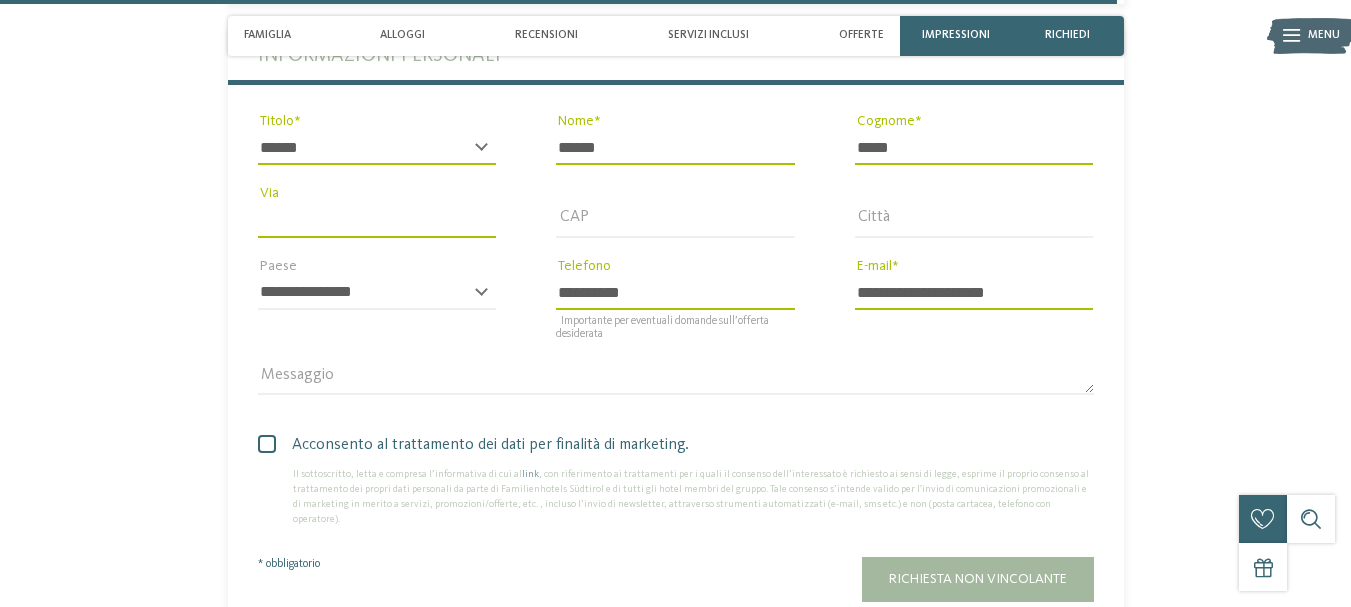 type 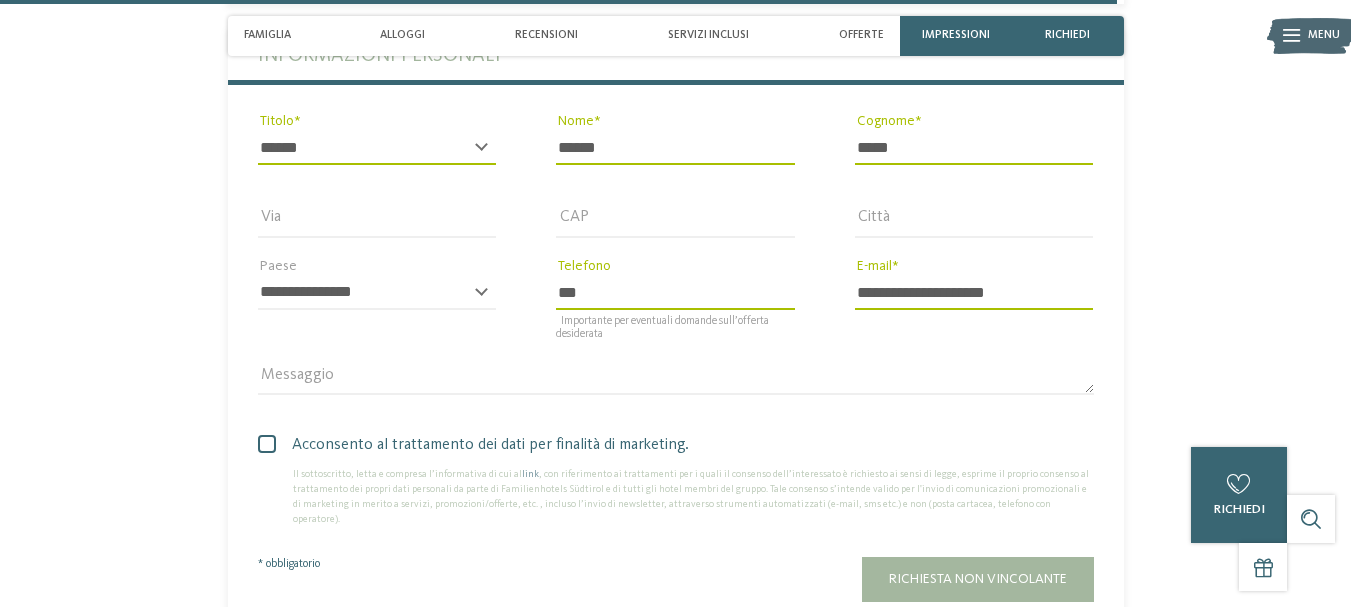 type on "*" 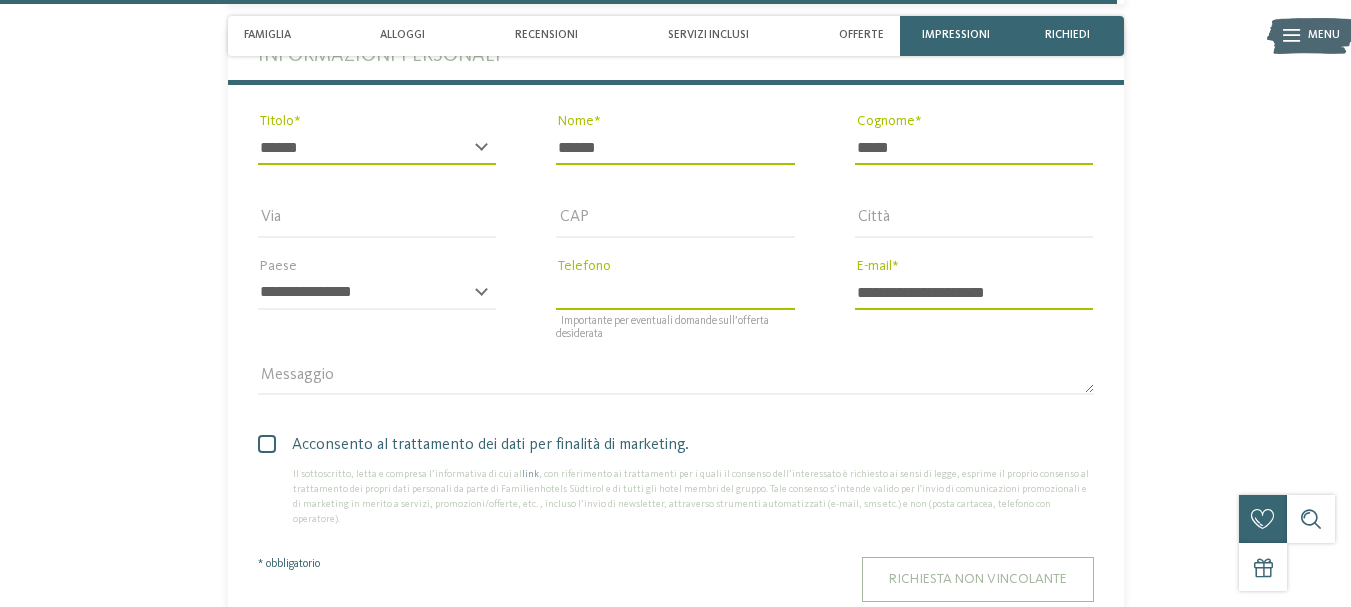type 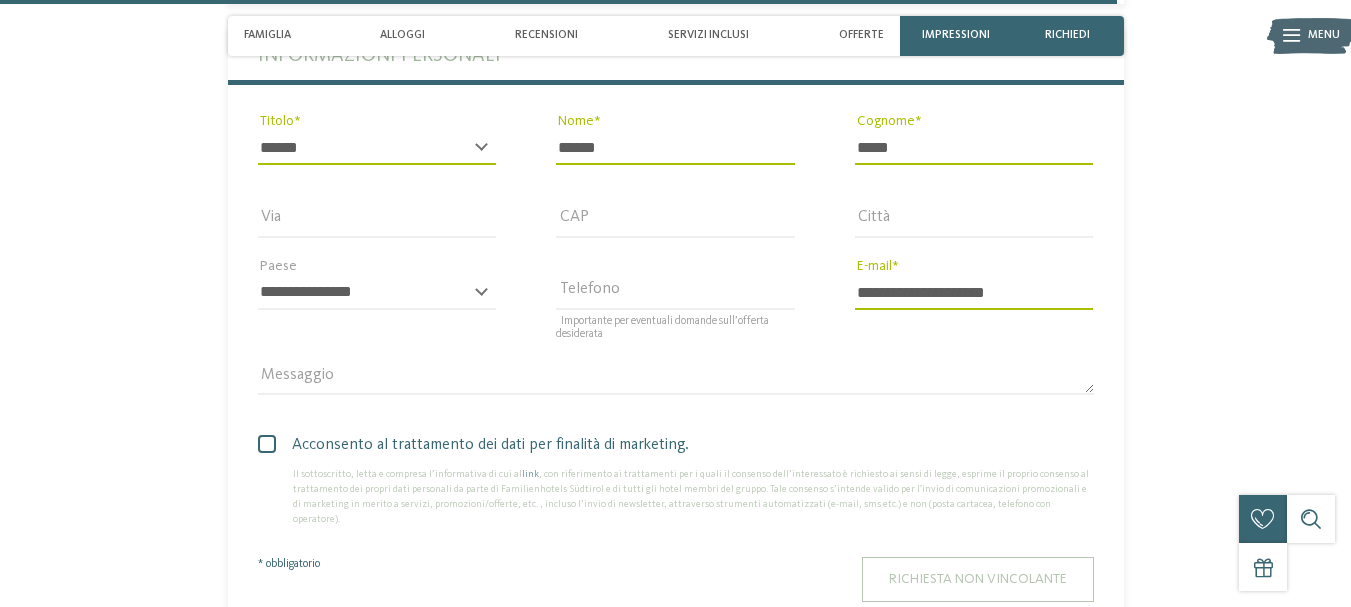 scroll, scrollTop: 4963, scrollLeft: 0, axis: vertical 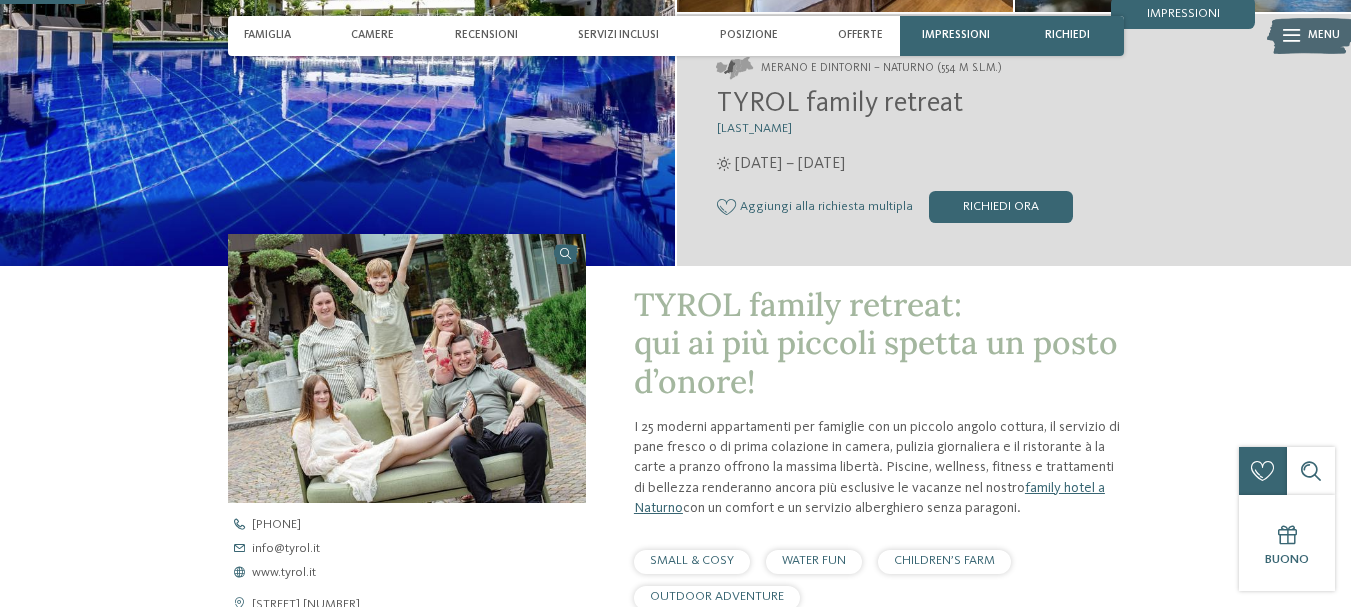 click at bounding box center (726, 207) 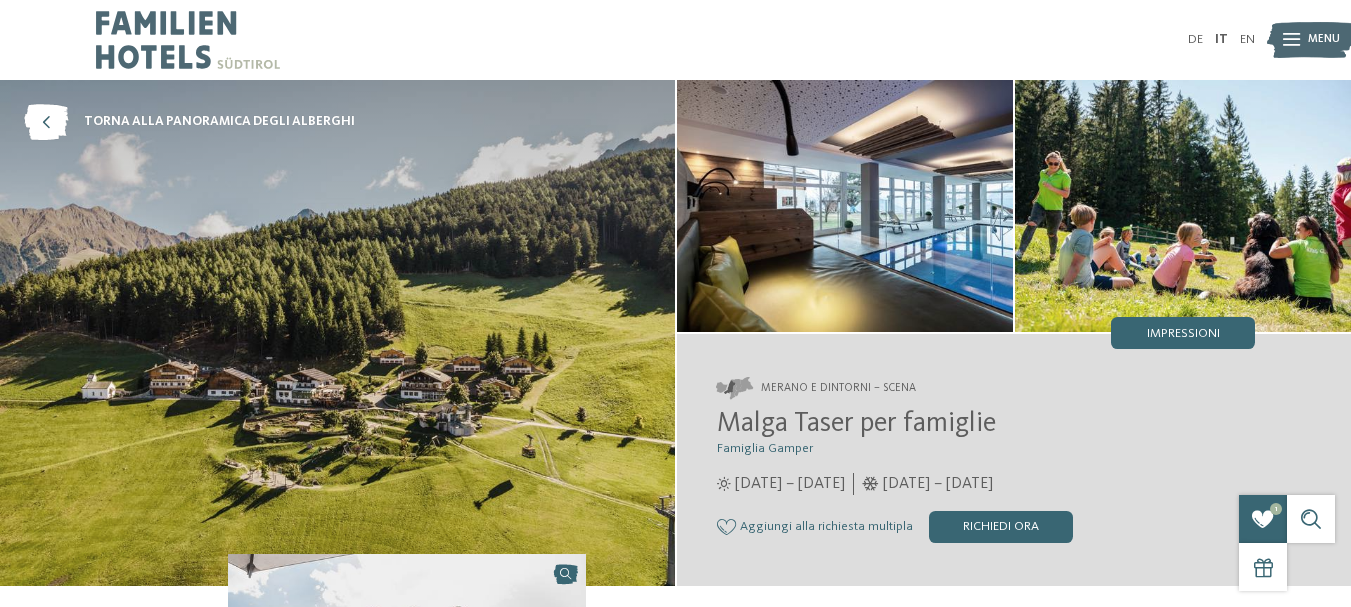 scroll, scrollTop: 0, scrollLeft: 0, axis: both 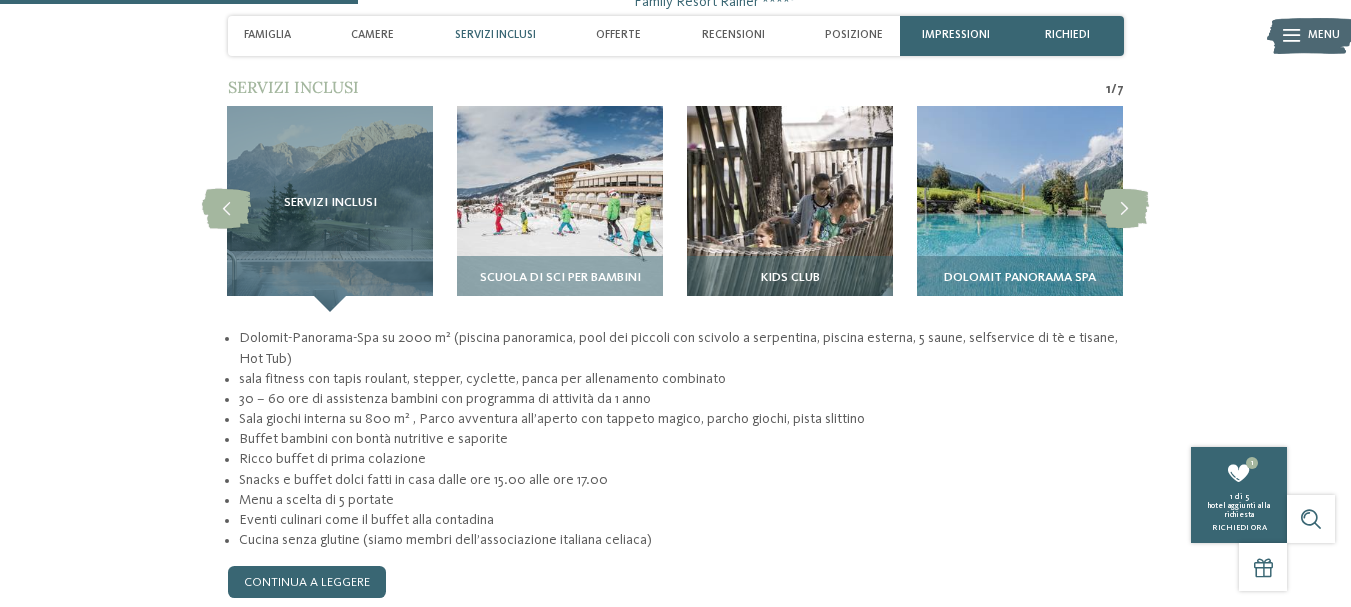 click on "Menu a scelta di 5 portate" at bounding box center (681, 500) 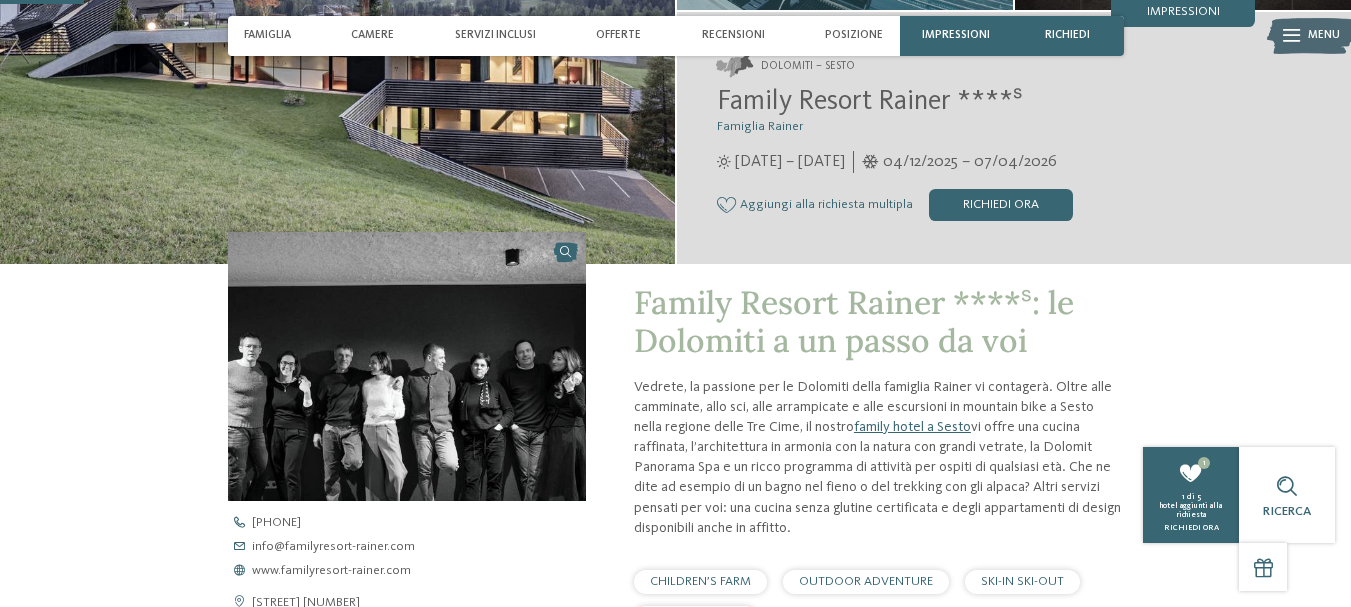 scroll, scrollTop: 320, scrollLeft: 0, axis: vertical 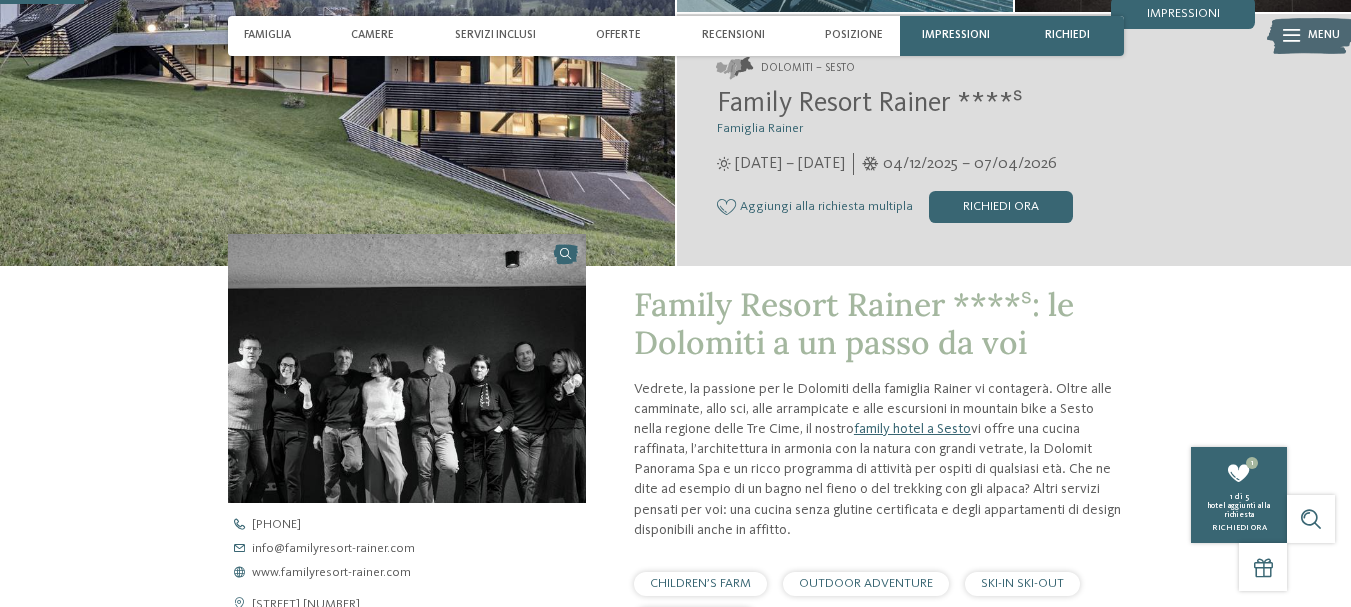 click at bounding box center [726, 207] 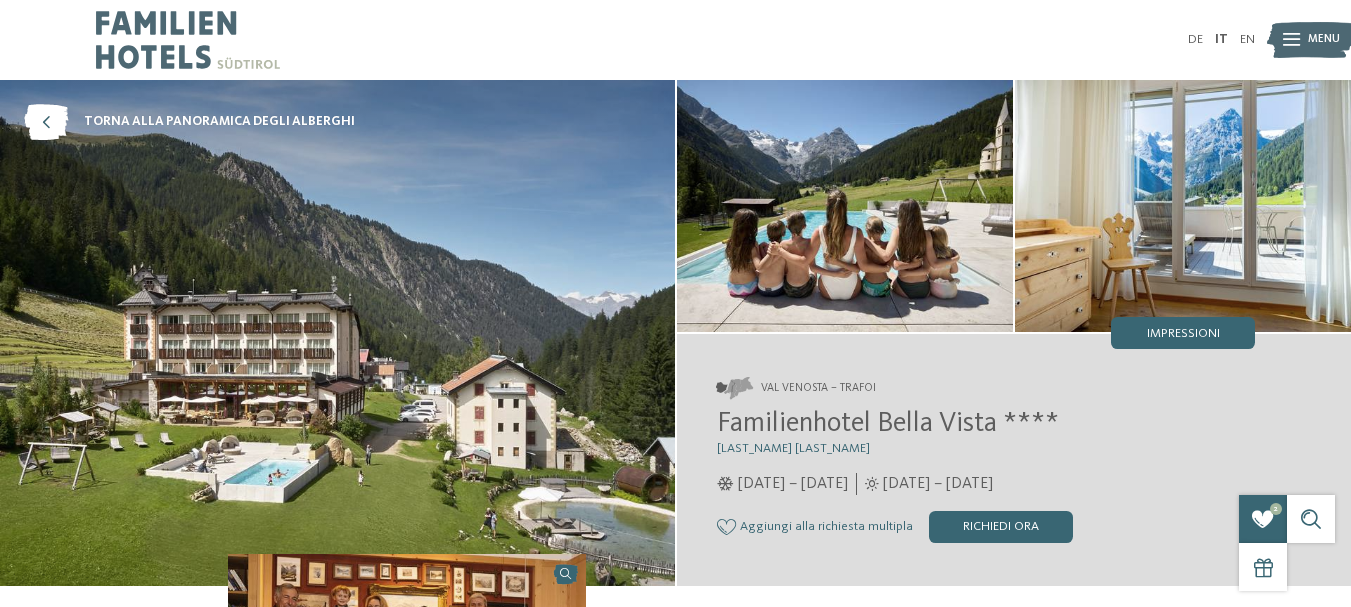 scroll, scrollTop: 0, scrollLeft: 0, axis: both 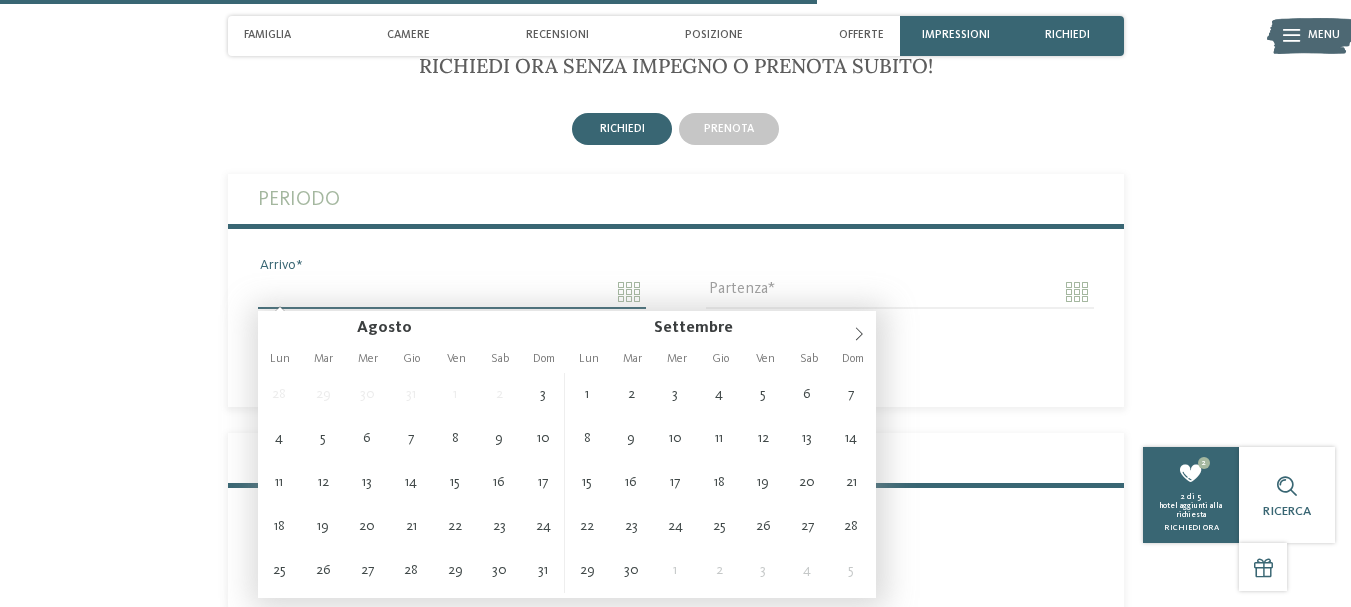 click on "Arrivo" at bounding box center (452, 292) 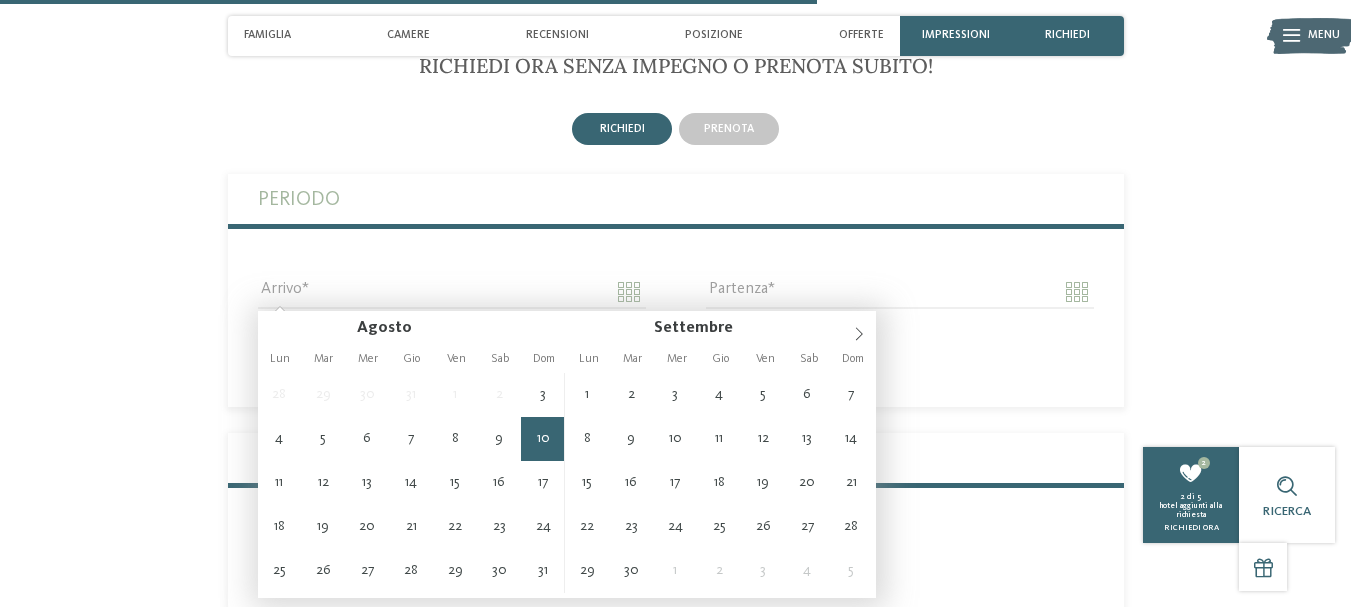 type on "**********" 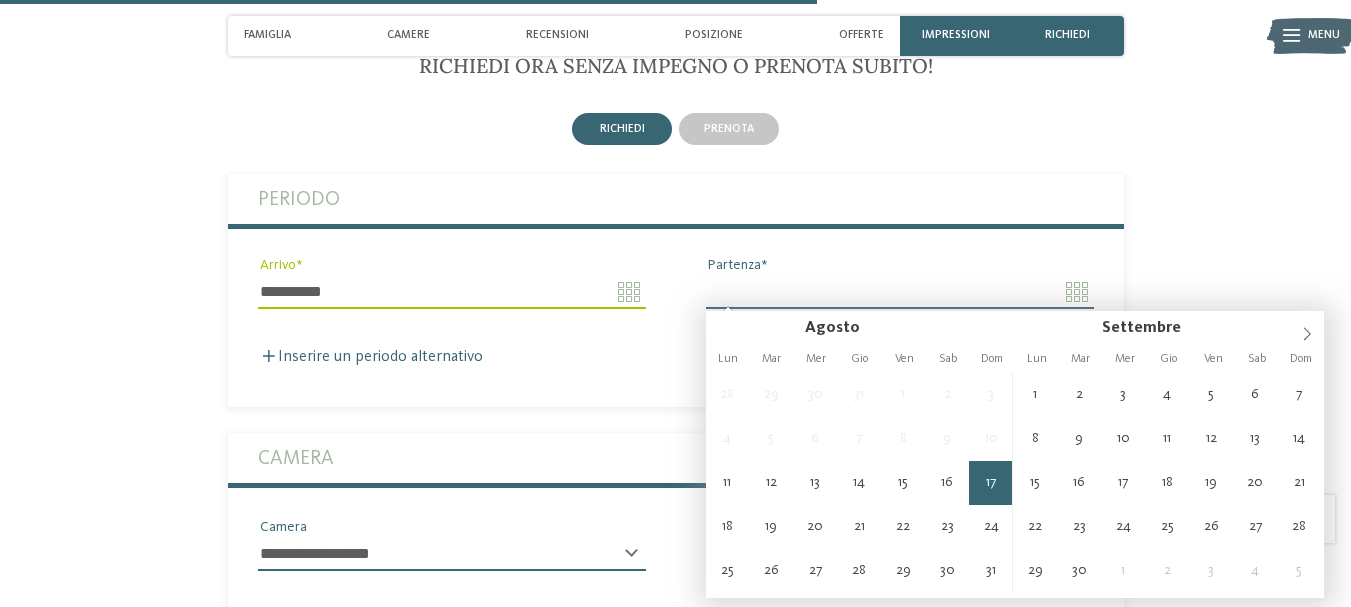 type on "**********" 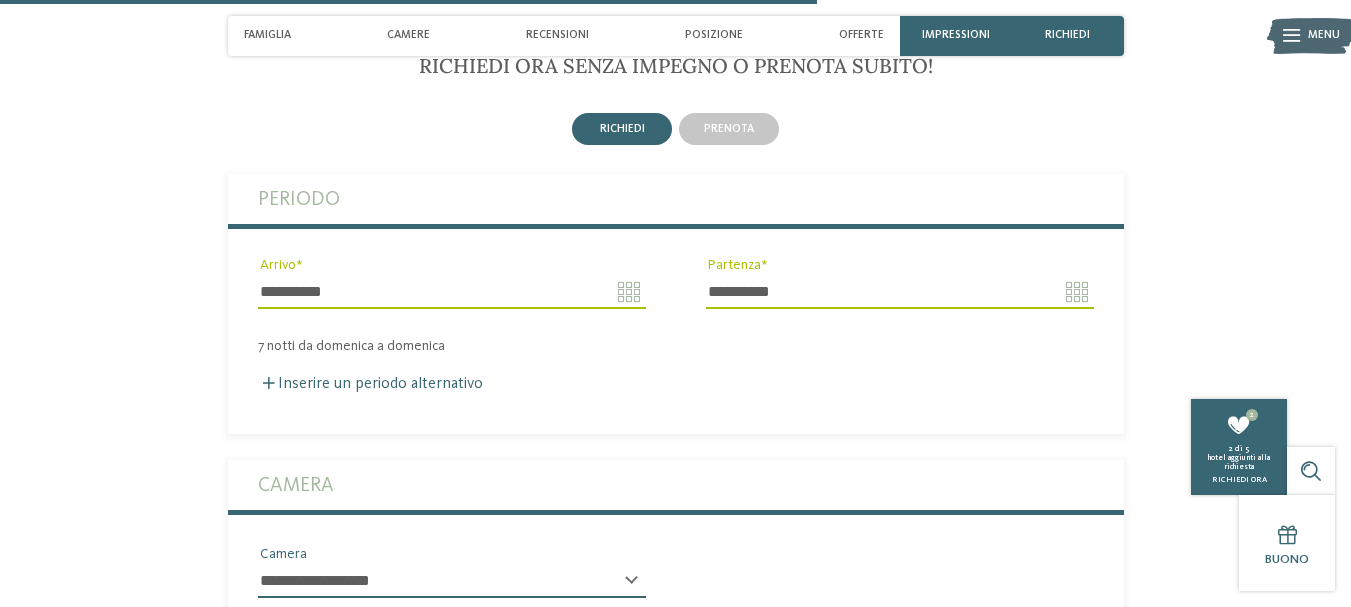 click on "Richiedi ora senza impegno o prenota subito!
richiedi
prenota 7" at bounding box center (676, 781) 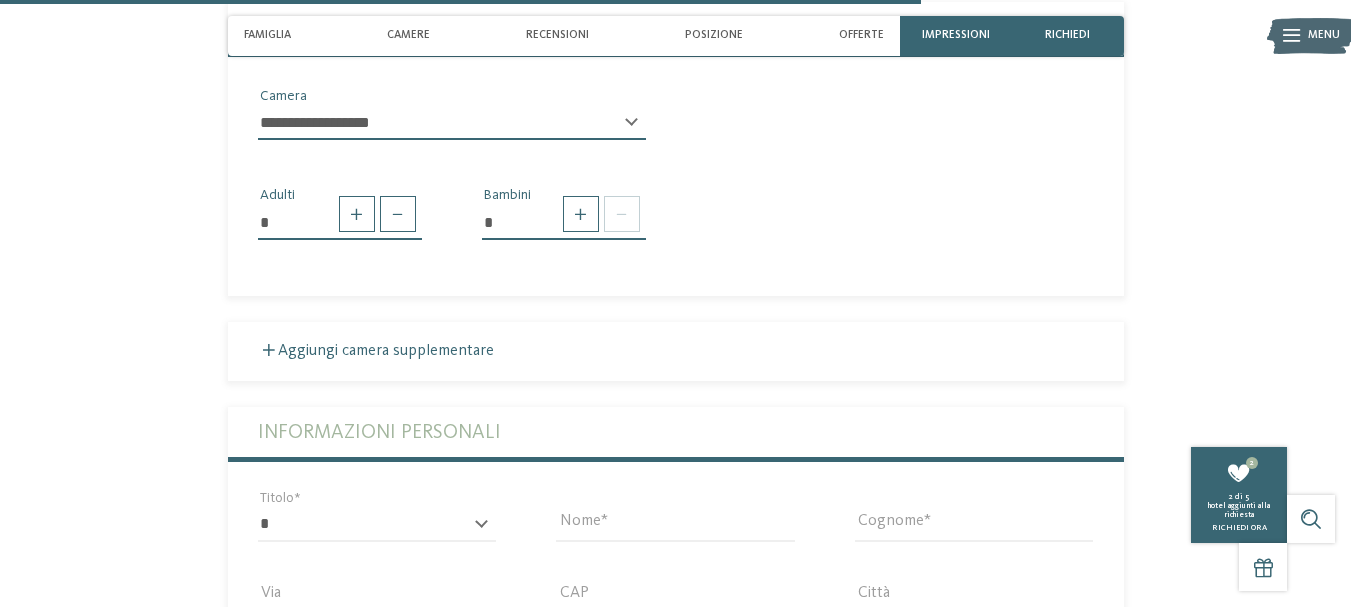 scroll, scrollTop: 3280, scrollLeft: 0, axis: vertical 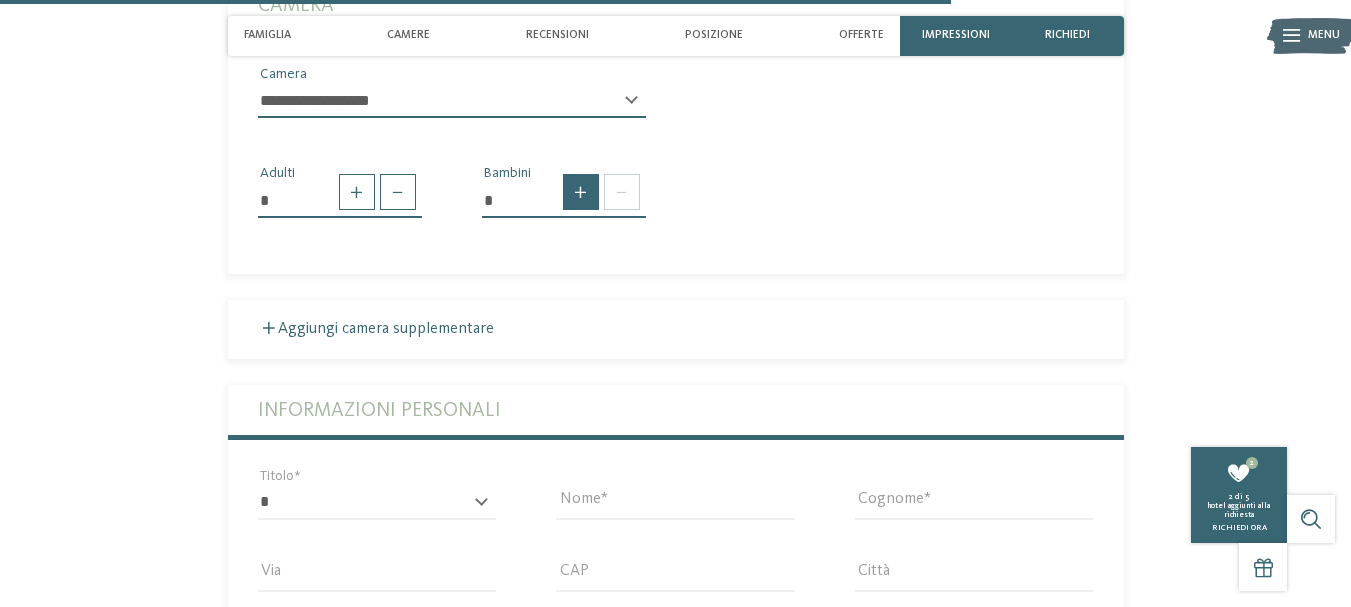 click at bounding box center (581, 192) 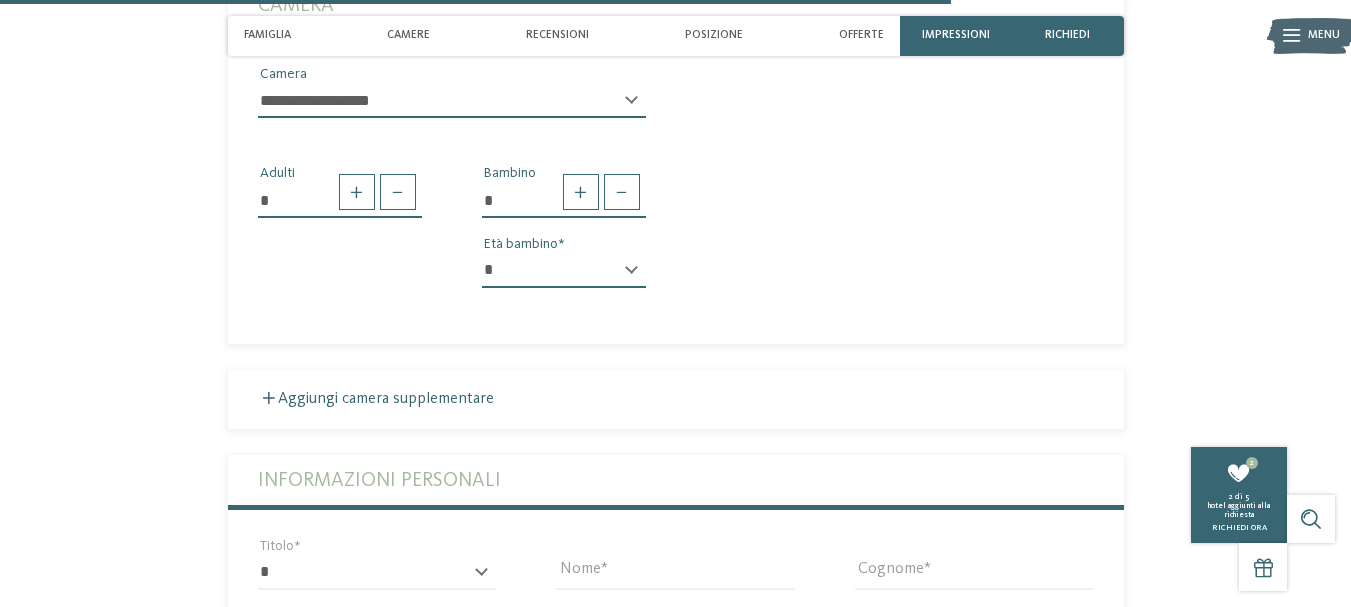 click on "* * * * * * * * * * * ** ** ** ** ** ** ** **" at bounding box center (564, 271) 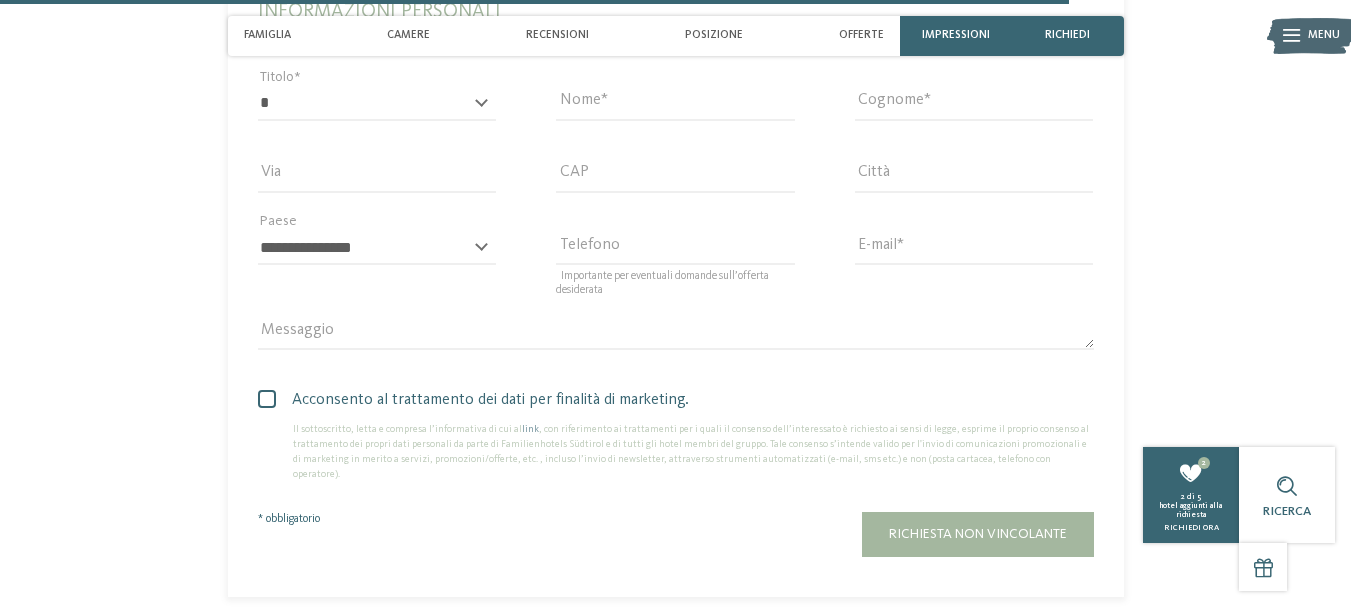 scroll, scrollTop: 3720, scrollLeft: 0, axis: vertical 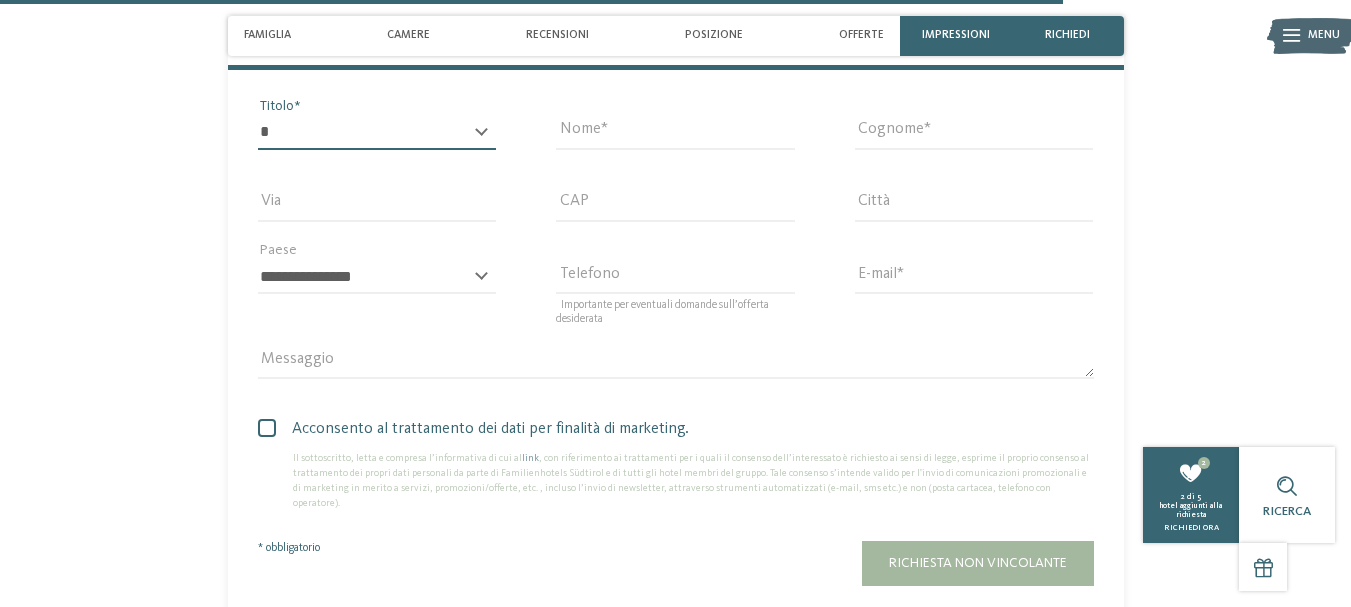 click on "* ****** ******* ******** ******" at bounding box center (377, 133) 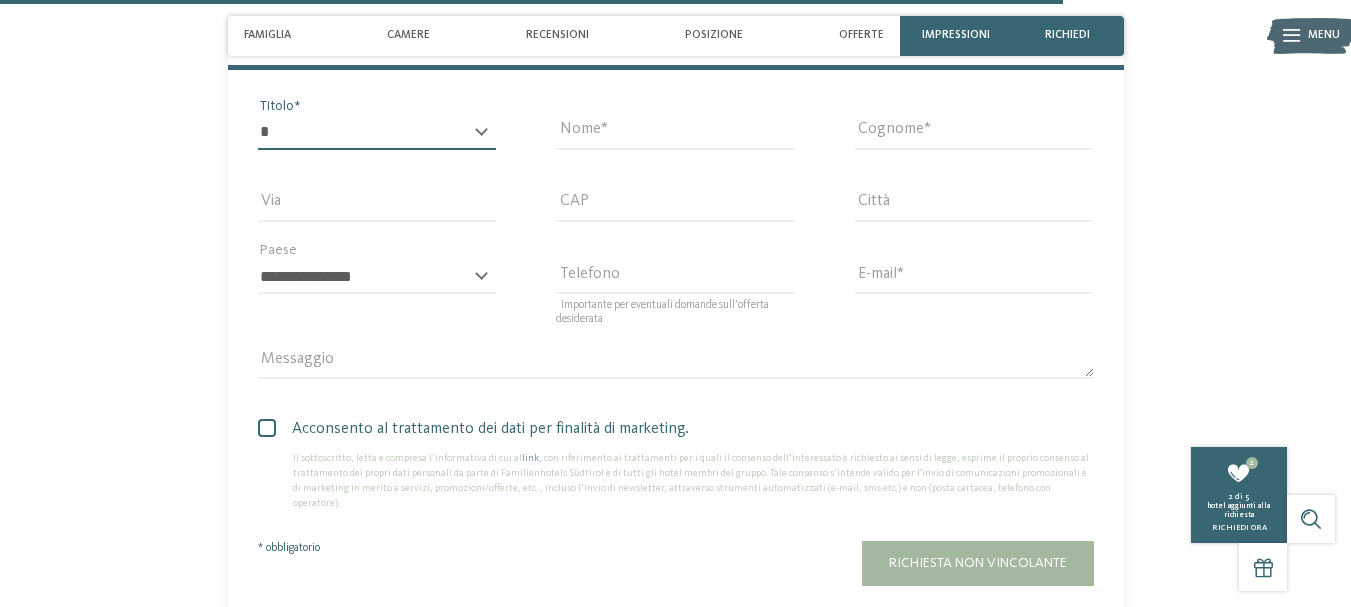 select on "*" 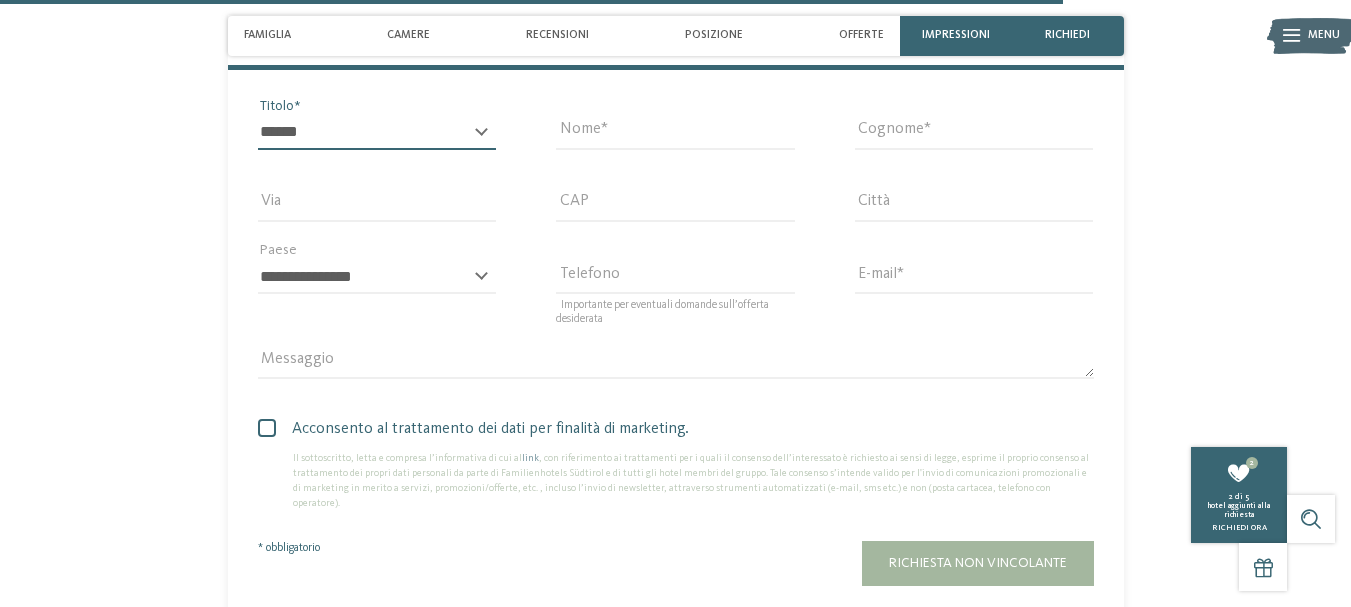 click on "* ****** ******* ******** ******" at bounding box center (377, 133) 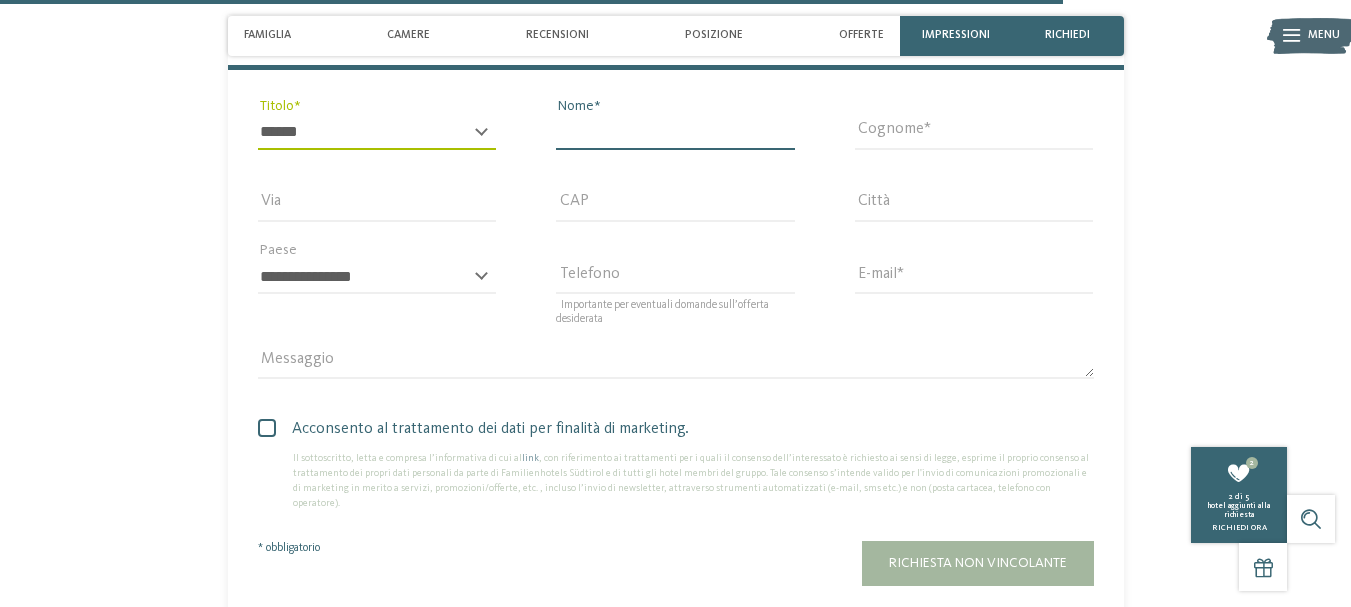 click on "Nome" at bounding box center [675, 133] 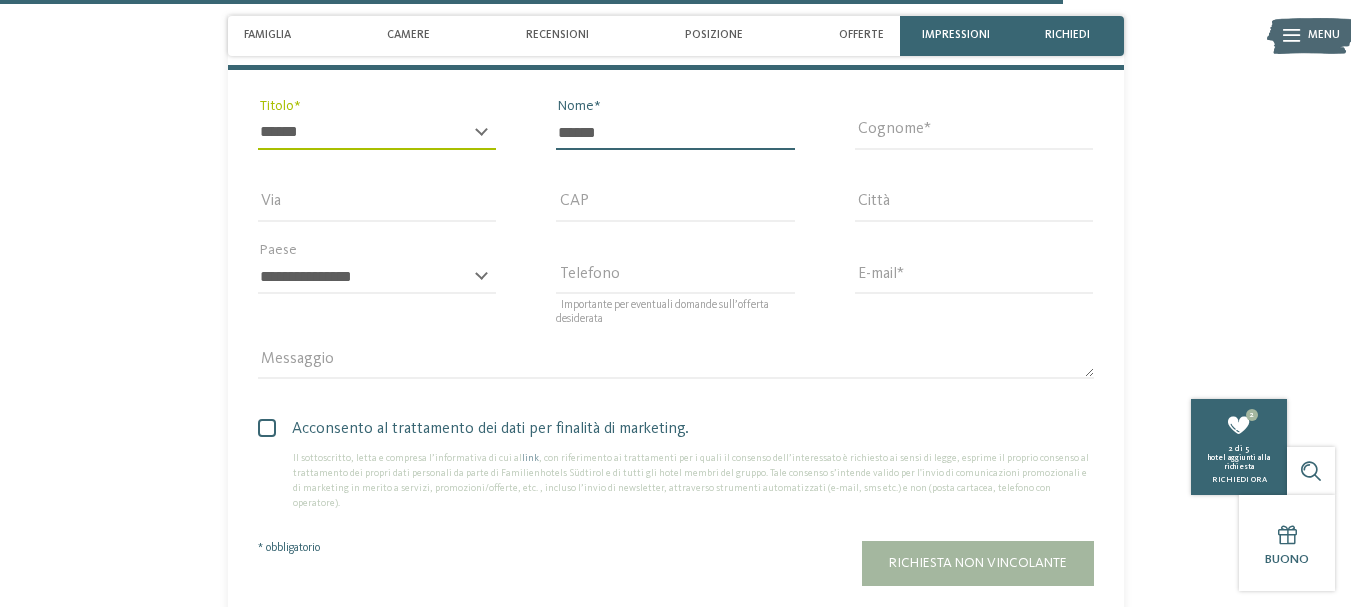 type on "******" 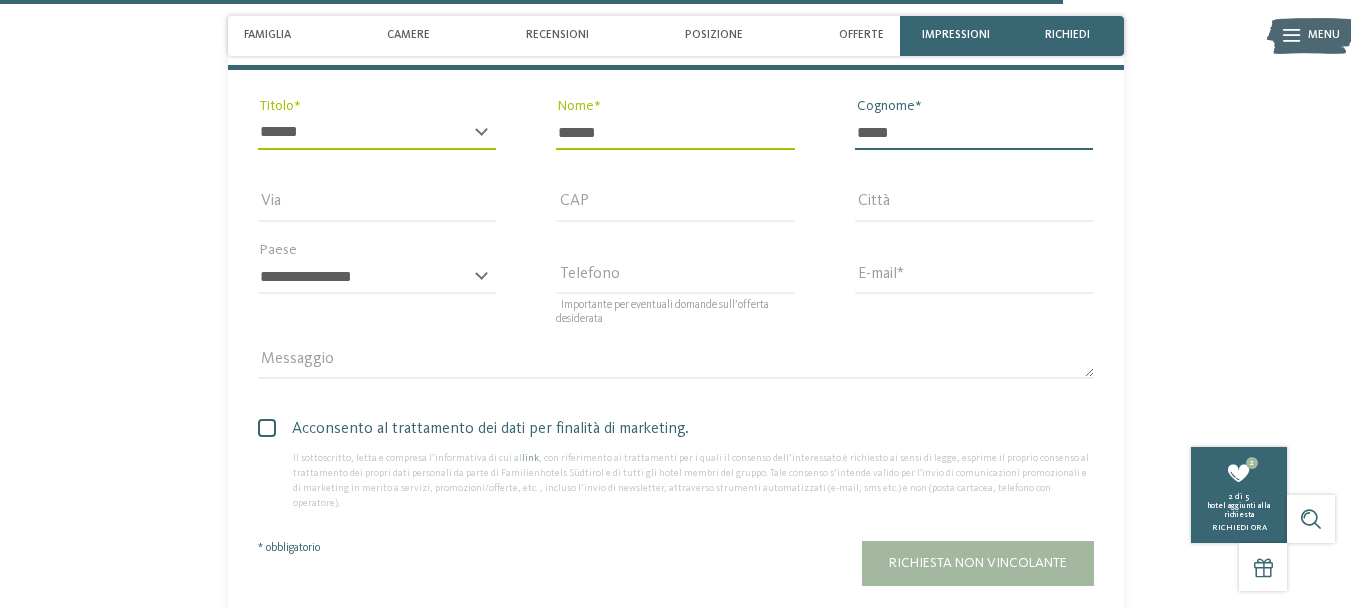 type on "*****" 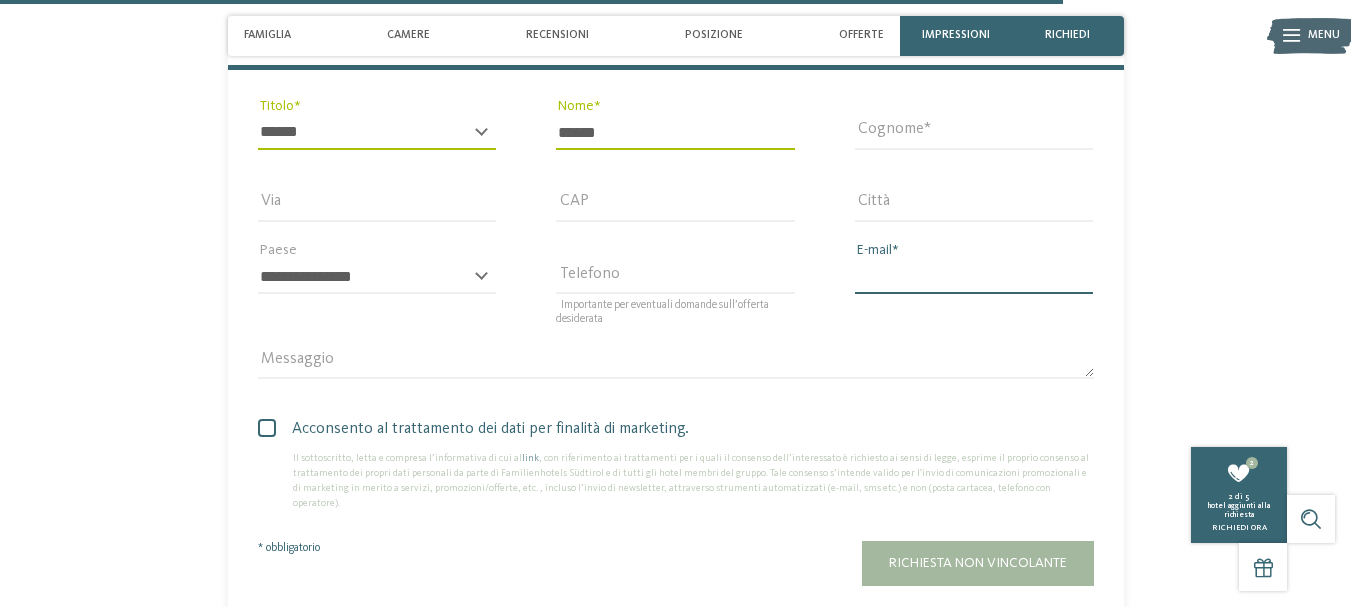 click on "E-mail" at bounding box center [974, 277] 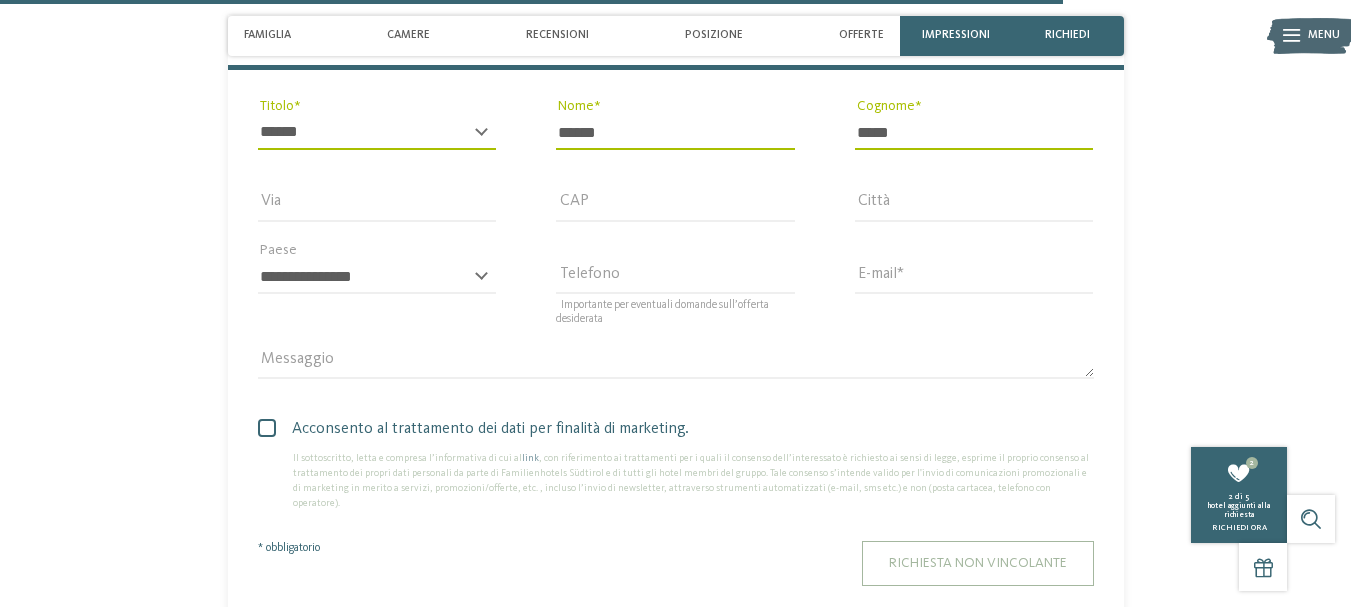 click on "Richiesta non vincolante" at bounding box center [978, 563] 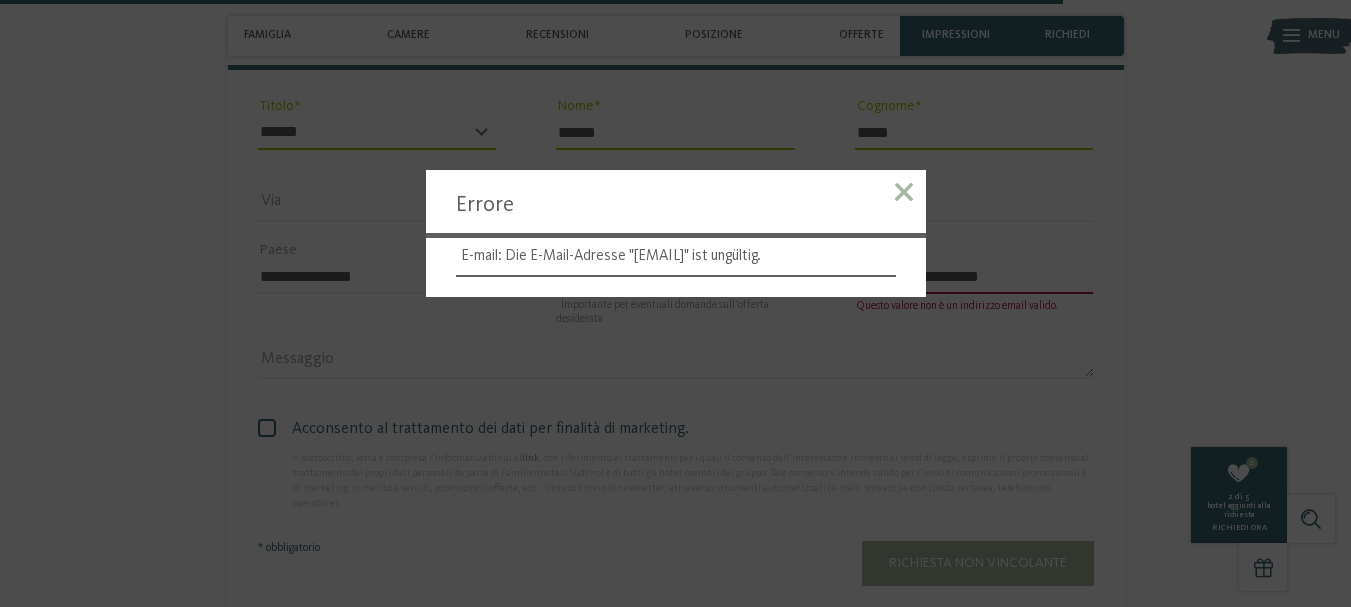click at bounding box center (904, 192) 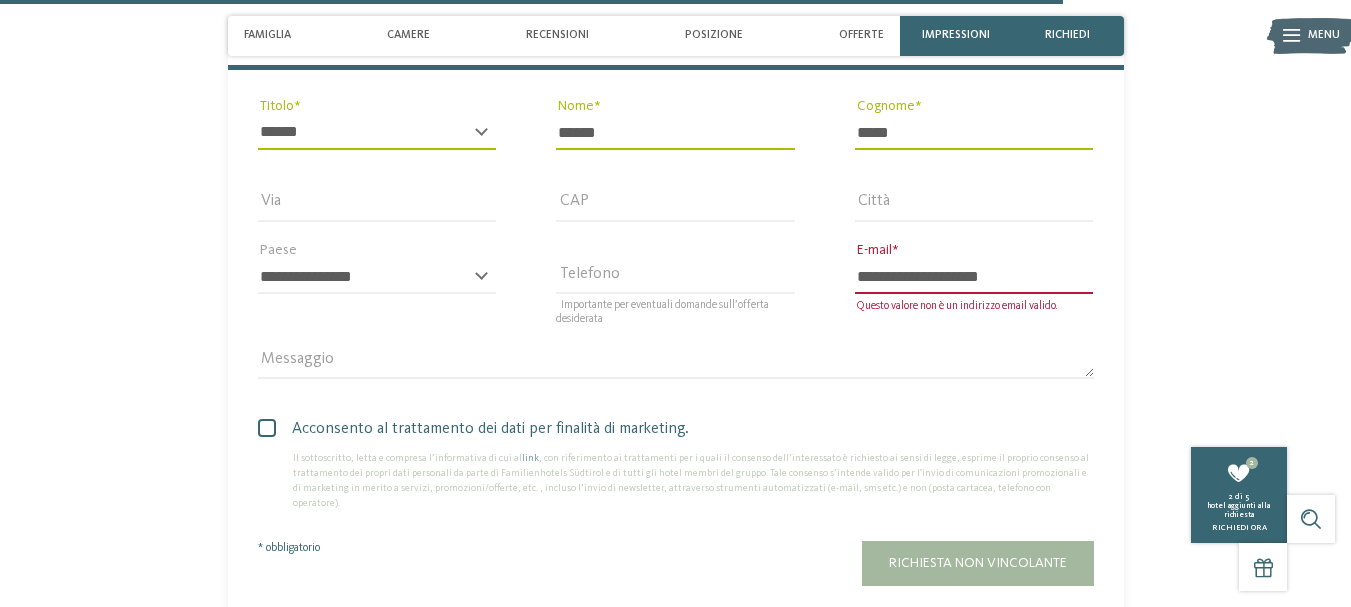 click on "**********" at bounding box center [974, 277] 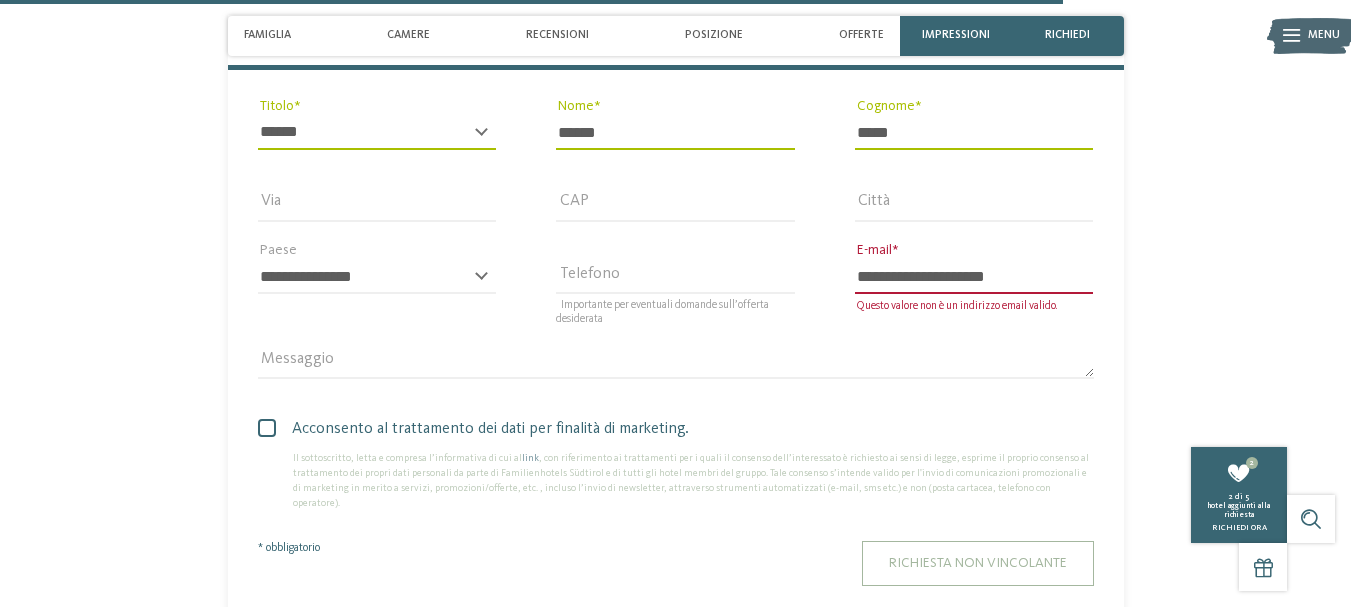 type on "**********" 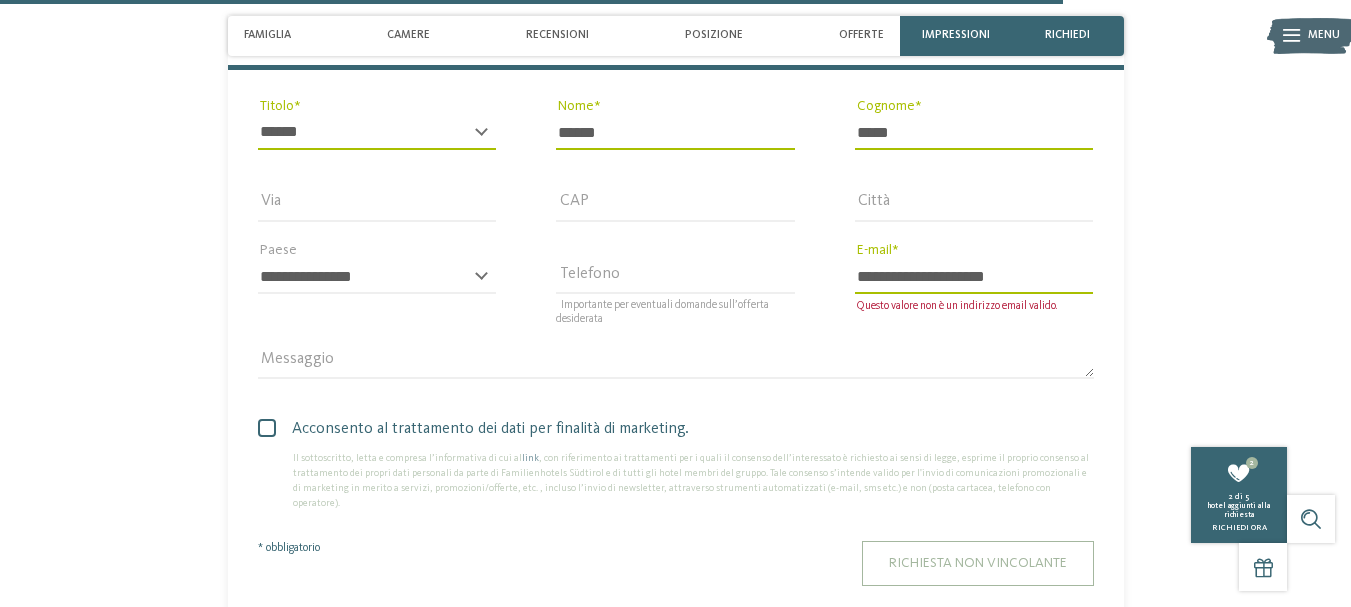 click on "Richiesta non vincolante" at bounding box center (978, 563) 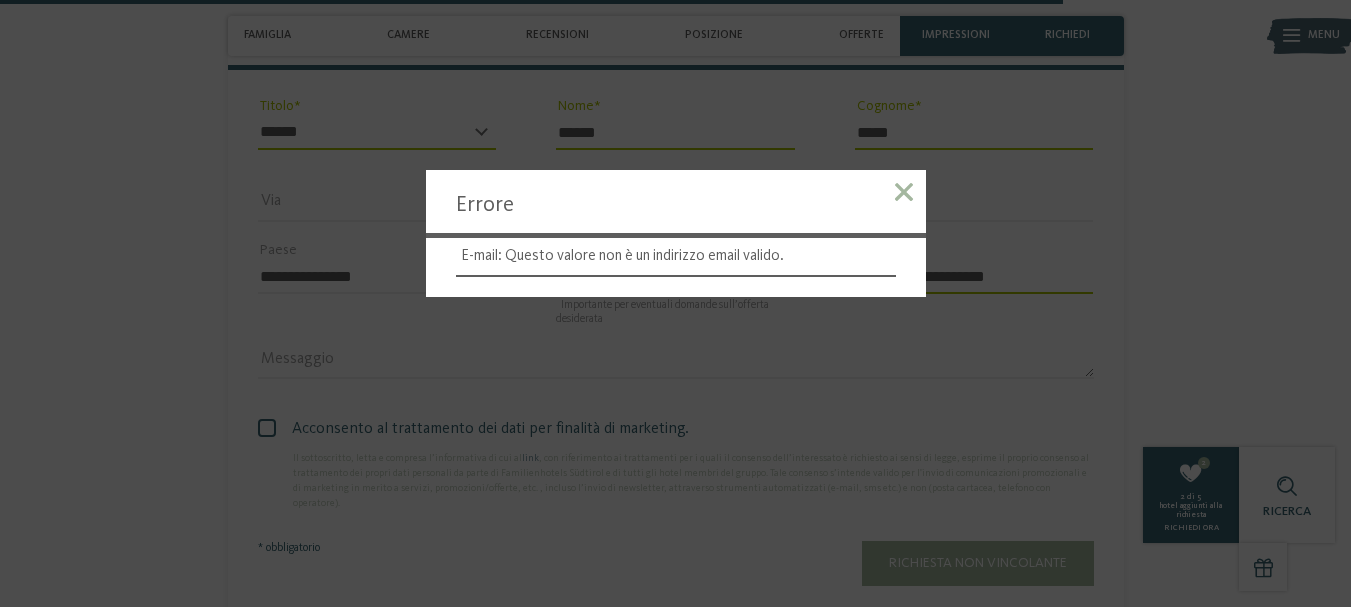 click at bounding box center [904, 192] 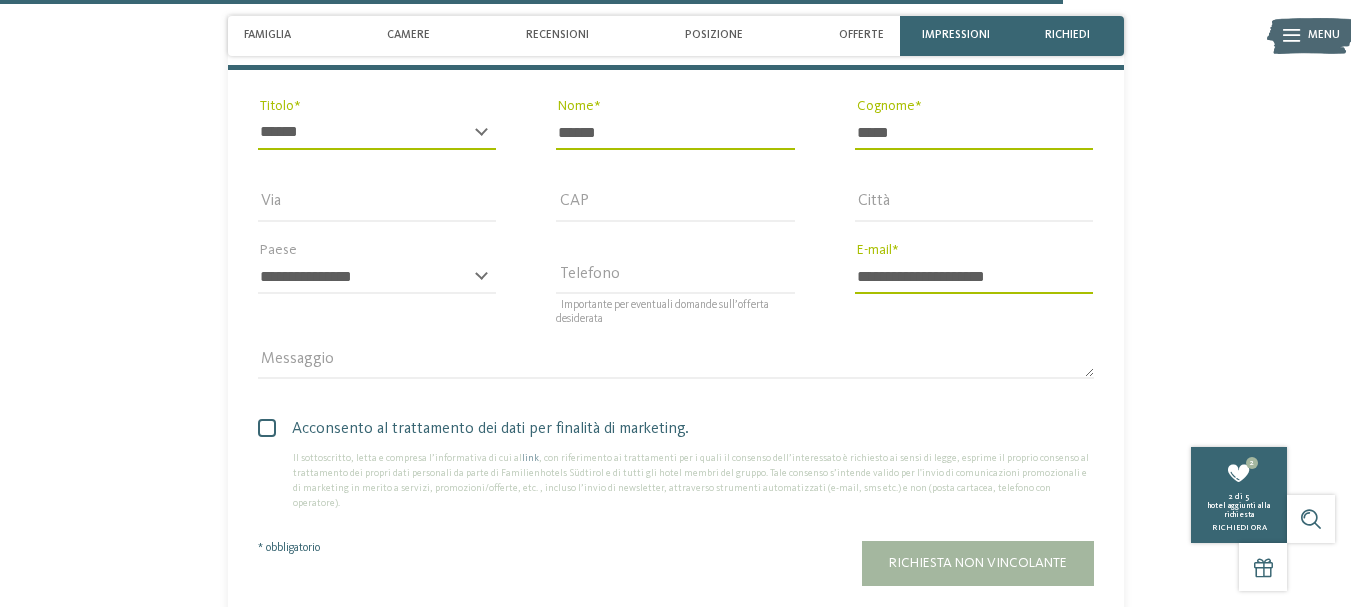 click on "**********" at bounding box center [974, 277] 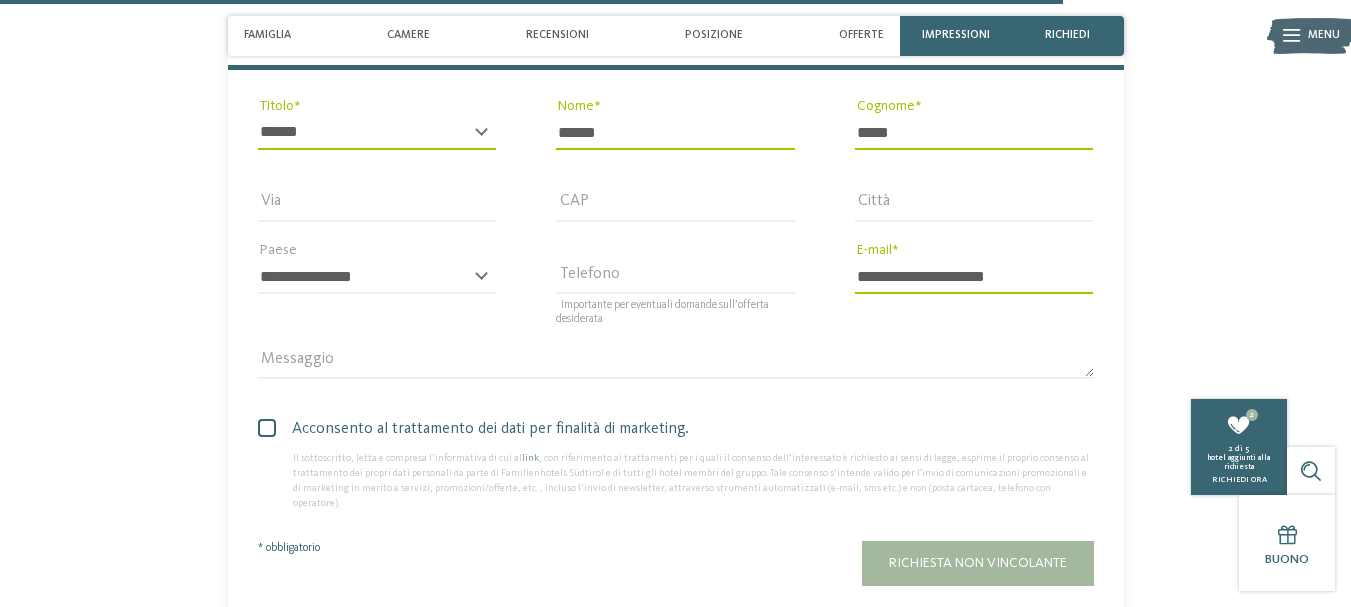 type on "**********" 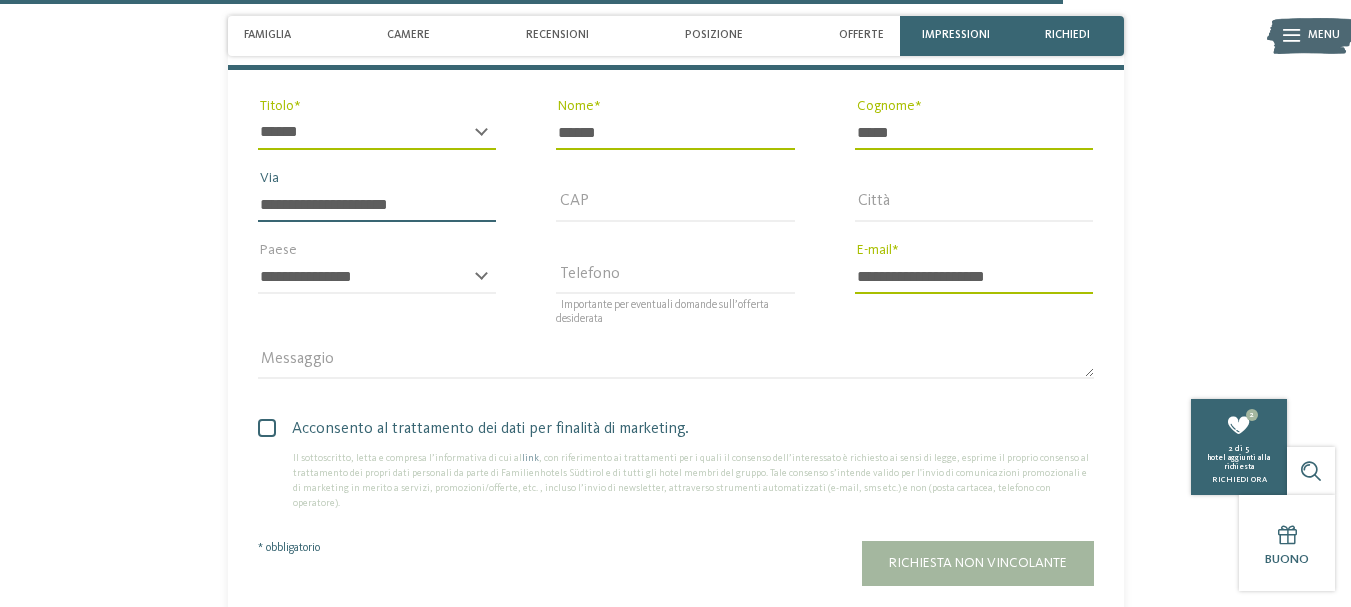 type on "*****" 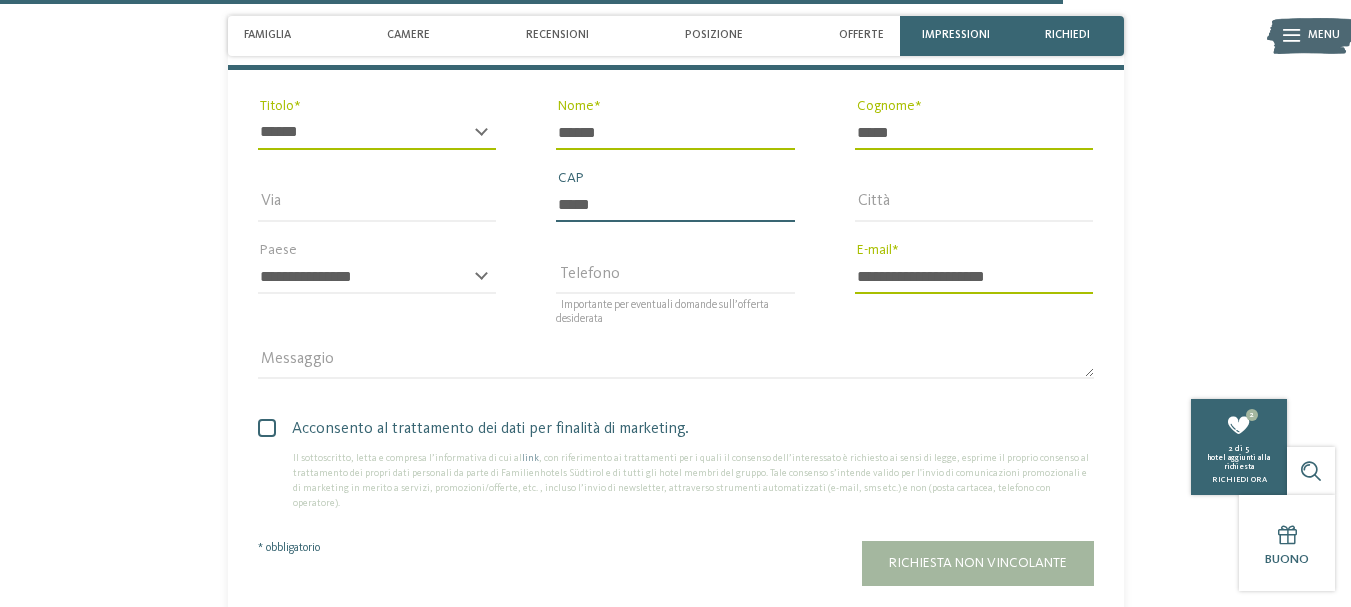 type on "********" 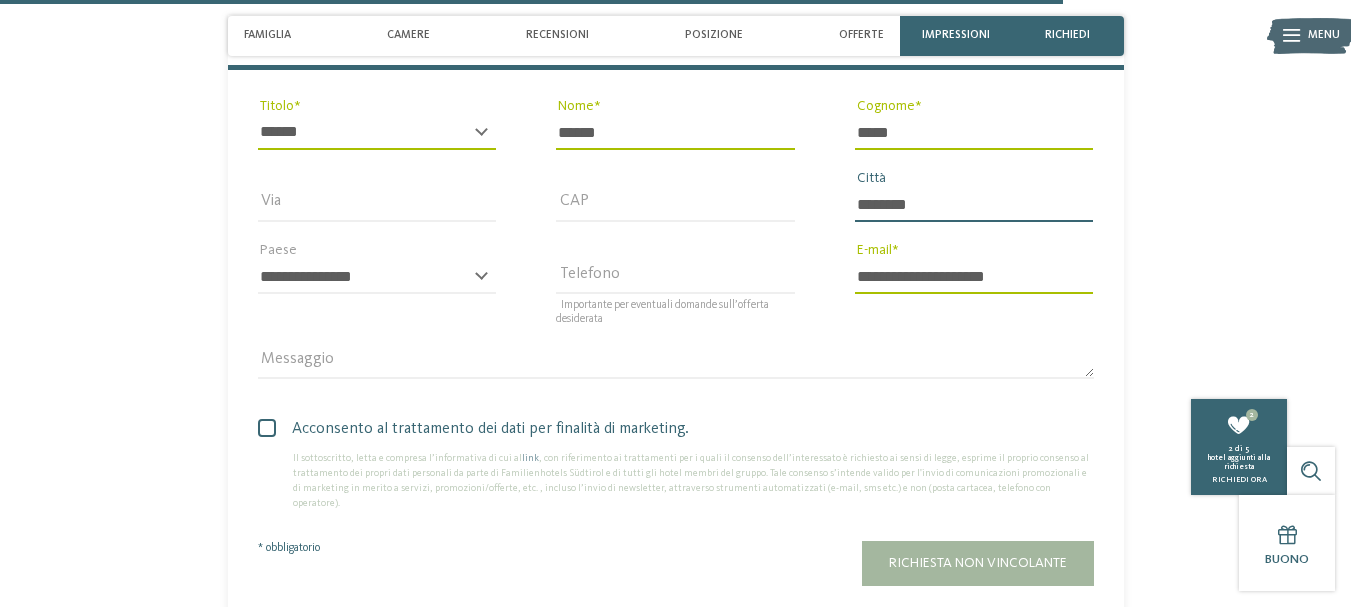 type on "**********" 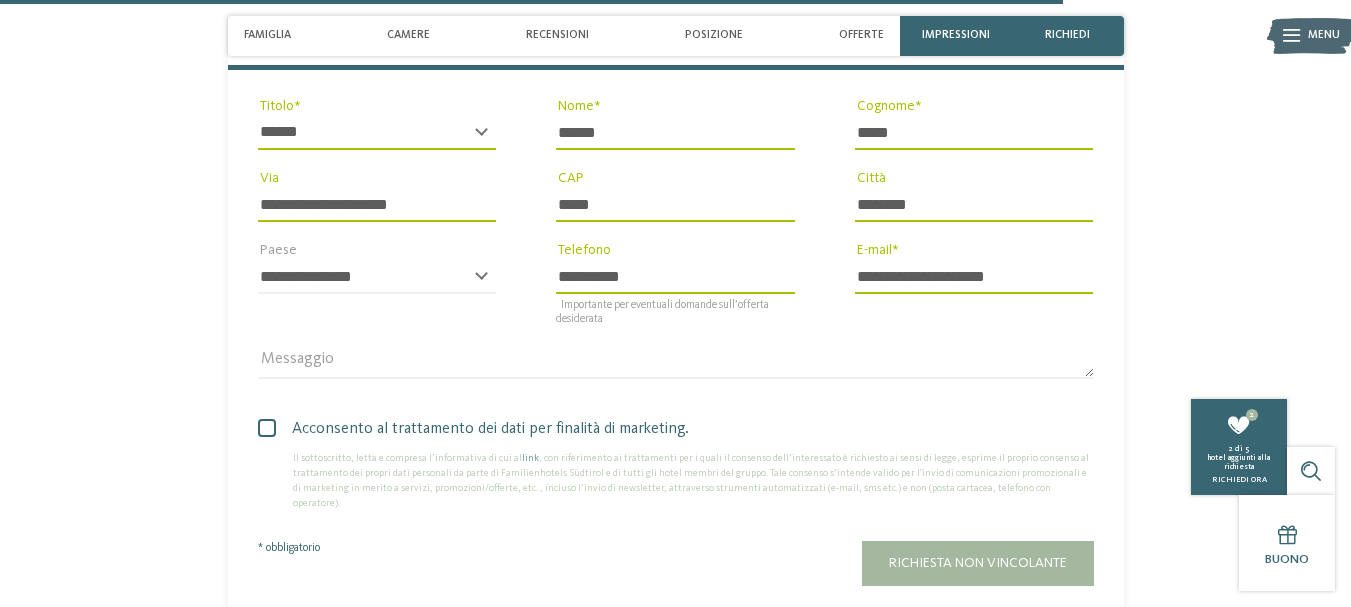click on "********" at bounding box center (974, 205) 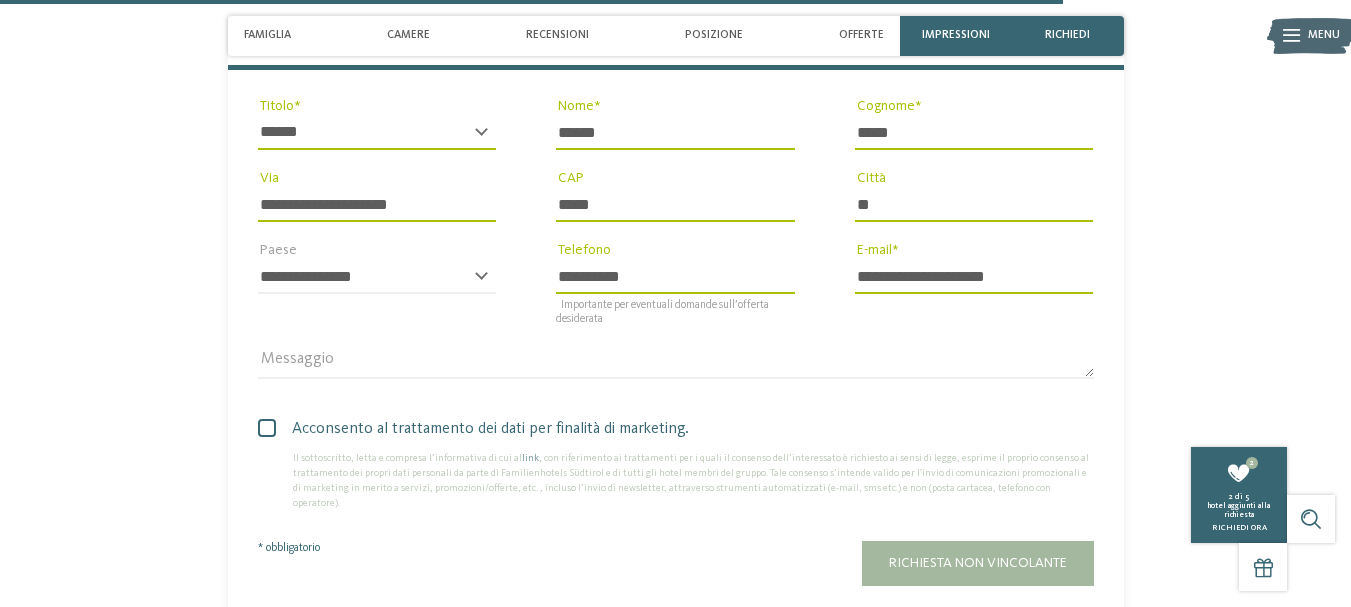 type on "*" 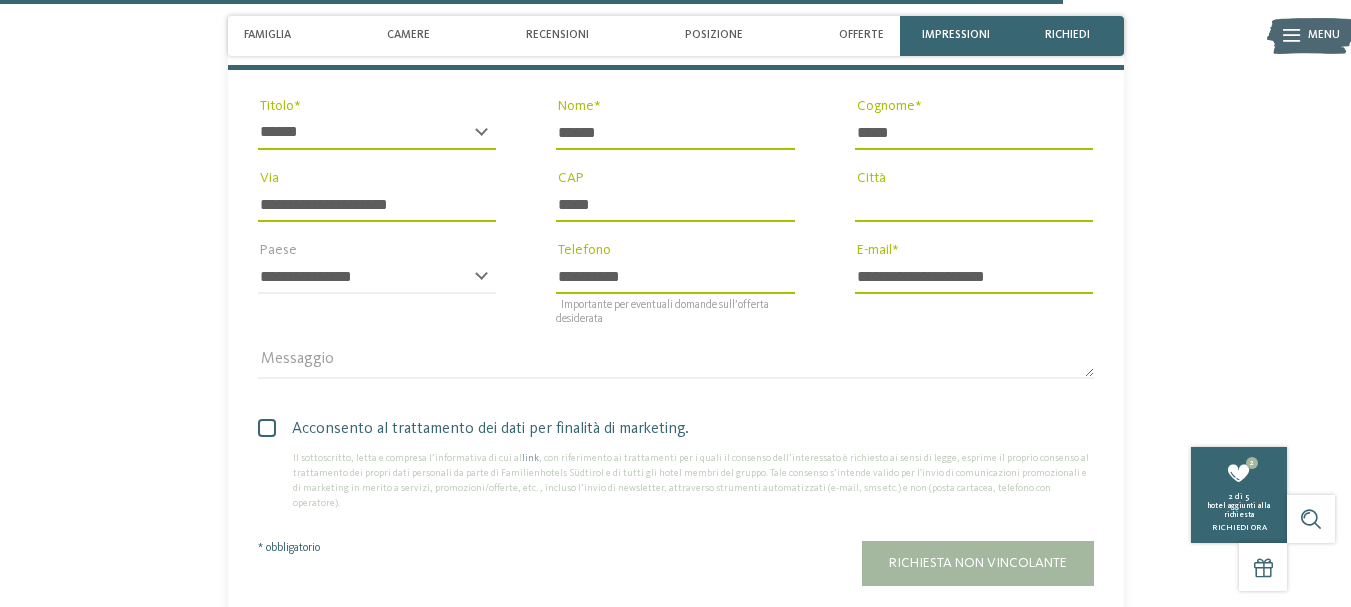 type 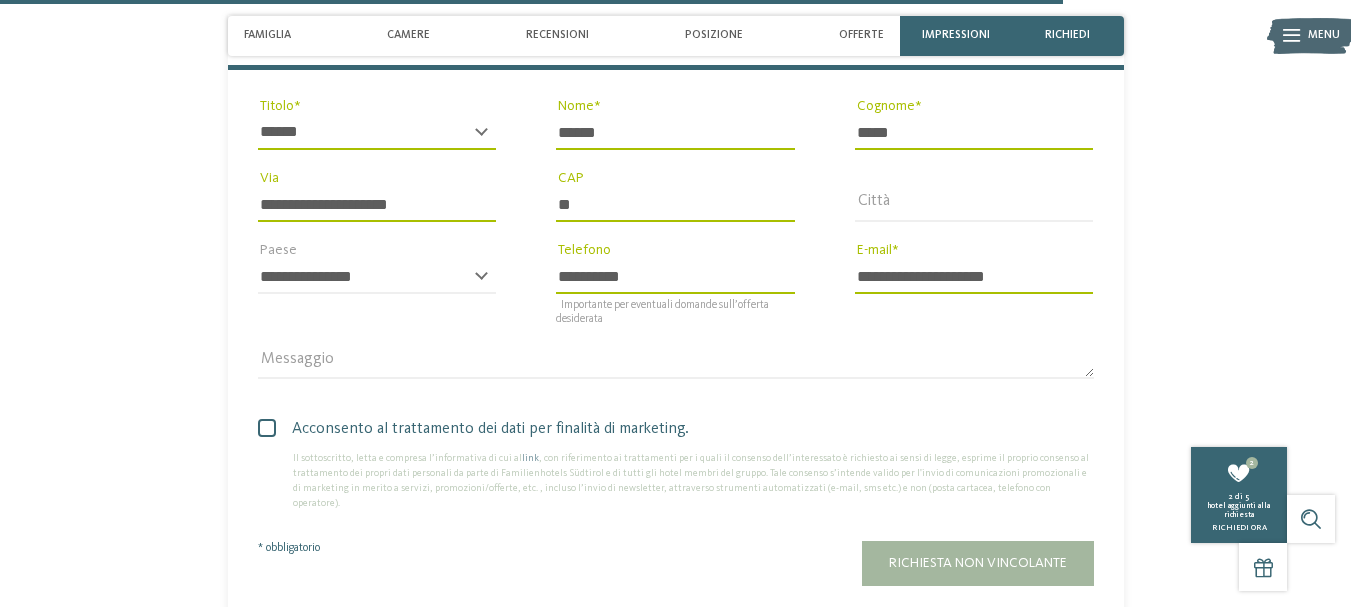 type on "*" 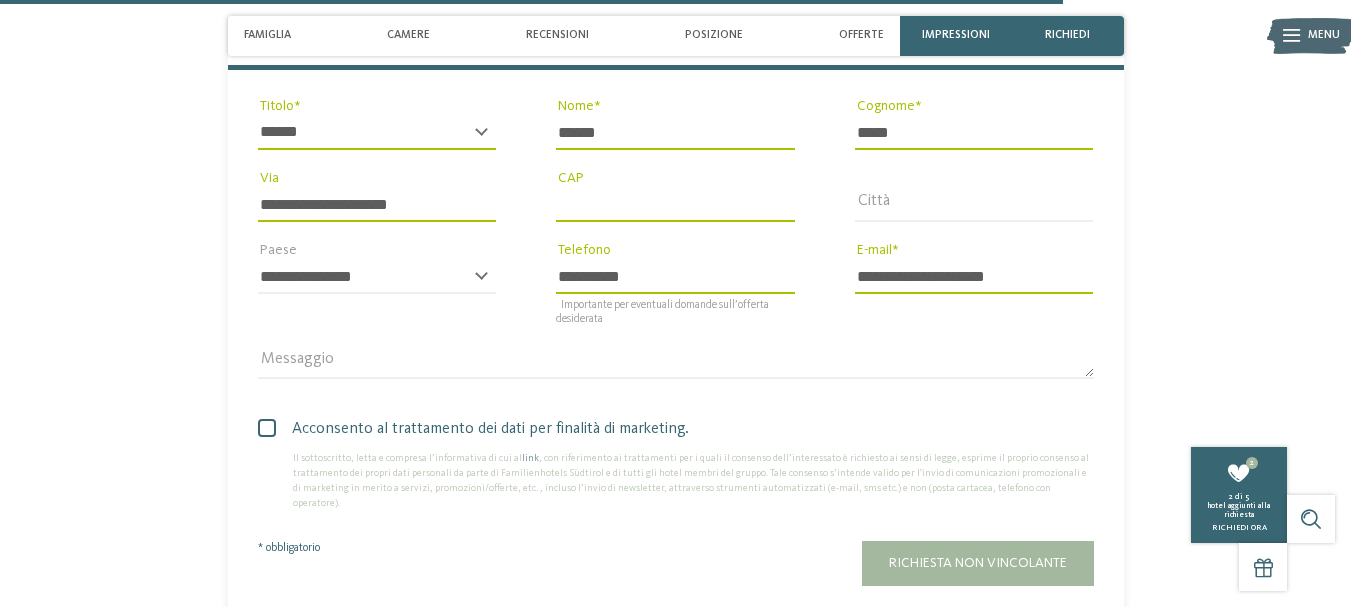 type 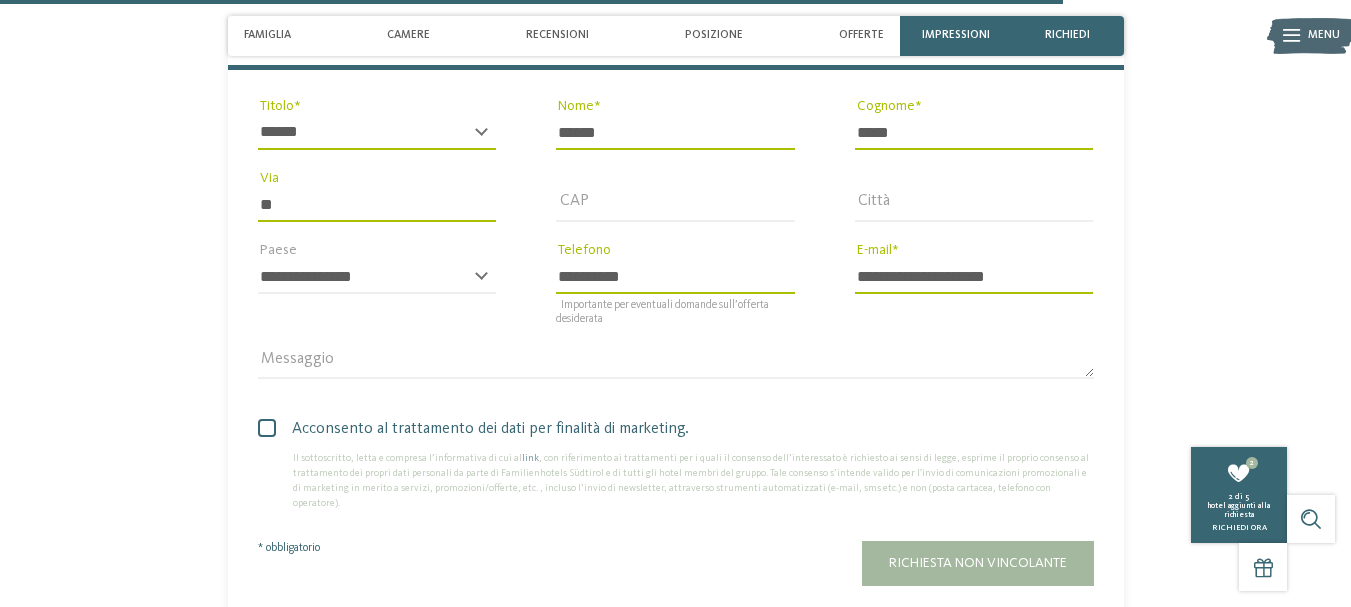 type on "*" 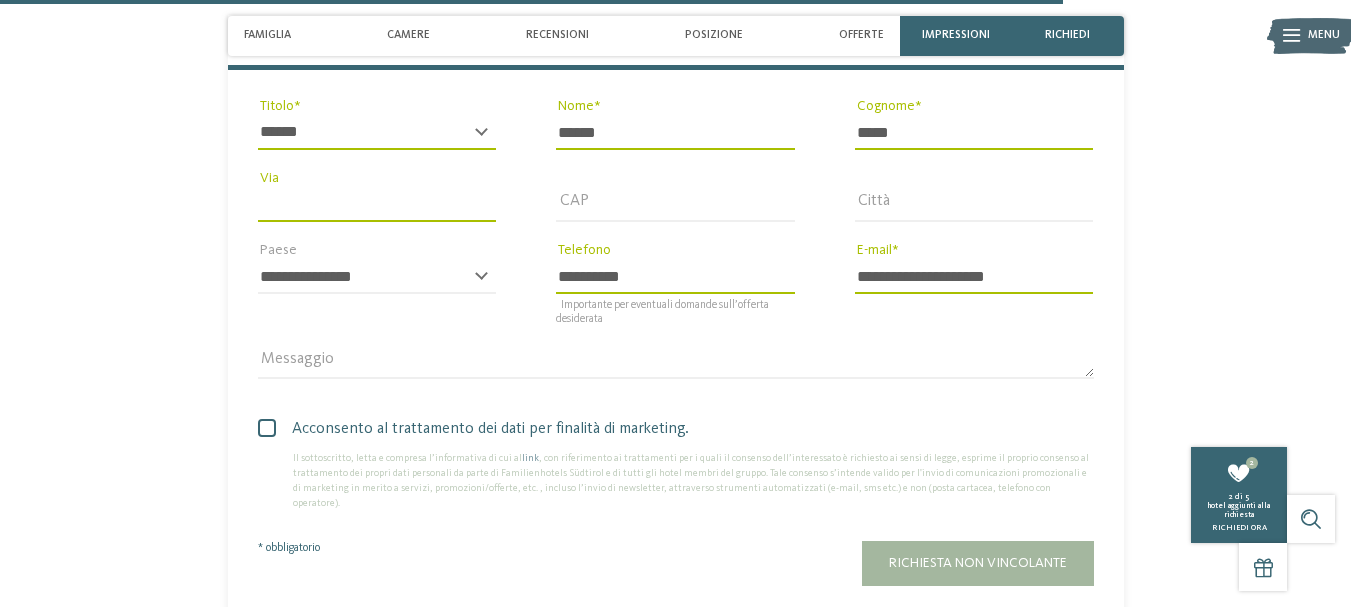 type 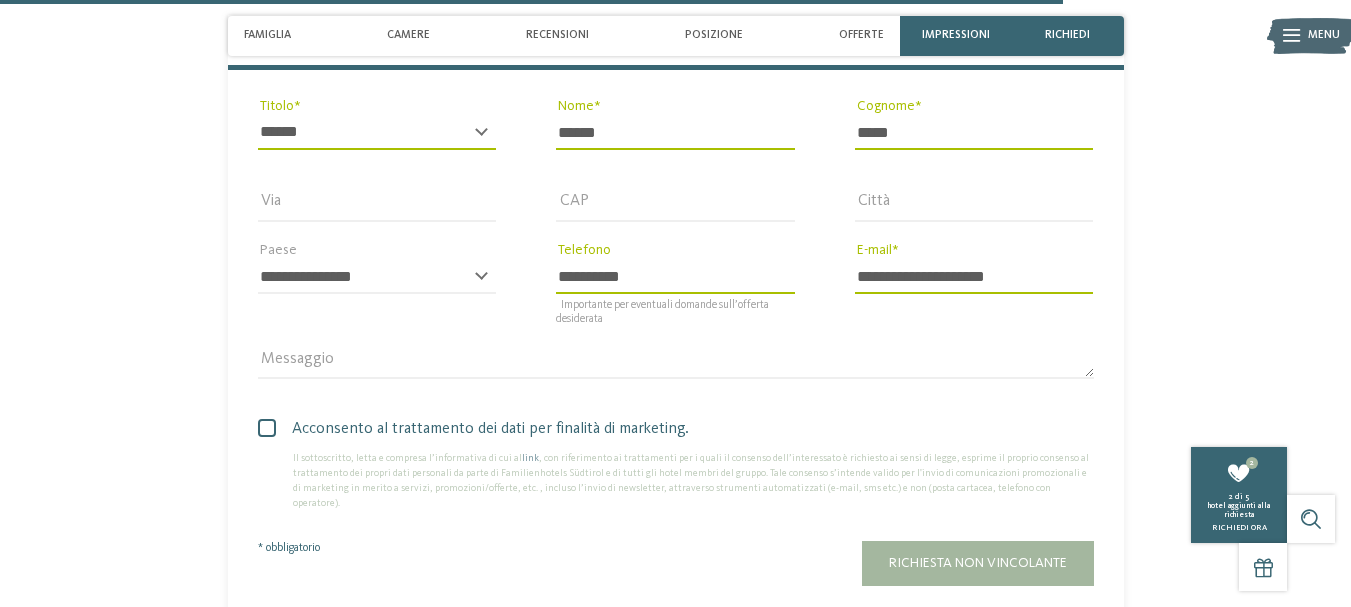 click on "**********" at bounding box center [675, 277] 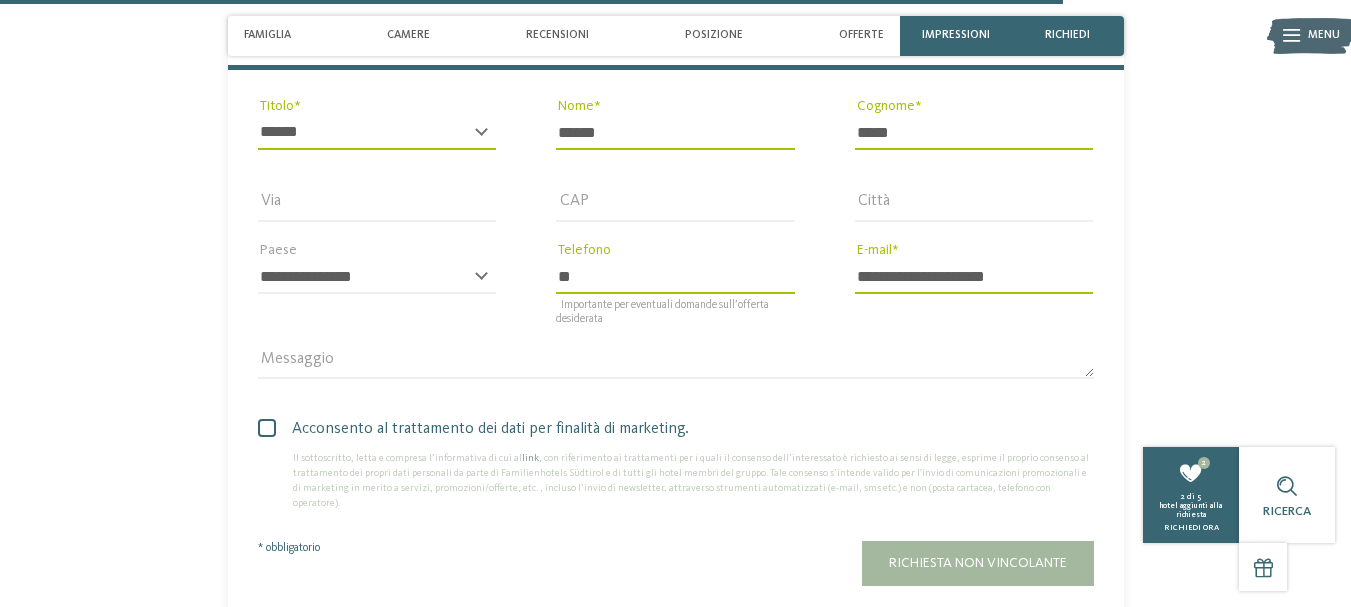 type on "*" 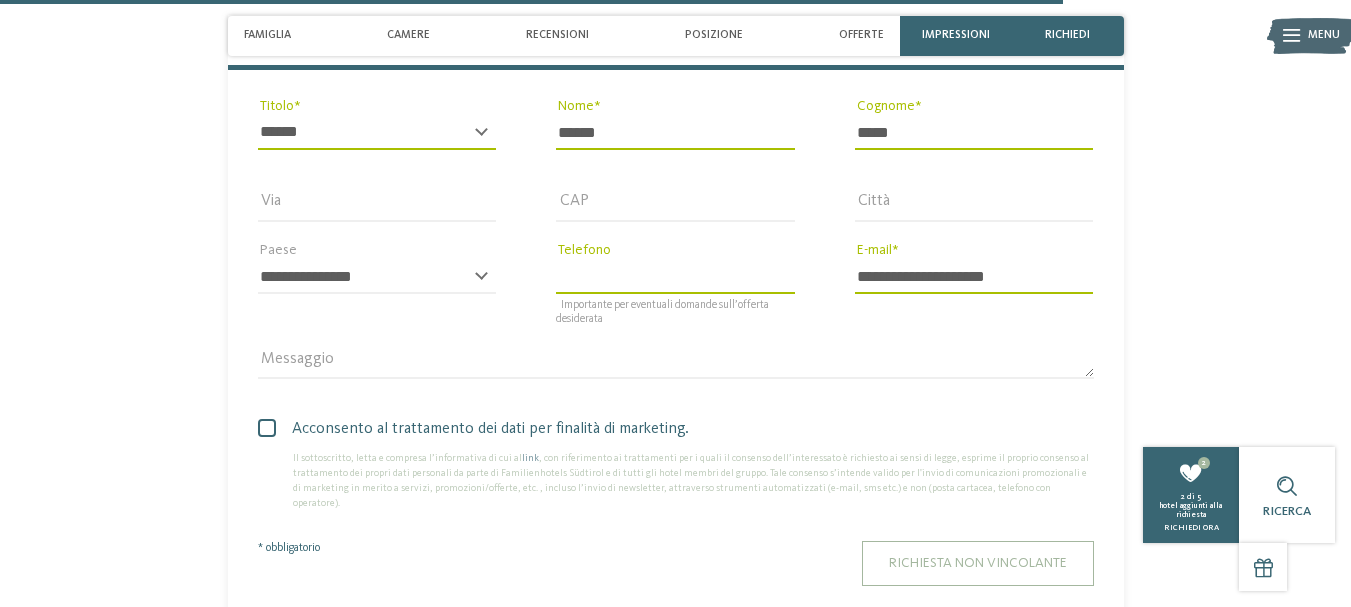 type 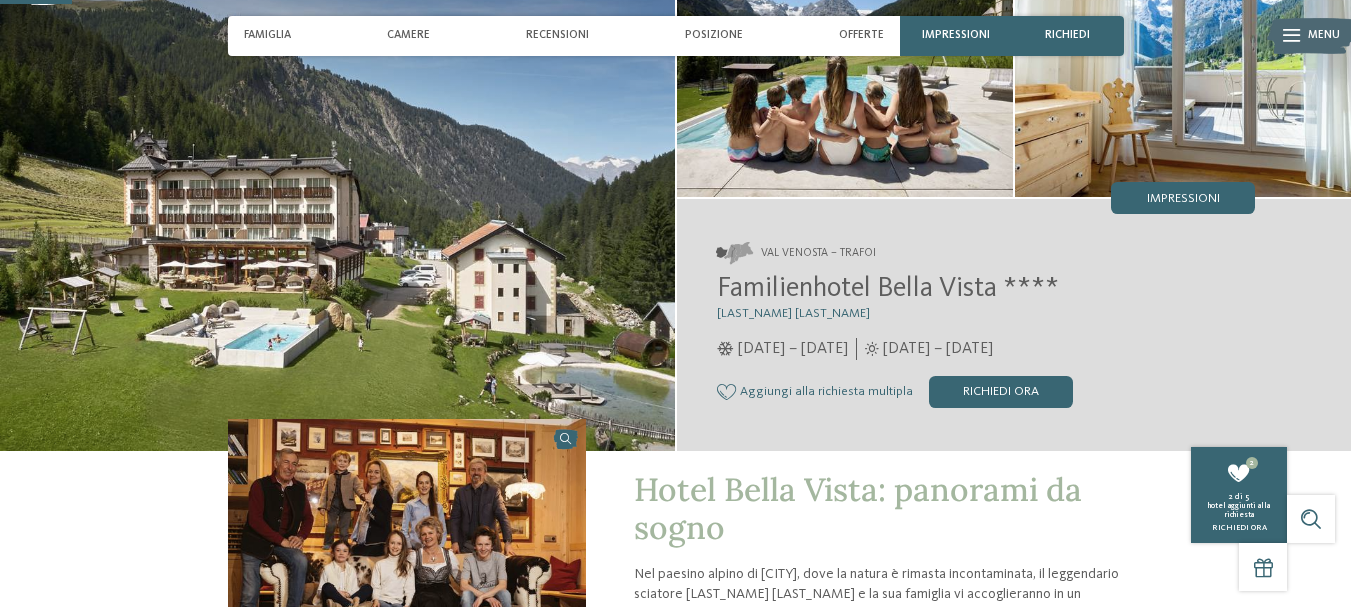 scroll, scrollTop: 115, scrollLeft: 0, axis: vertical 